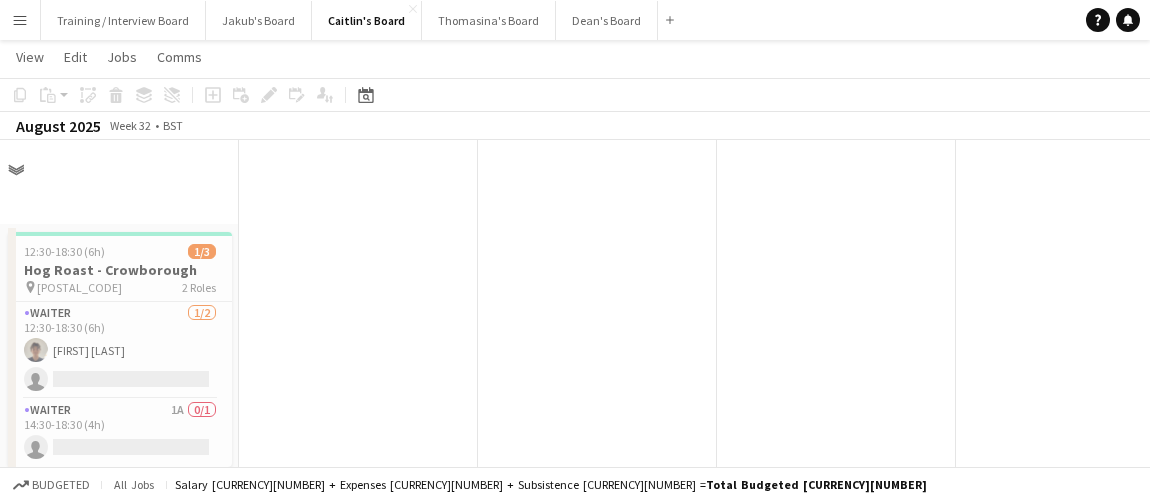 scroll, scrollTop: 545, scrollLeft: 0, axis: vertical 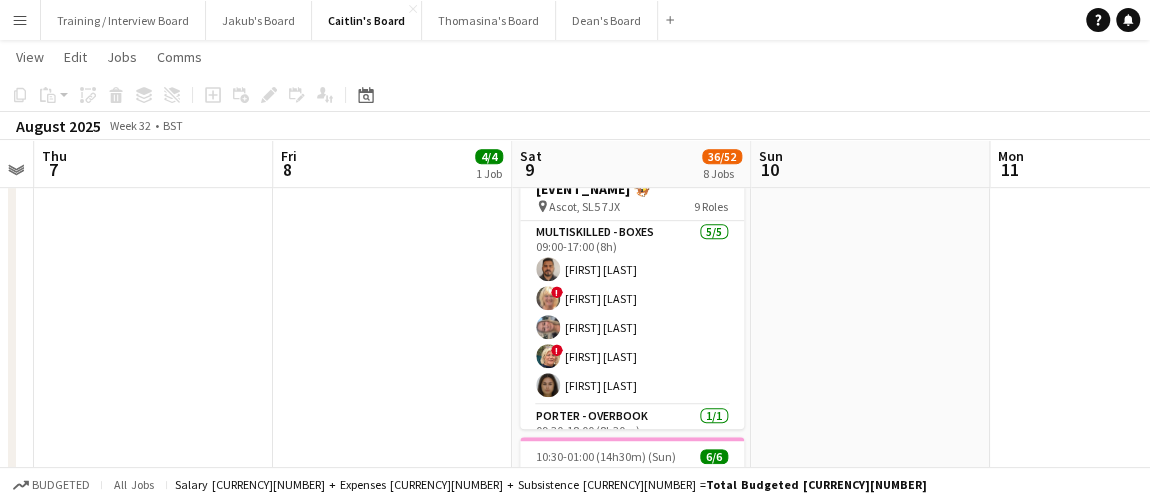 drag, startPoint x: 942, startPoint y: 376, endPoint x: 461, endPoint y: 171, distance: 522.8633 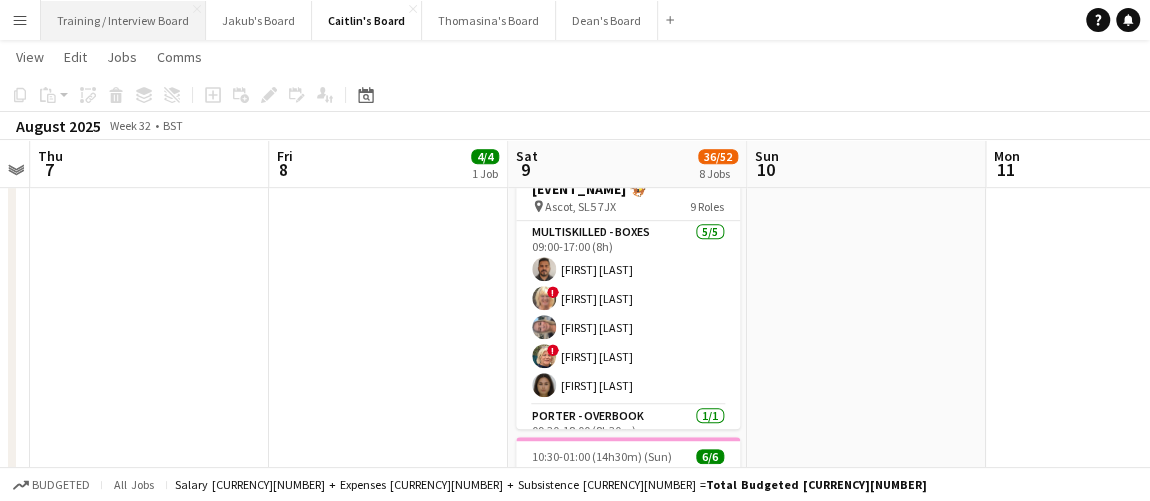 drag, startPoint x: 118, startPoint y: 21, endPoint x: 133, endPoint y: 7, distance: 20.518284 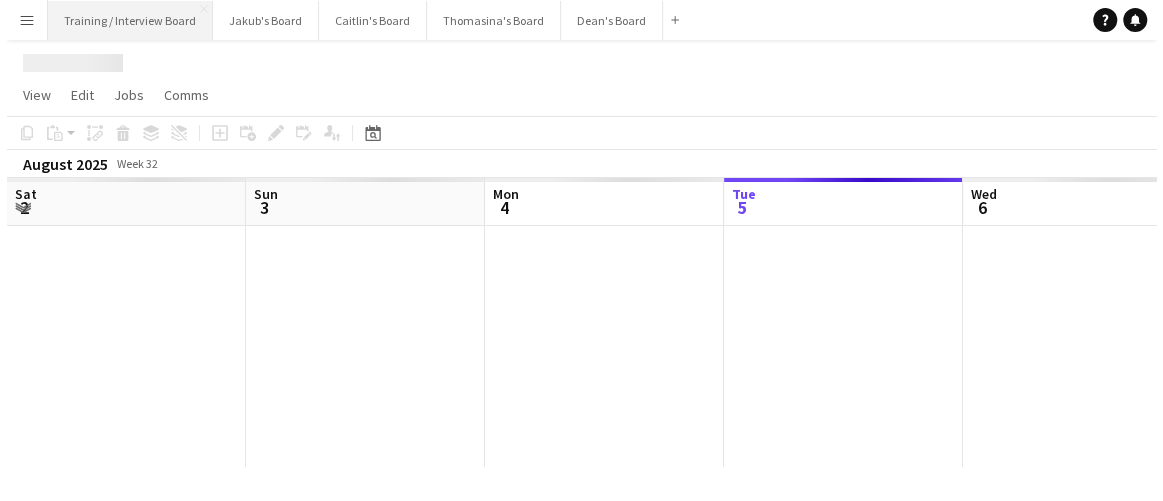 scroll, scrollTop: 0, scrollLeft: 0, axis: both 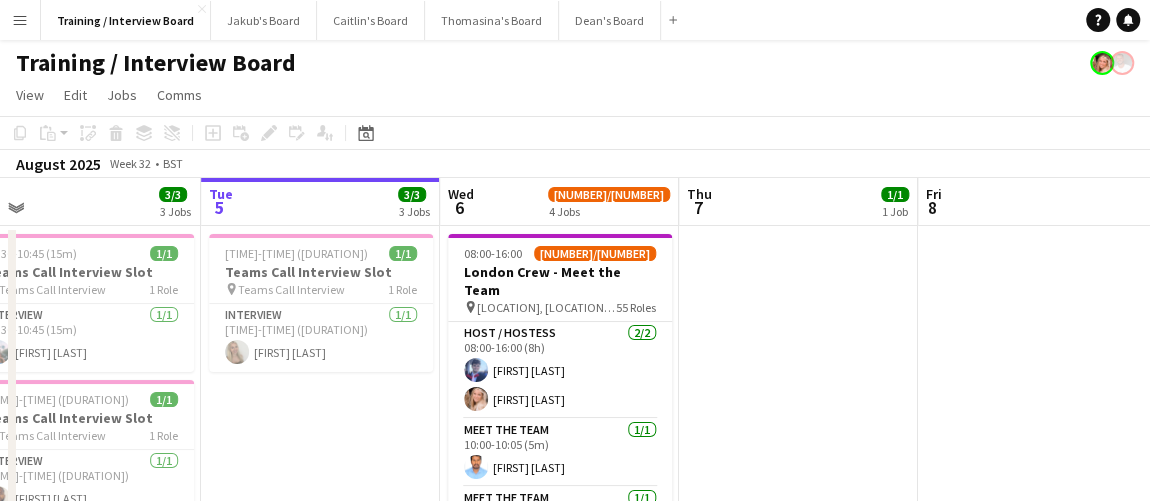 click on "Sat   2   Sun   3   Mon   4   3/3   3 Jobs   Tue   5   3/3   3 Jobs   Wed   6   25/59   4 Jobs   Thu   7   1/1   1 Job   Fri   8   Sat   9   Sun   10   Mon   11   2/2   2 Jobs      10:30-10:45 (15m)    1/1   Teams Call Interview Slot
pin
Teams Call Interview   1 Role   Interview   1/1   10:30-10:45 (15m)
Lucy Ginesi     11:00-11:15 (15m)    1/1   Teams Call Interview Slot
pin
Teams Call Interview   1 Role   Interview   1/1   11:00-11:15 (15m)
Cody Harrison     15:45-16:00 (15m)    1/1   Teams Call Interview Slot
pin
Teams Call Interview   1 Role   Interview   1/1   15:45-16:00 (15m)
Amelia Green     15:30-15:45 (15m)    1/1   Teams Call Interview Slot
pin
Teams Call Interview   1 Role   Interview   1/1   15:30-15:45 (15m)
Amelia Green     08:00-16:00 (8h)    22/56   London Crew - Meet the Team
pin
55 Roles   2/2" at bounding box center (575, 892) 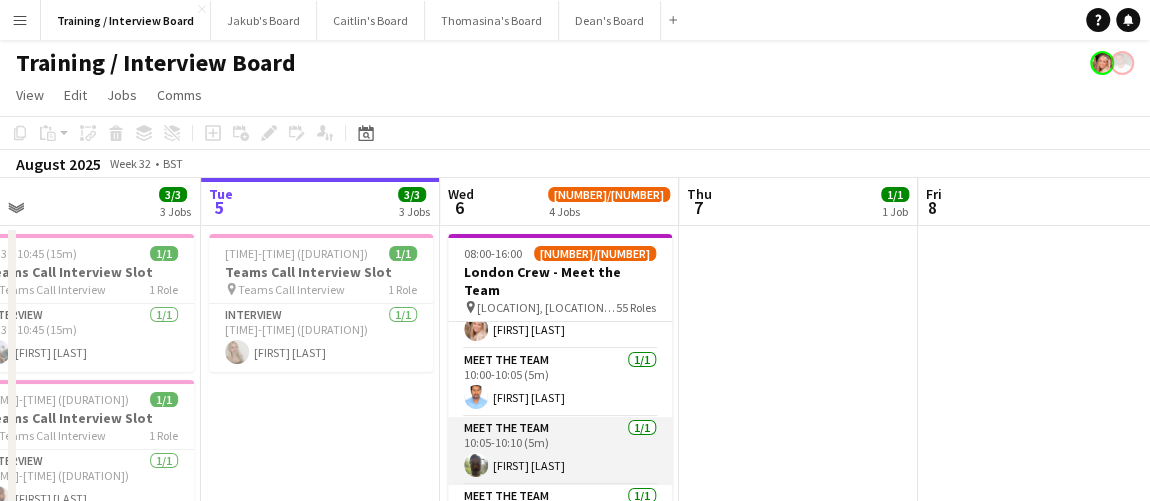 scroll, scrollTop: 90, scrollLeft: 0, axis: vertical 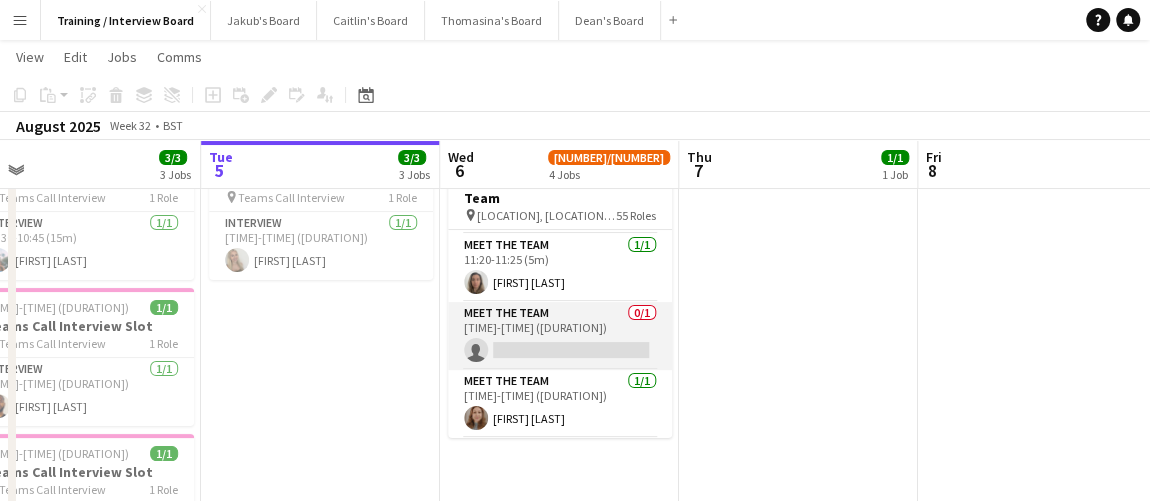 click on "Meet The Team   0/1   11:25-11:30 (5m)
single-neutral-actions" at bounding box center [560, 336] 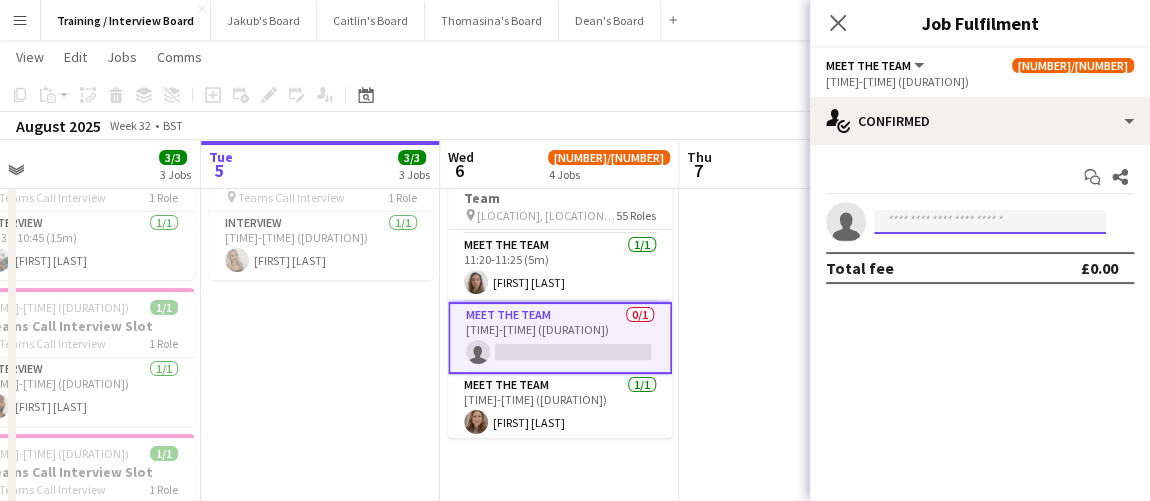 click at bounding box center [990, 222] 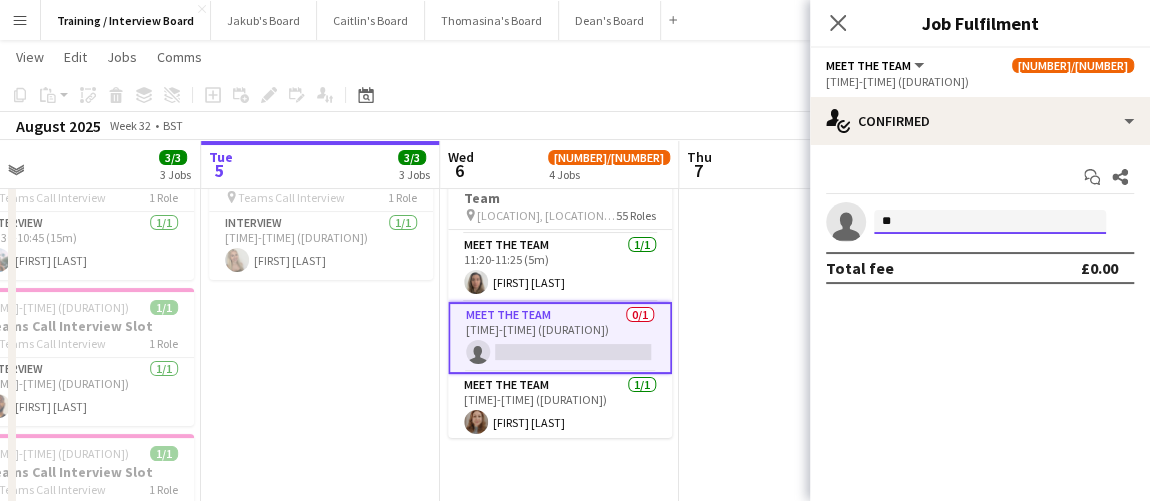 type on "*" 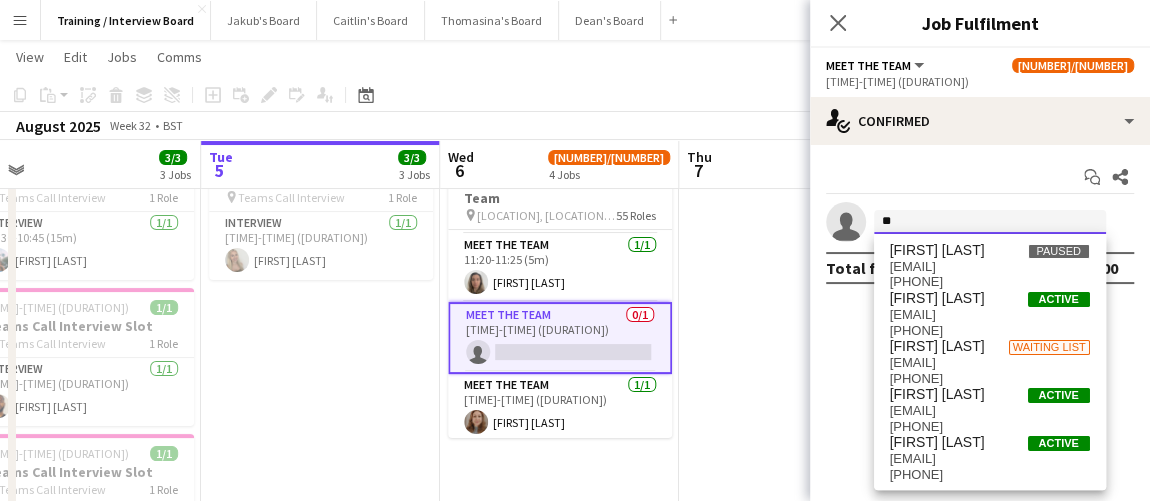 type on "*" 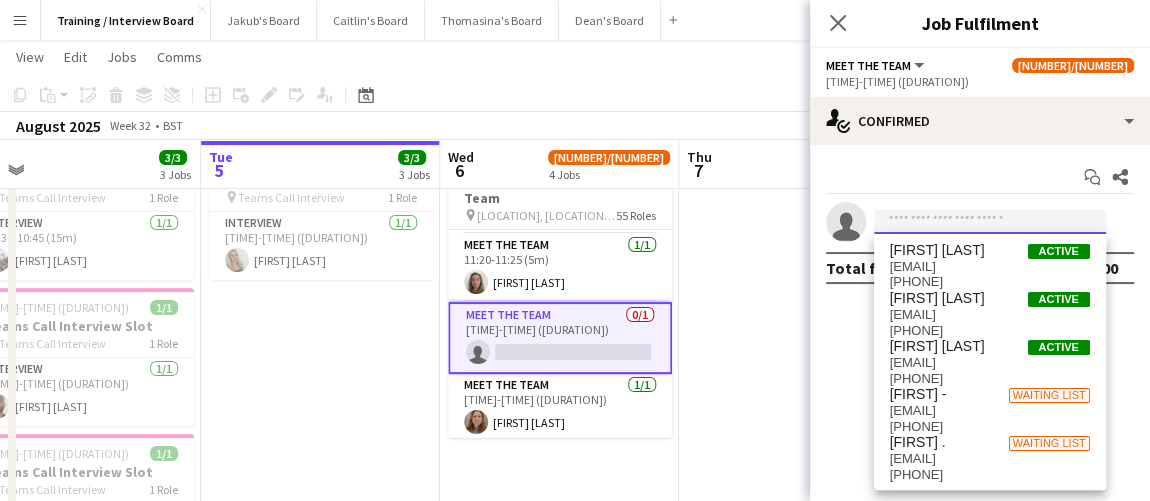 click at bounding box center (990, 222) 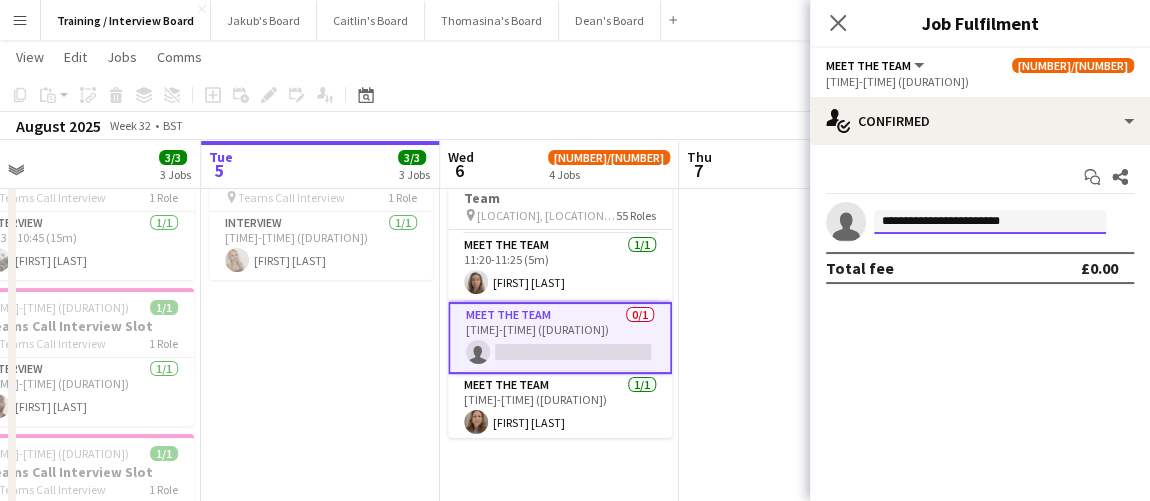 click on "**********" at bounding box center (990, 222) 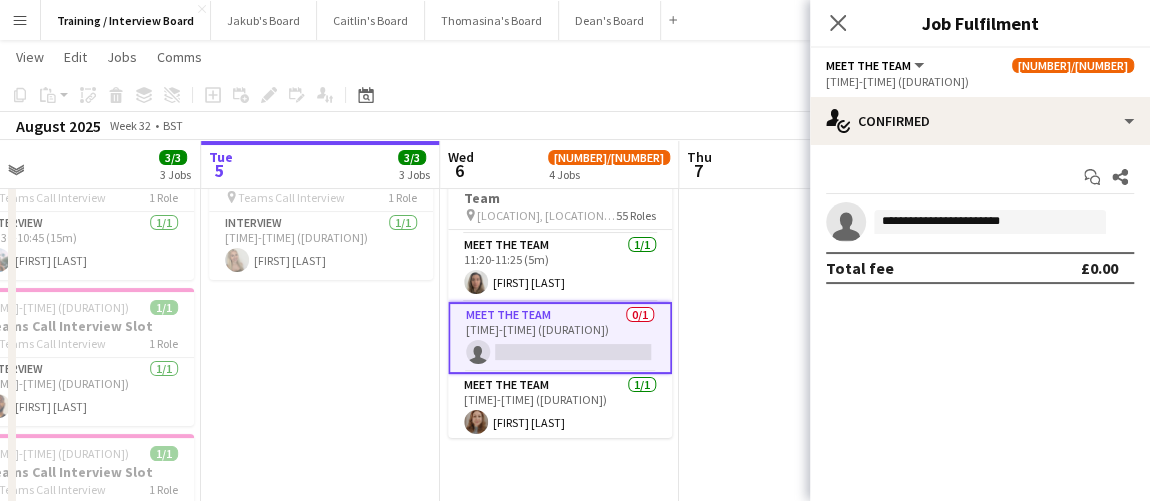 click at bounding box center [990, 242] 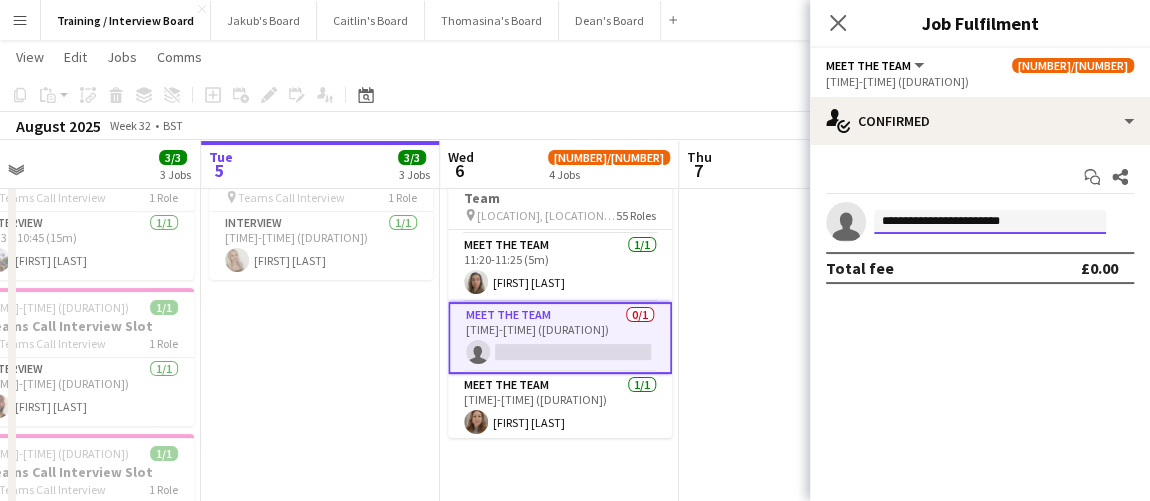 click on "**********" at bounding box center (990, 222) 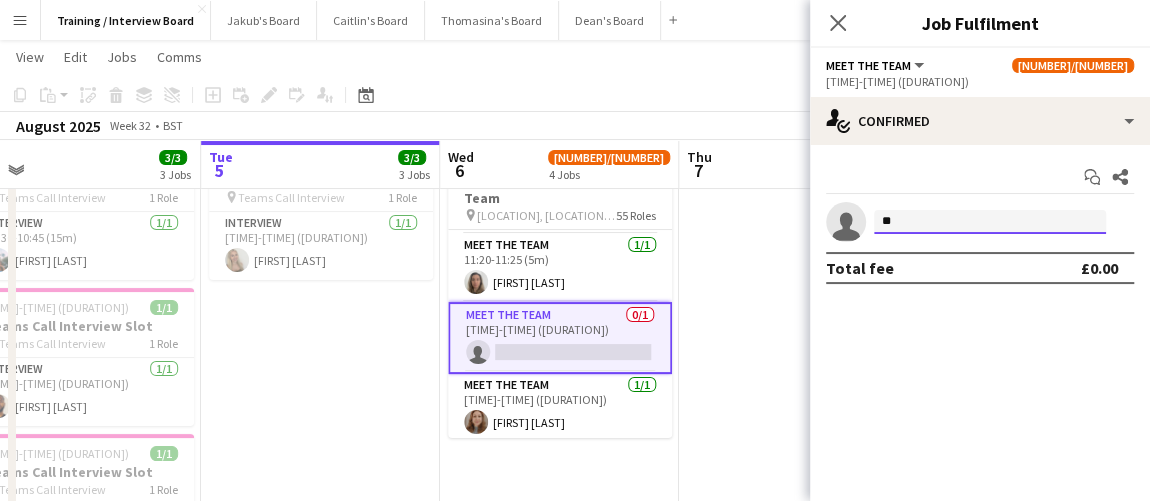 type on "*" 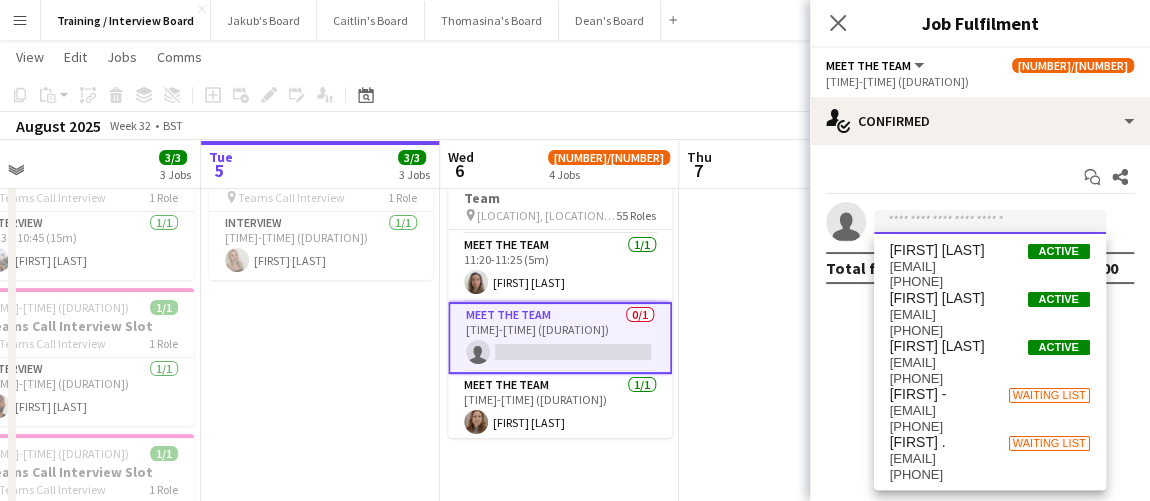 type 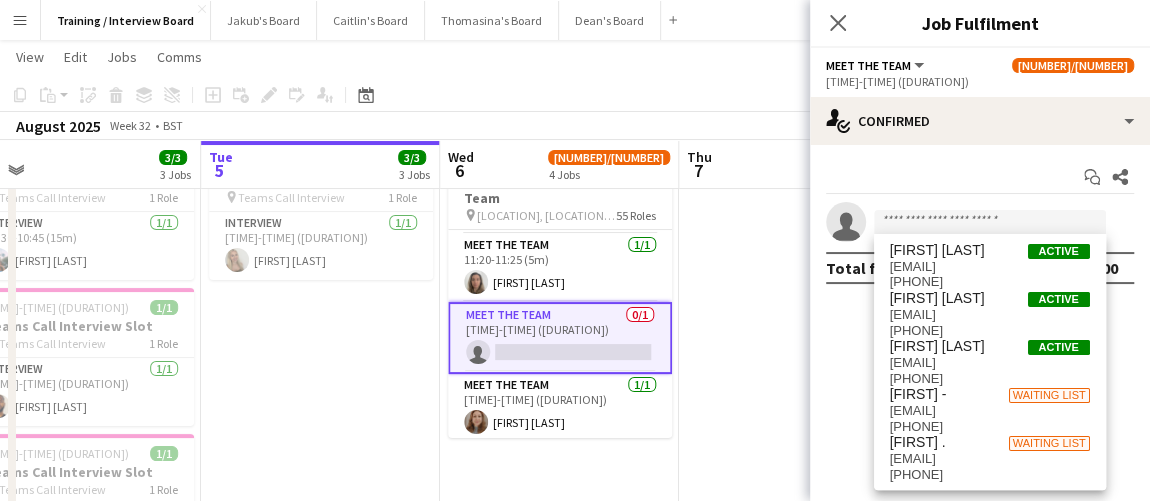 click at bounding box center (798, 402) 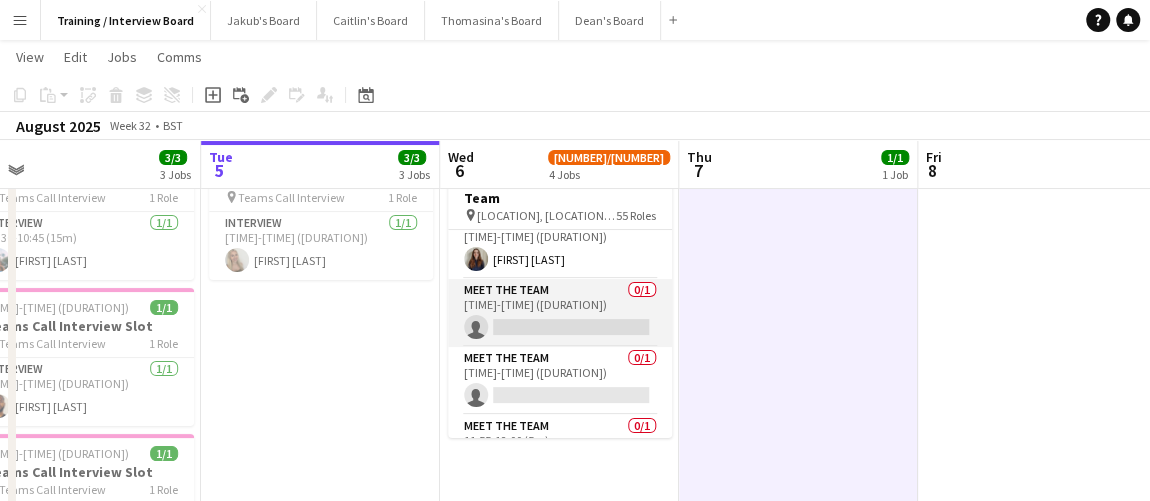 scroll, scrollTop: 1454, scrollLeft: 0, axis: vertical 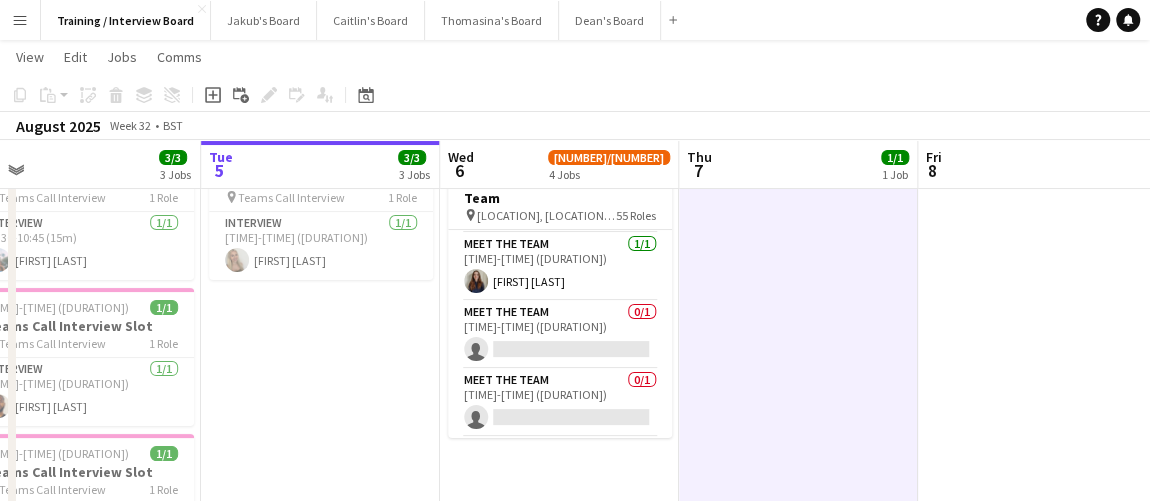 drag, startPoint x: 523, startPoint y: 325, endPoint x: 1145, endPoint y: 193, distance: 635.8522 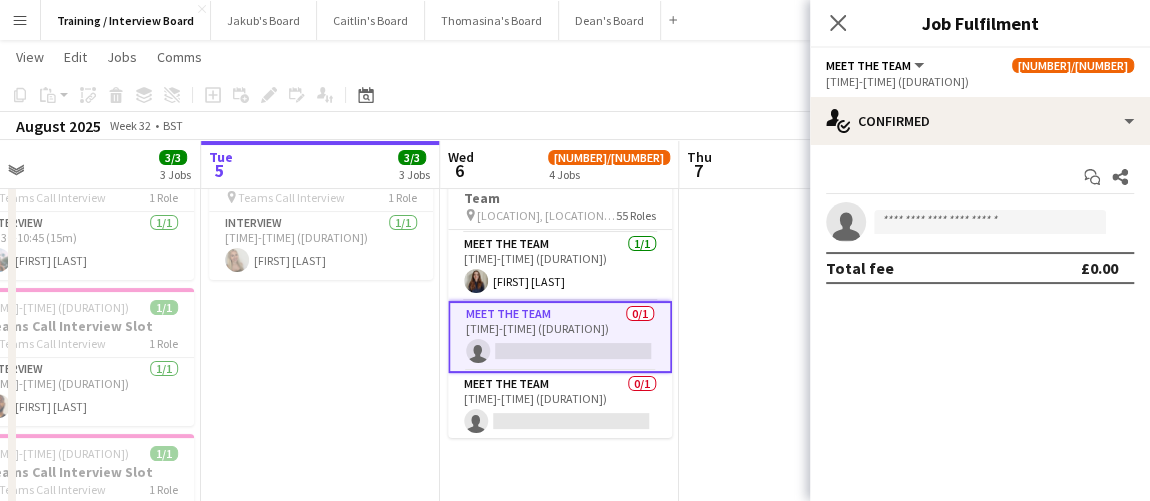 click on "single-neutral-actions" at bounding box center [980, 222] 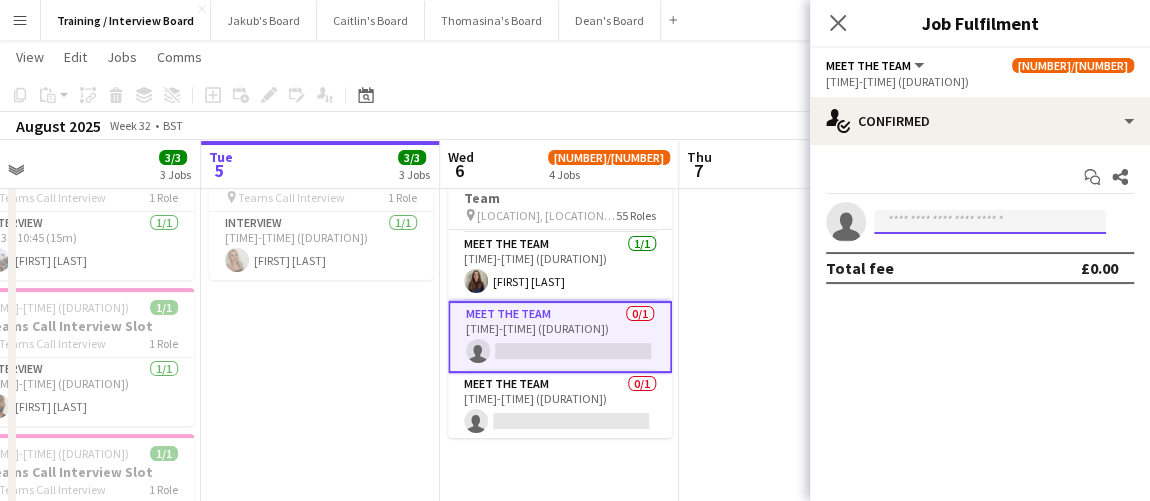 click at bounding box center (990, 222) 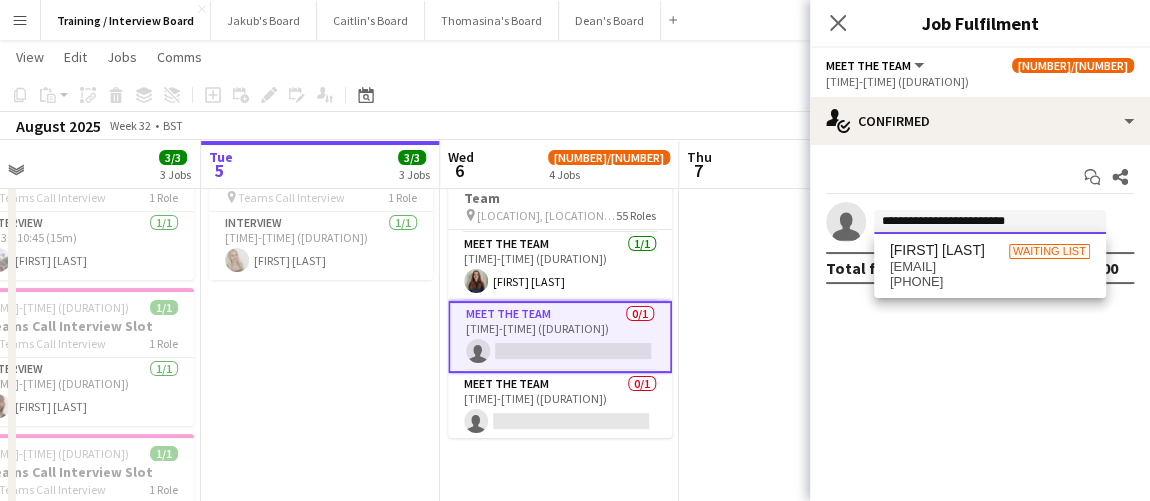 type on "**********" 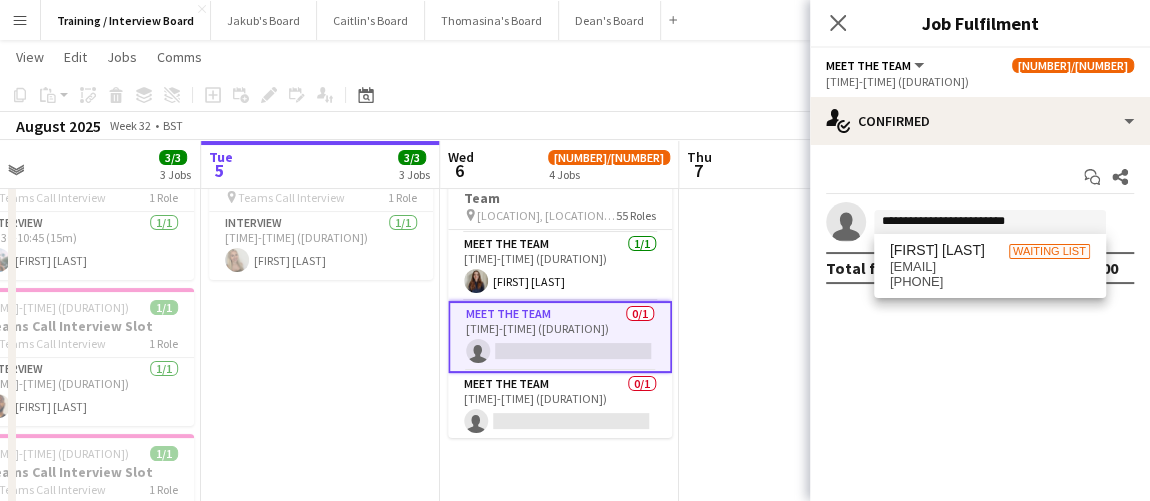 click on "Jayden Kabunga" at bounding box center (937, 250) 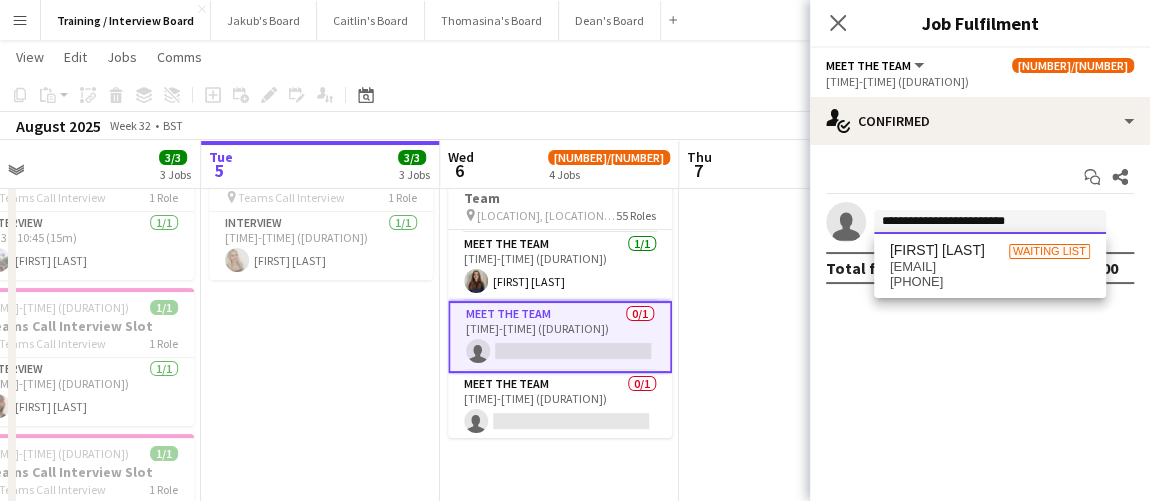type 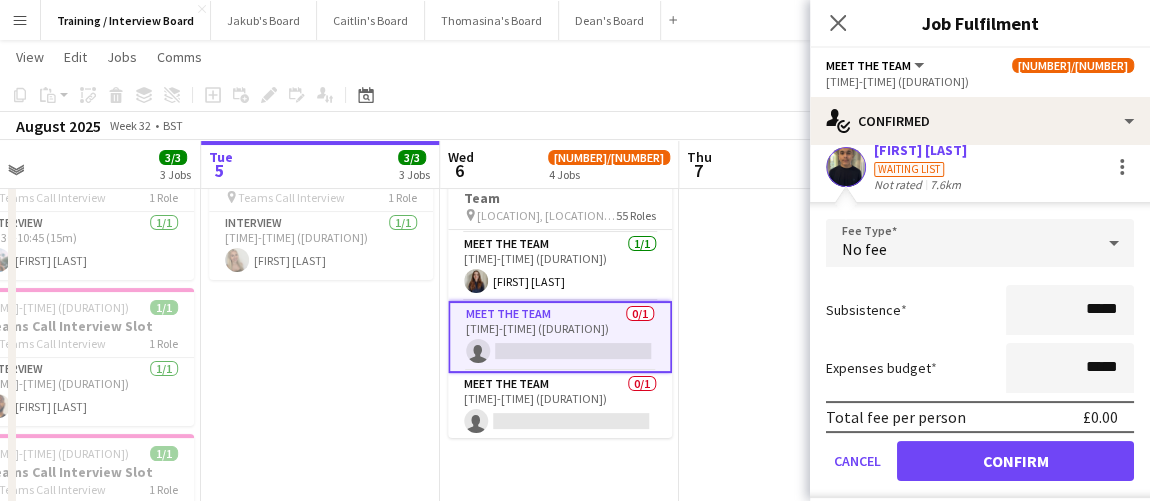 scroll, scrollTop: 113, scrollLeft: 0, axis: vertical 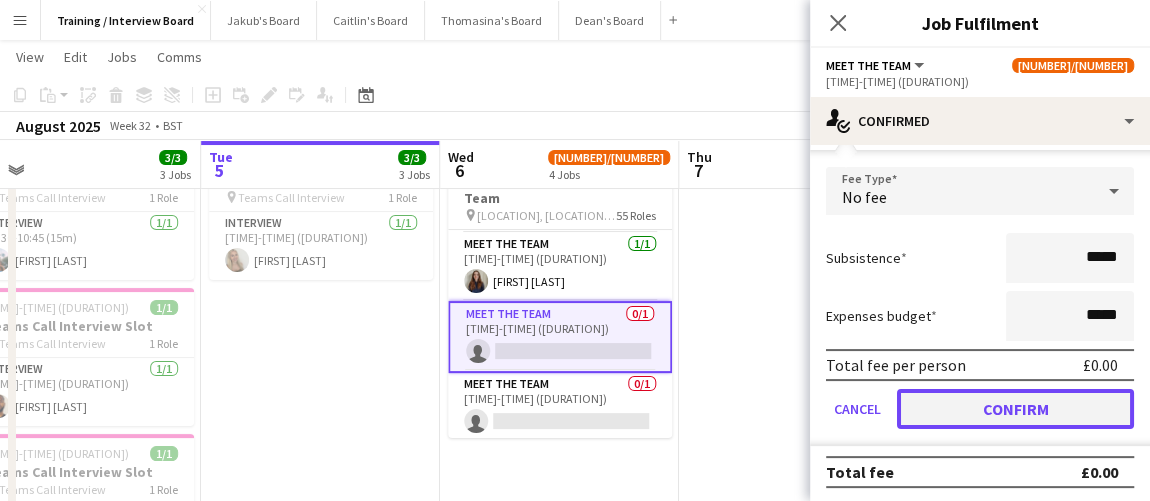 click on "Confirm" at bounding box center (1015, 409) 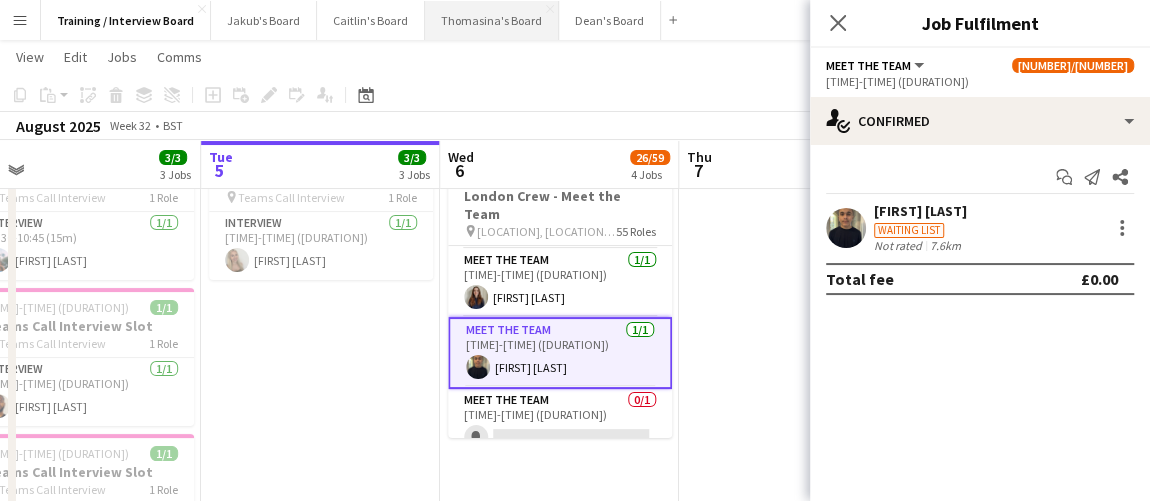 scroll, scrollTop: 0, scrollLeft: 0, axis: both 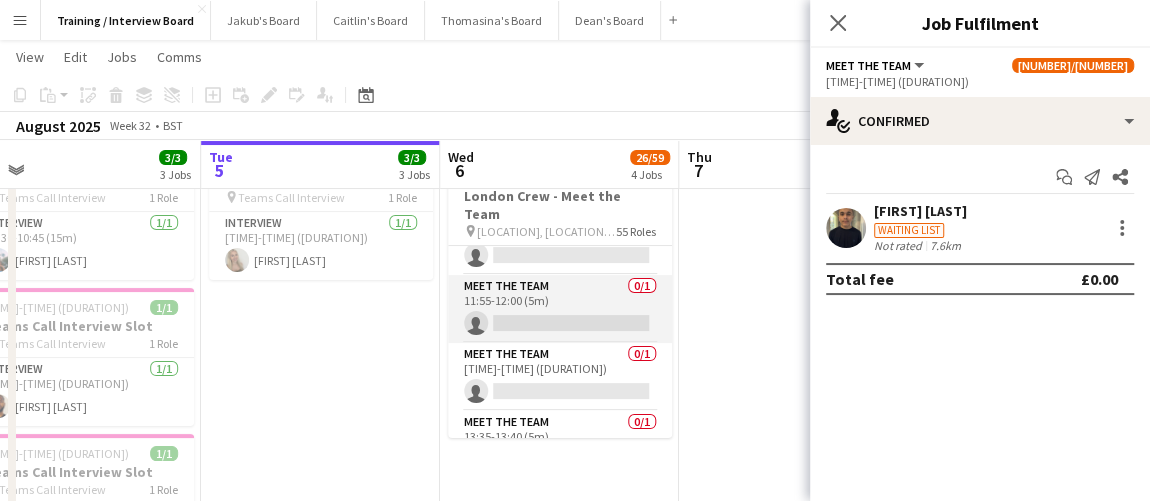 click on "Meet The Team   0/1   11:55-12:00 (5m)
single-neutral-actions" at bounding box center (560, 309) 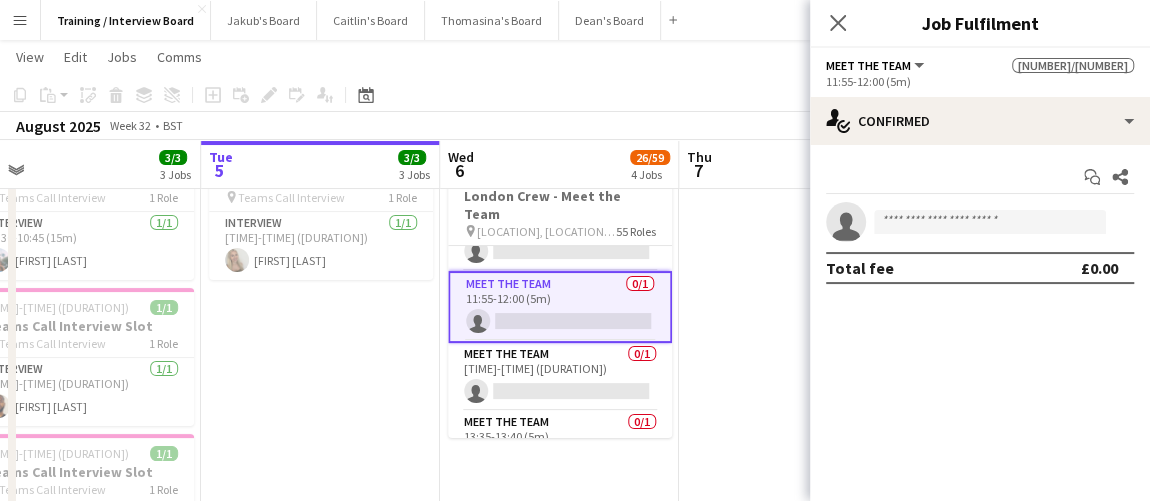 scroll, scrollTop: 1632, scrollLeft: 0, axis: vertical 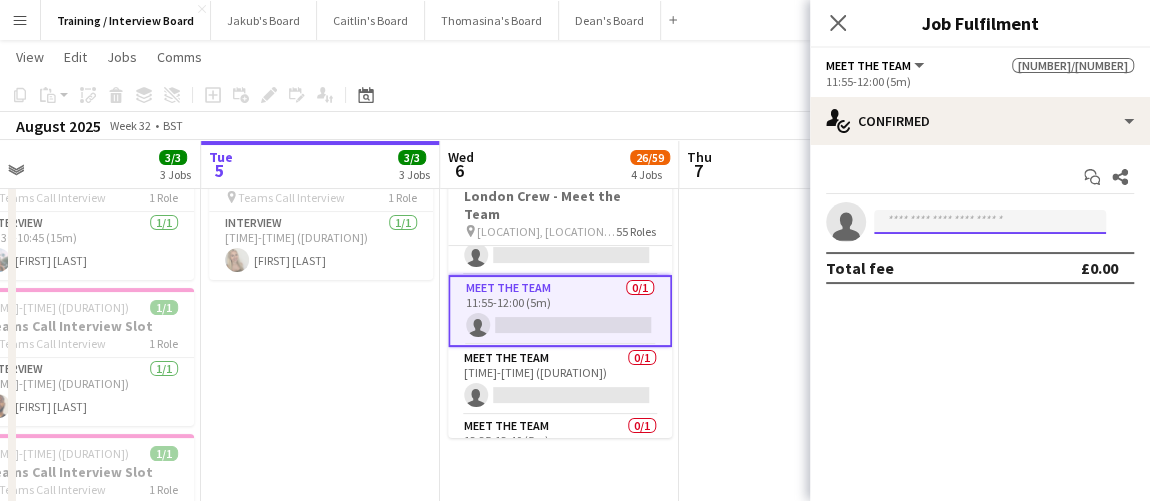 click at bounding box center [990, 222] 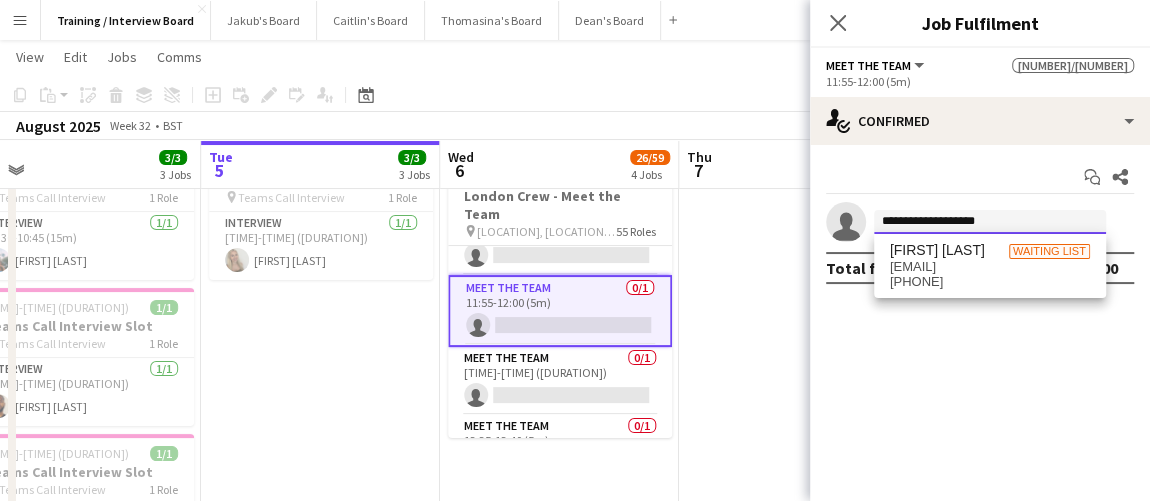 click on "**********" at bounding box center [990, 222] 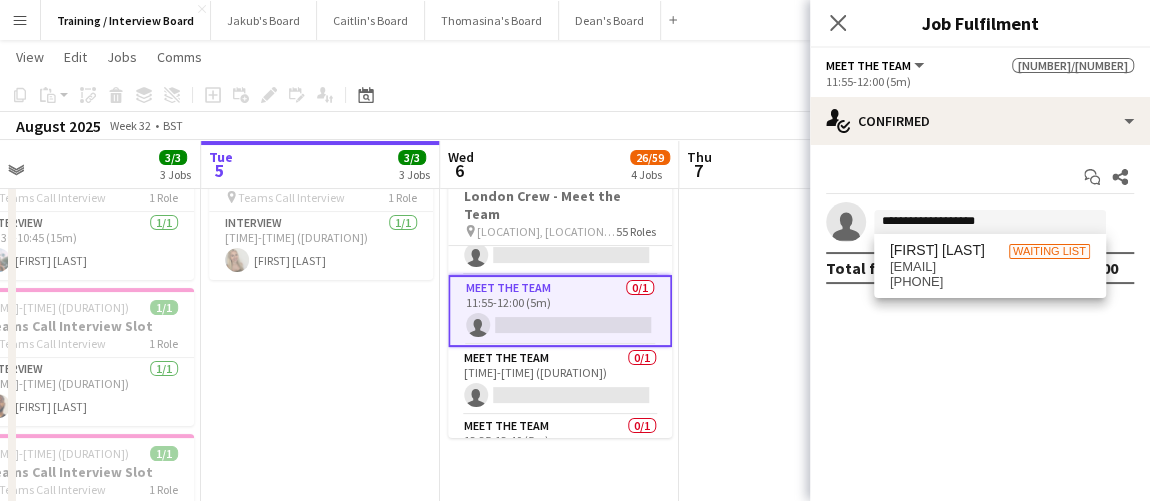 click on "Omar Hassan  Waiting list   hsalah167@gmail.com   +447787440122" at bounding box center [990, 266] 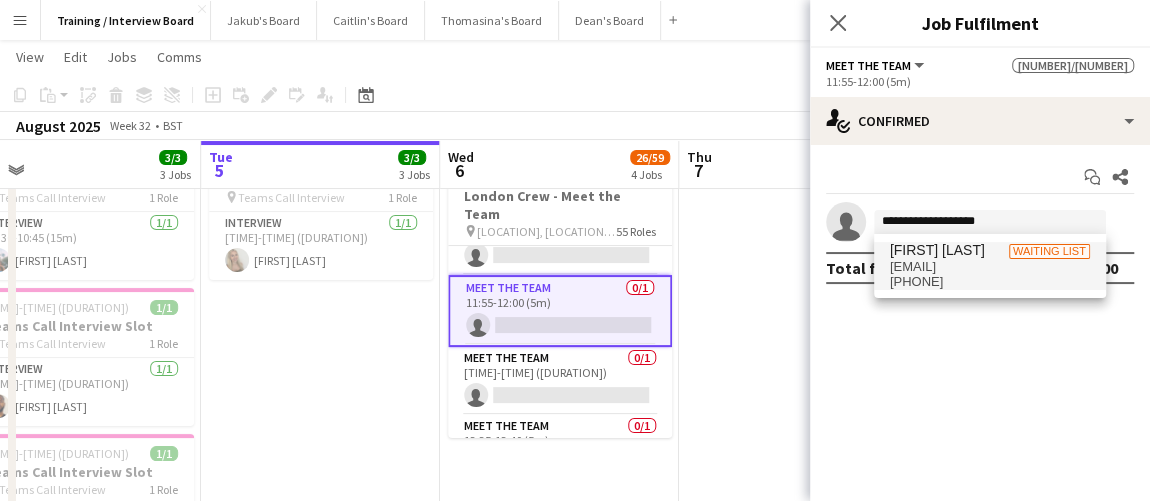 click on "hsalah167@gmail.com" at bounding box center [990, 267] 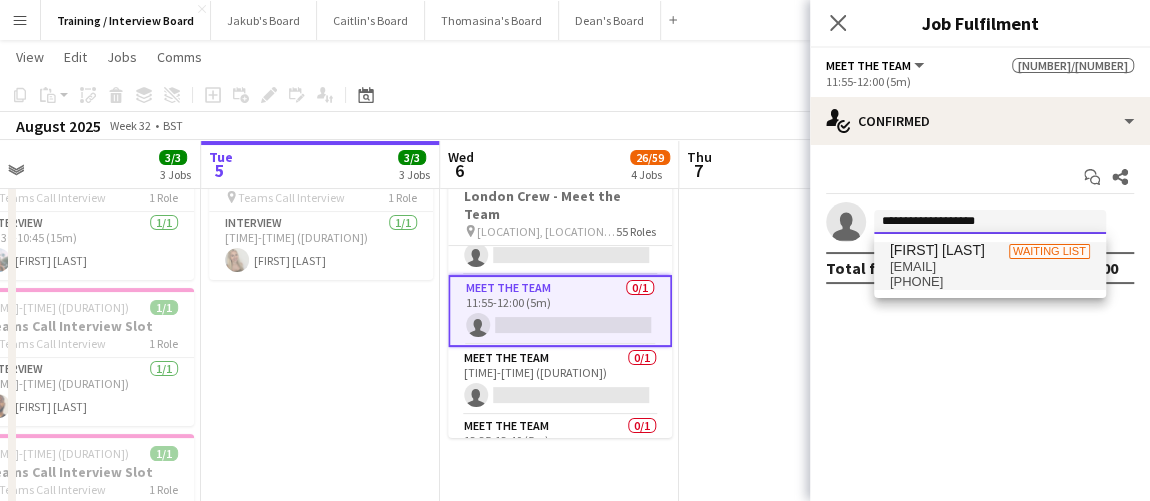 type 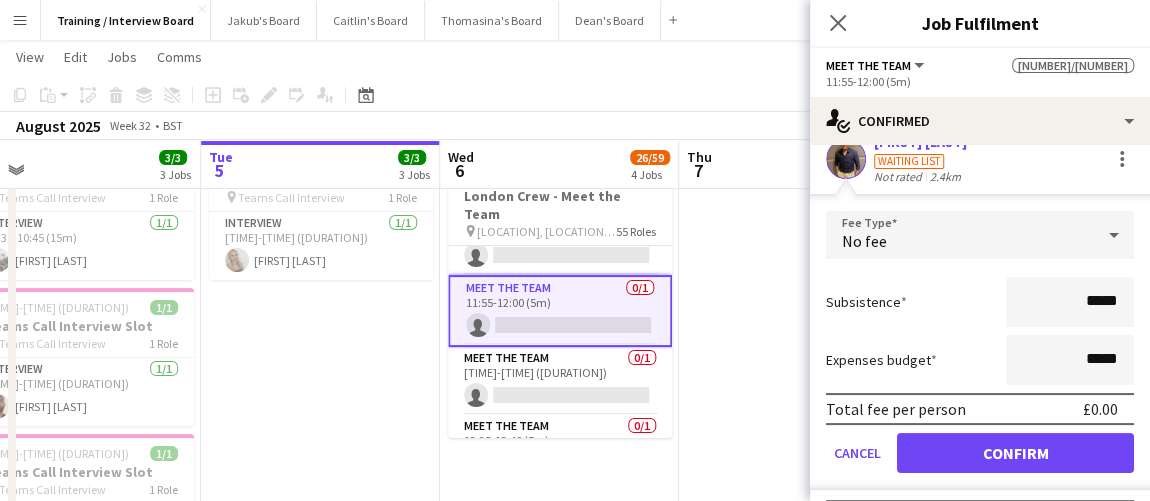 scroll, scrollTop: 113, scrollLeft: 0, axis: vertical 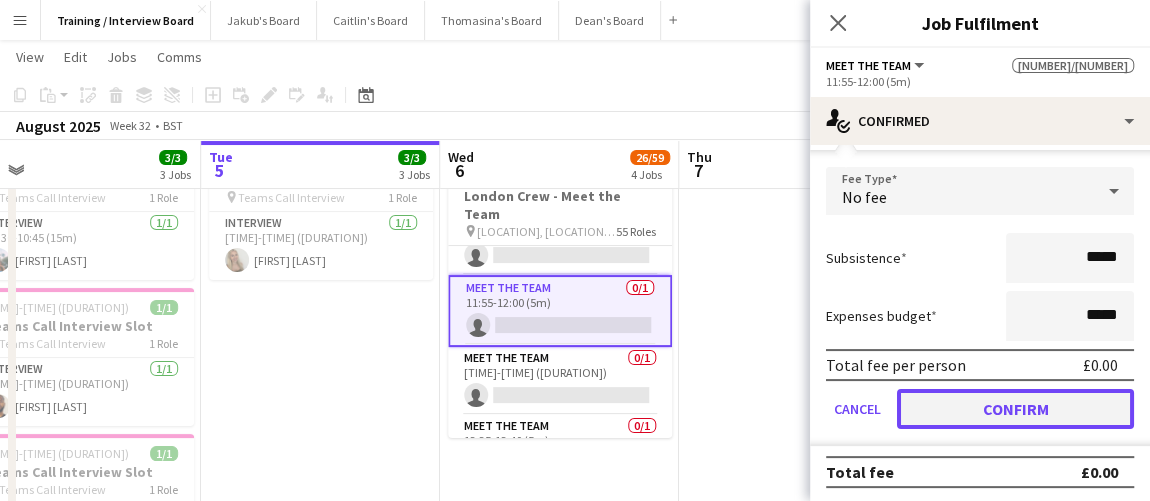 click on "Confirm" at bounding box center [1015, 409] 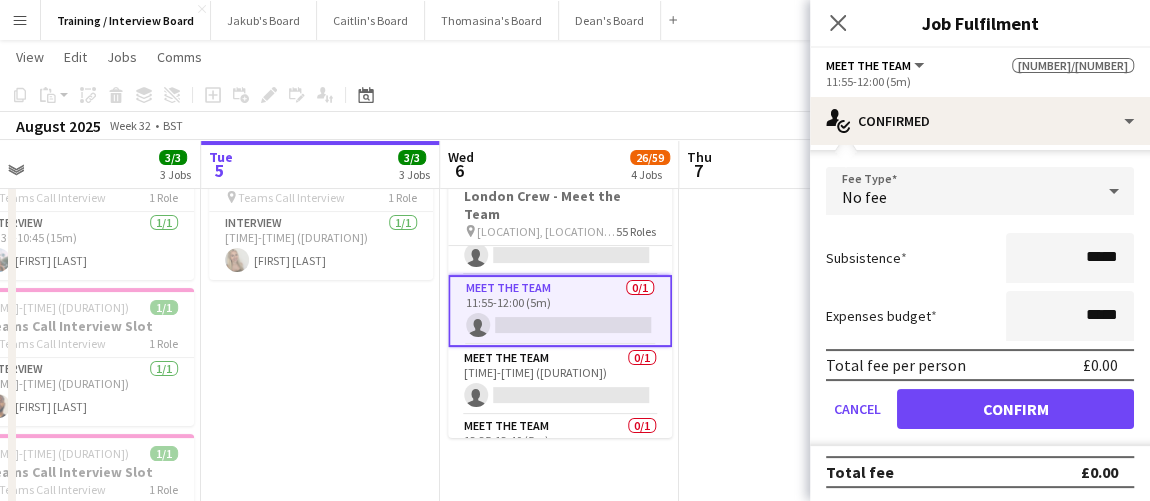 scroll, scrollTop: 0, scrollLeft: 0, axis: both 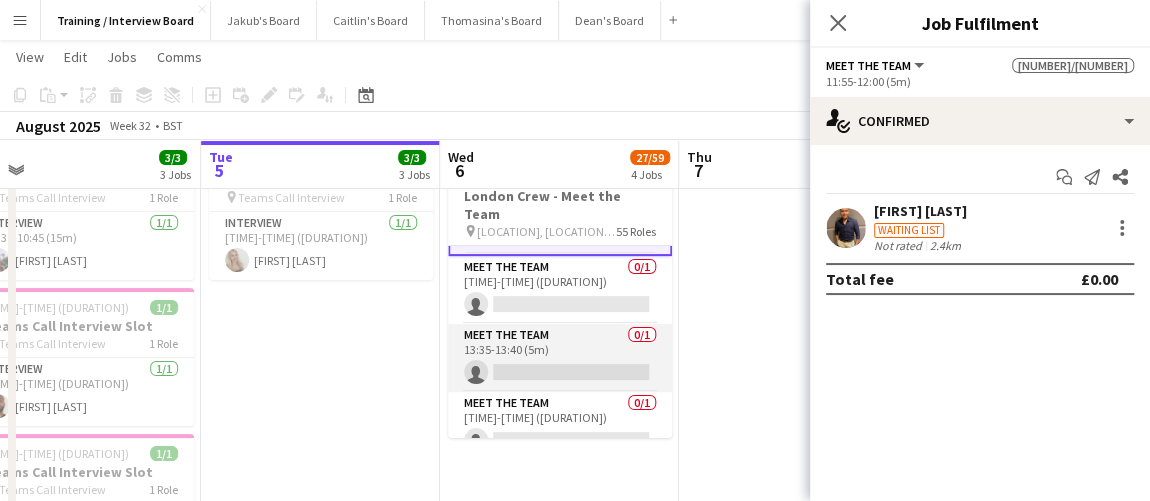 click on "Meet The Team   0/1   13:35-13:40 (5m)
single-neutral-actions" at bounding box center (560, 358) 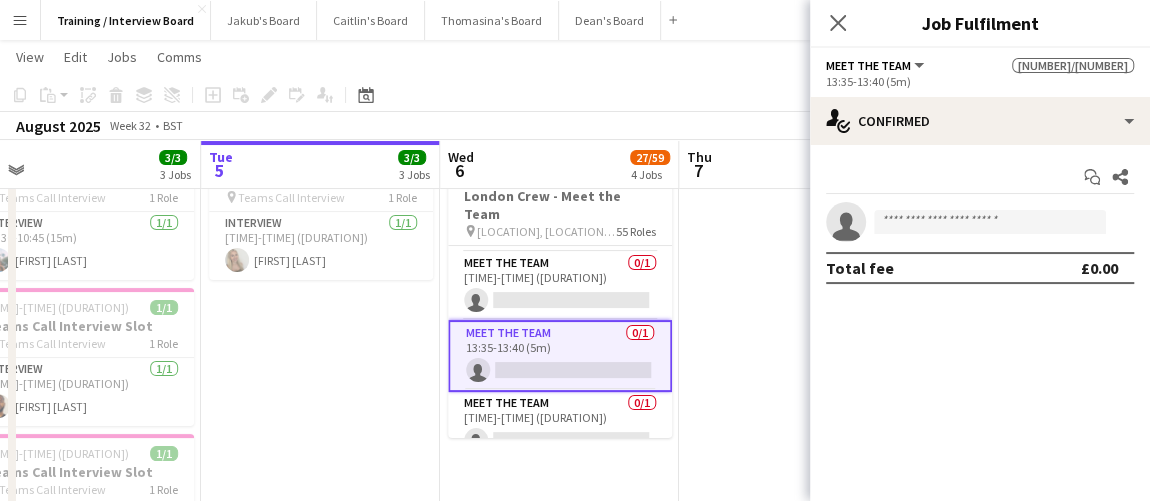 scroll, scrollTop: 1721, scrollLeft: 0, axis: vertical 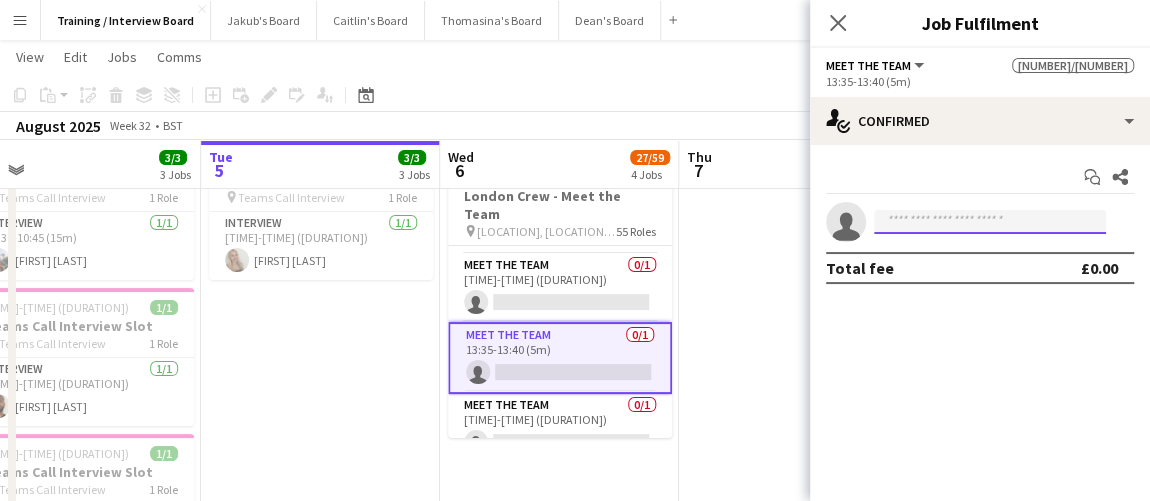 click at bounding box center [990, 222] 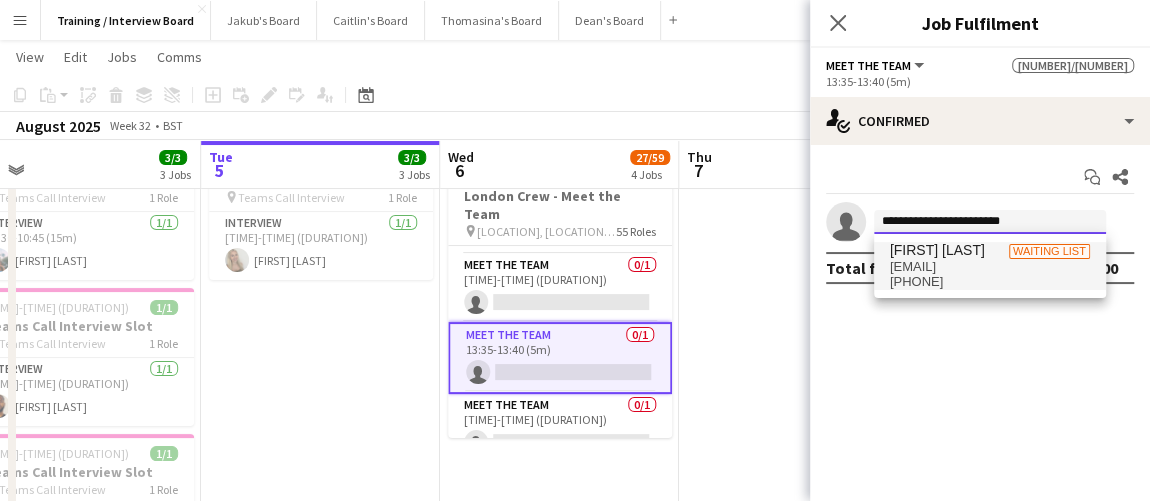 type on "**********" 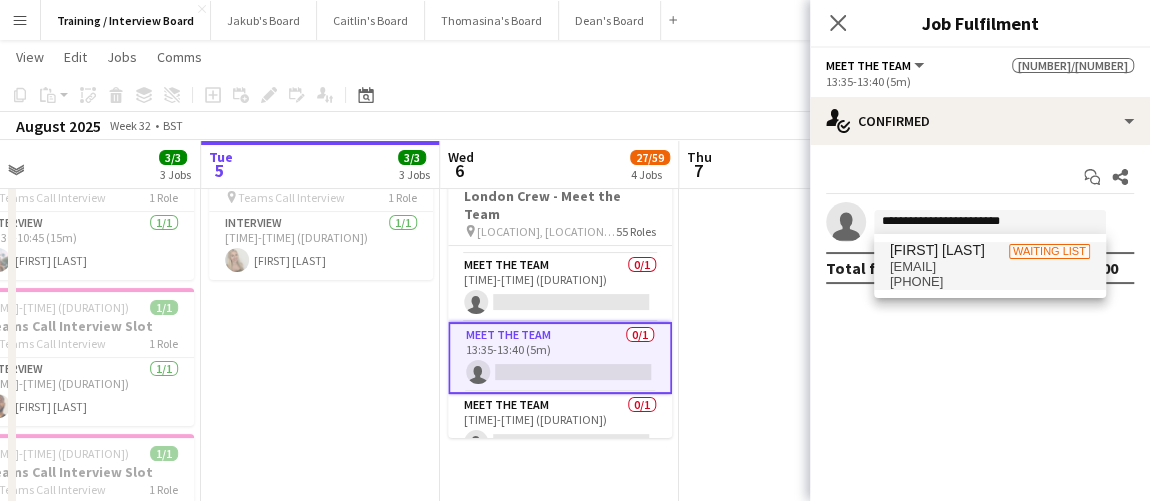click on "Waiting list" at bounding box center (1049, 251) 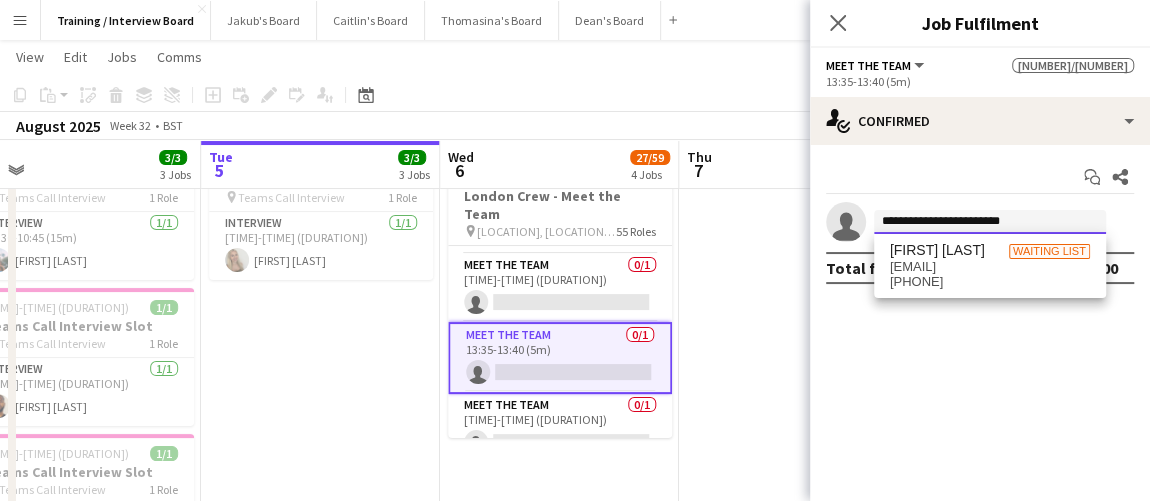 type 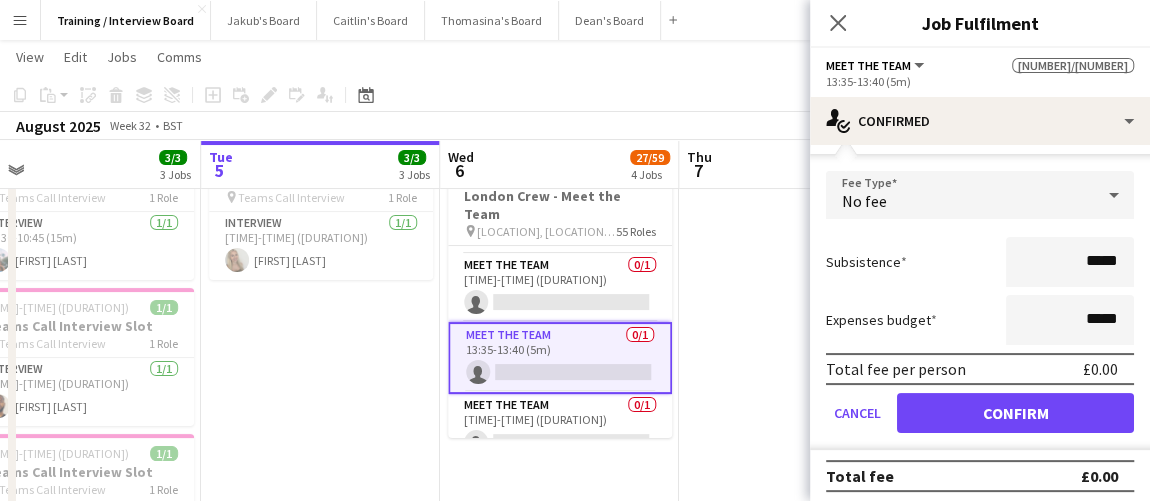 scroll, scrollTop: 113, scrollLeft: 0, axis: vertical 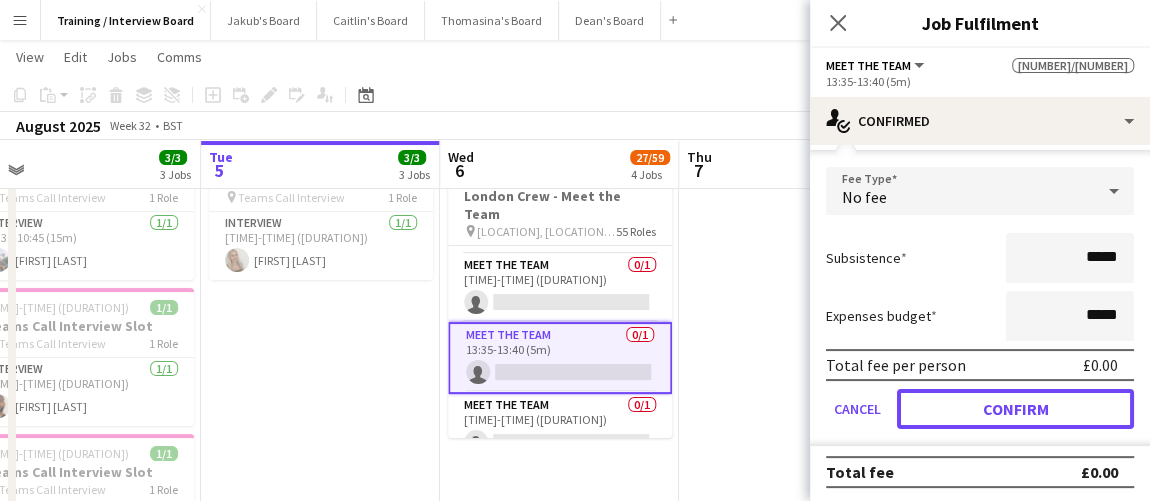 click on "Confirm" at bounding box center (1015, 409) 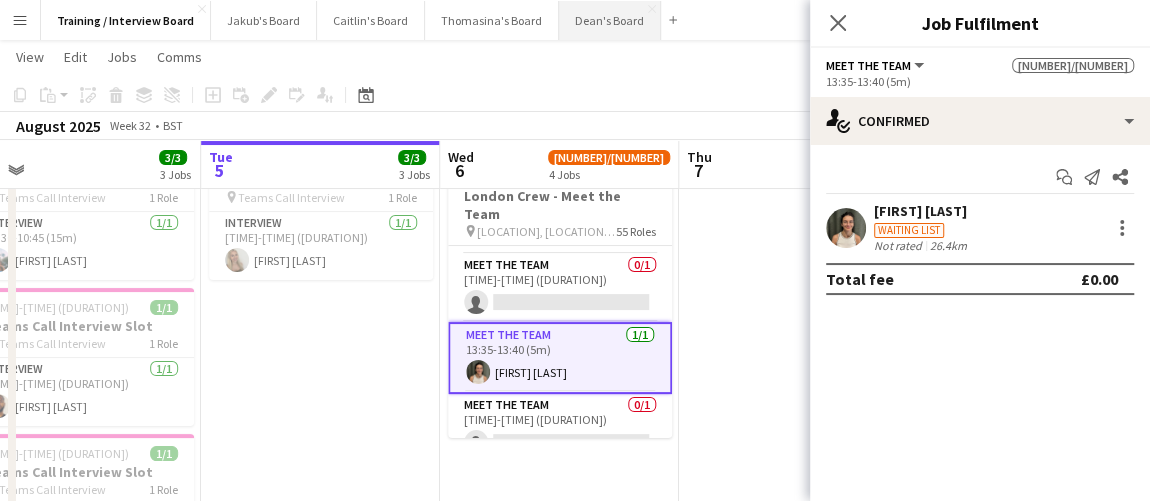 scroll, scrollTop: 0, scrollLeft: 0, axis: both 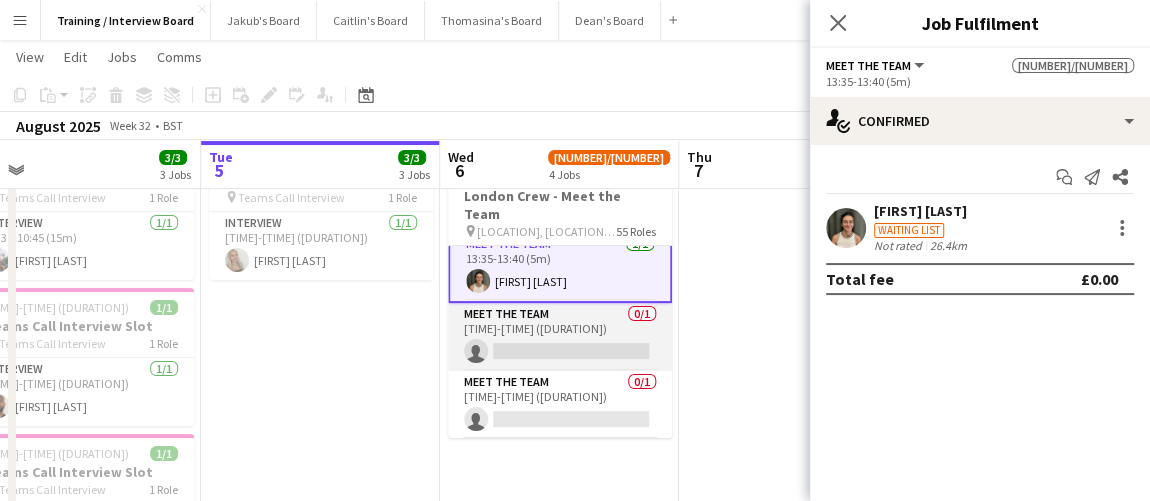 click on "Meet The Team   0/1   13:40-13:45 (5m)
single-neutral-actions" at bounding box center [560, 337] 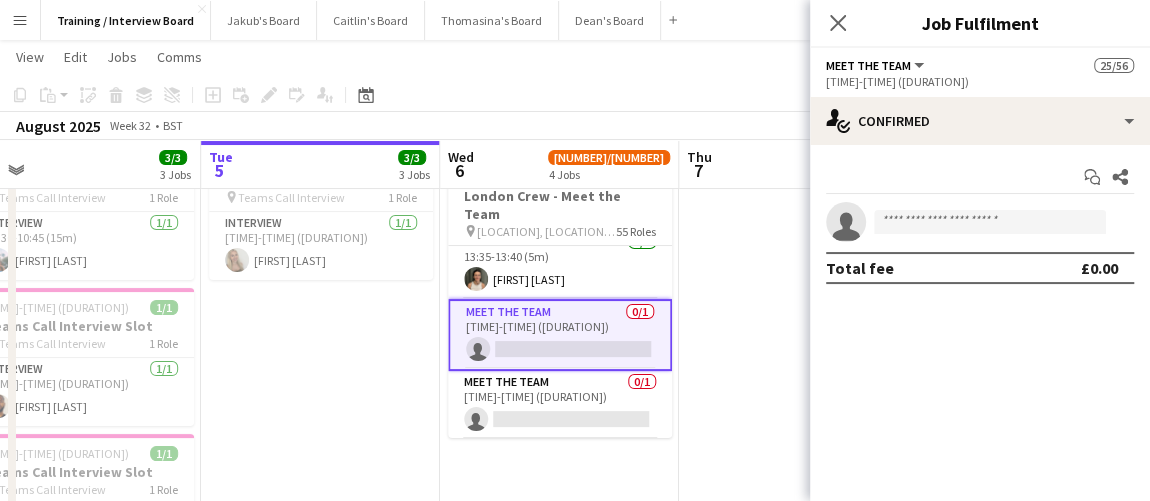 scroll, scrollTop: 1810, scrollLeft: 0, axis: vertical 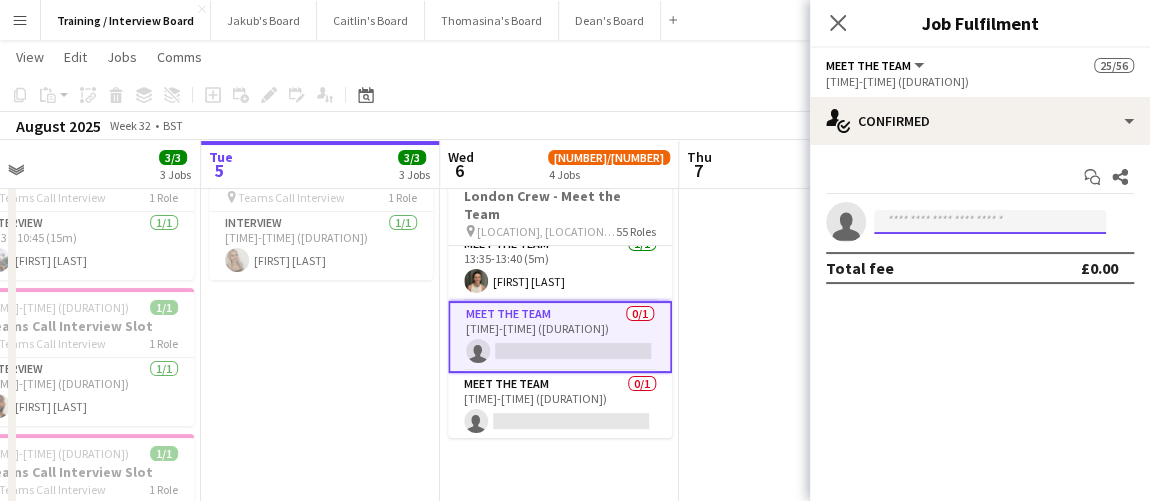 click at bounding box center (990, 222) 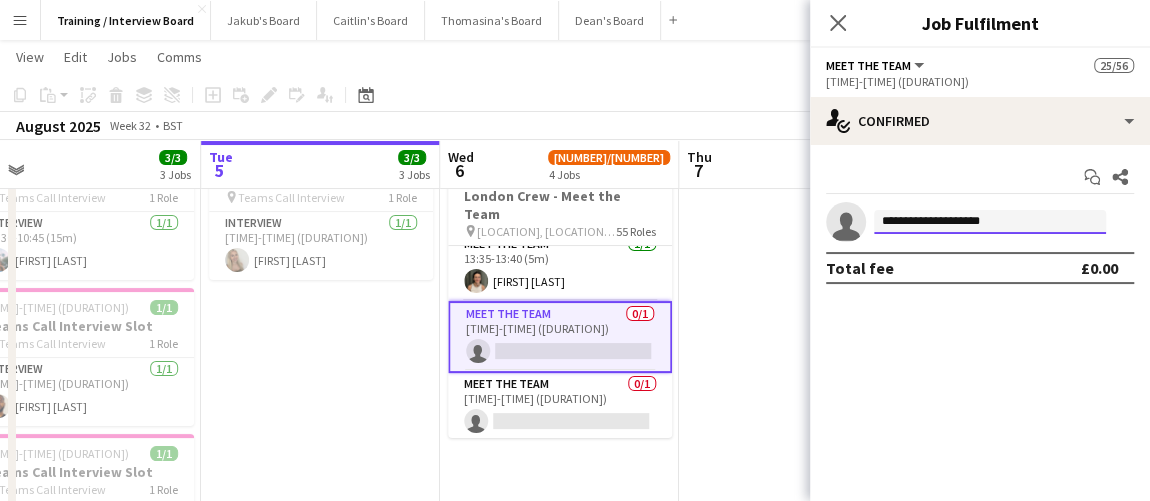 click on "**********" at bounding box center [990, 222] 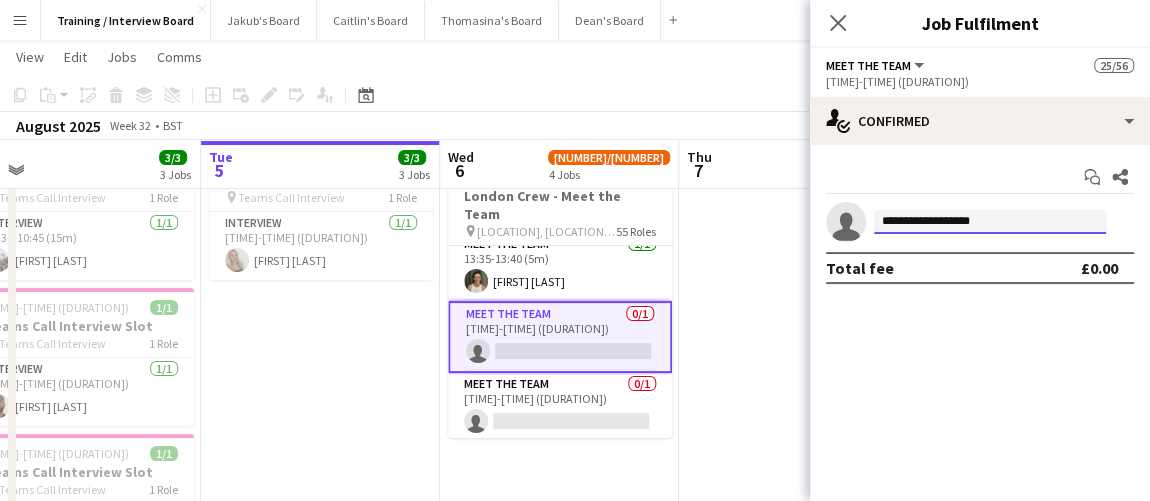 type on "**********" 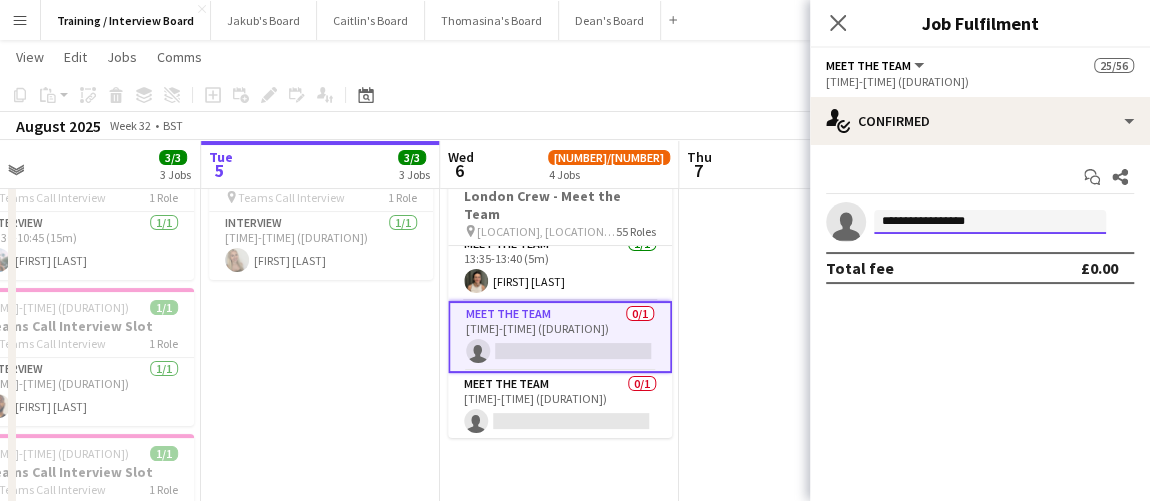 click on "**********" at bounding box center [990, 222] 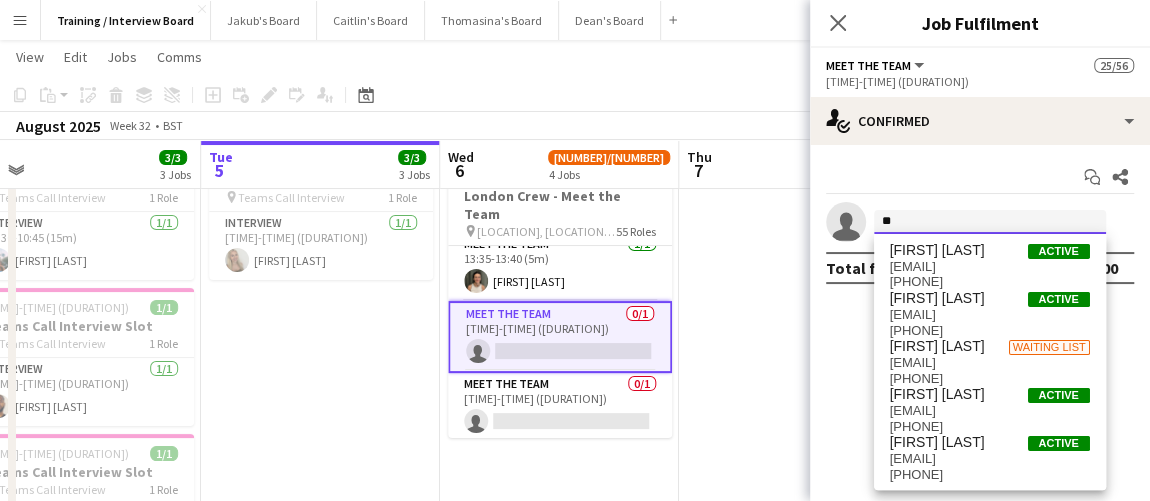 type on "*" 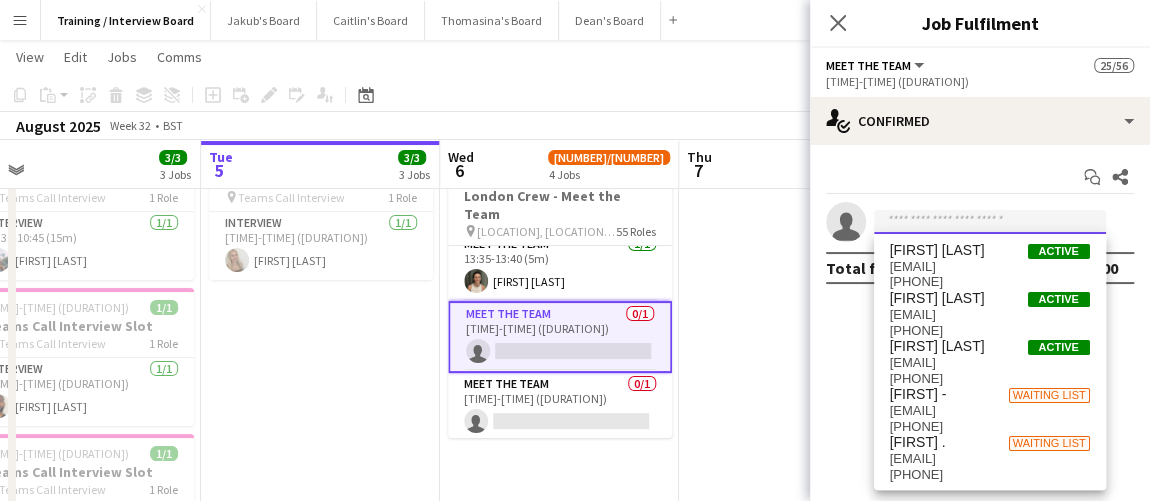 paste on "**********" 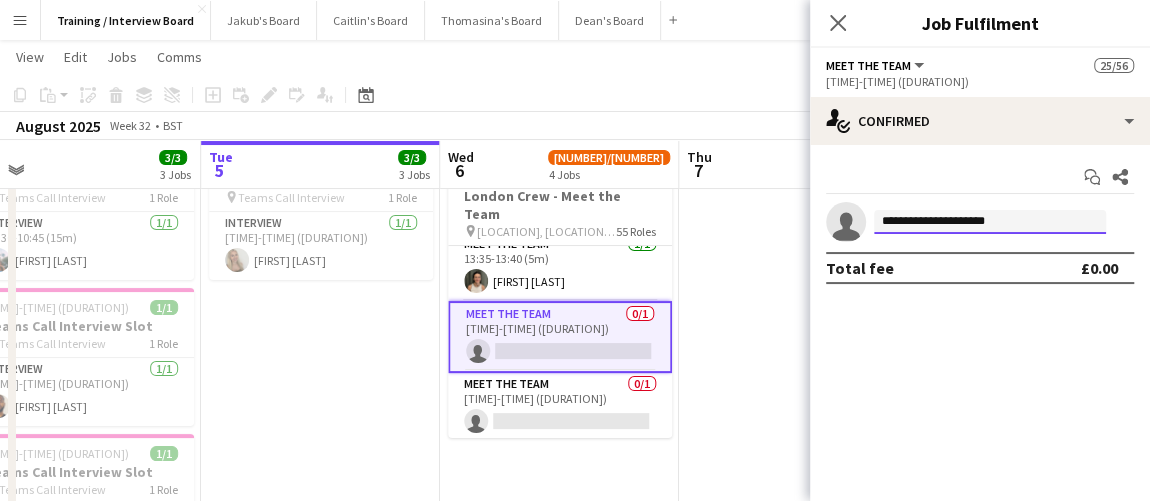 drag, startPoint x: 1036, startPoint y: 226, endPoint x: 786, endPoint y: 178, distance: 254.5663 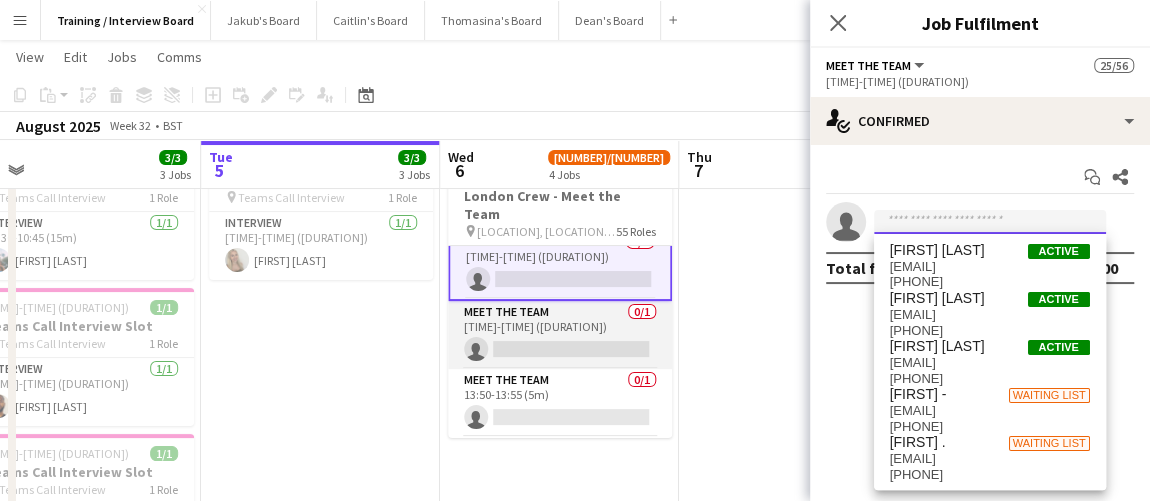 scroll, scrollTop: 1901, scrollLeft: 0, axis: vertical 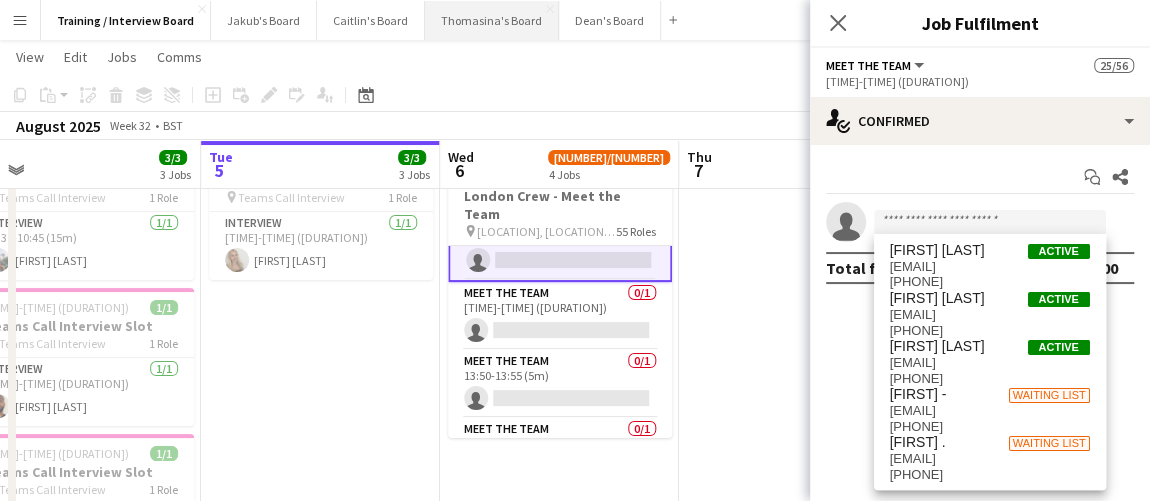 drag, startPoint x: 558, startPoint y: 313, endPoint x: 533, endPoint y: 14, distance: 300.04333 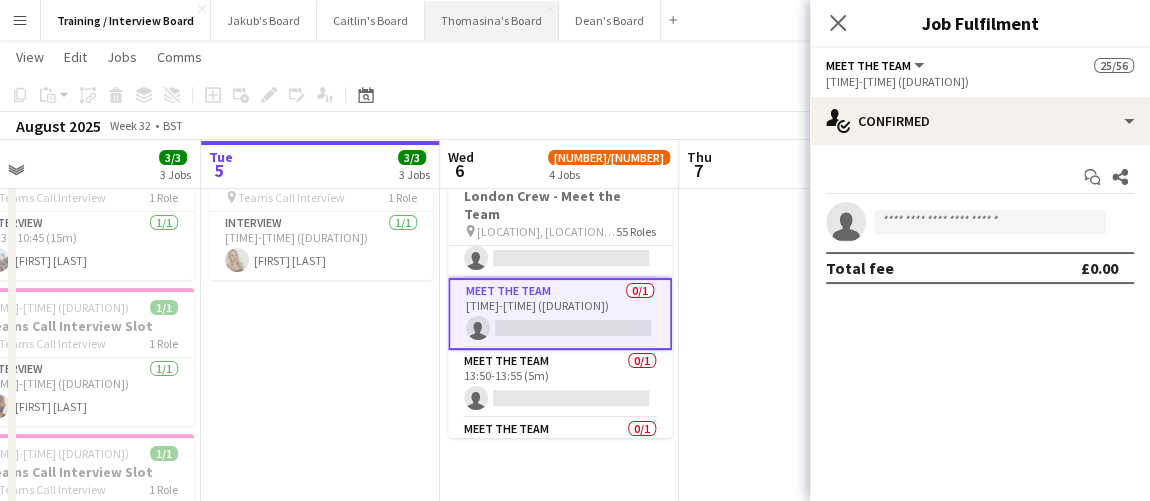 scroll, scrollTop: 0, scrollLeft: 518, axis: horizontal 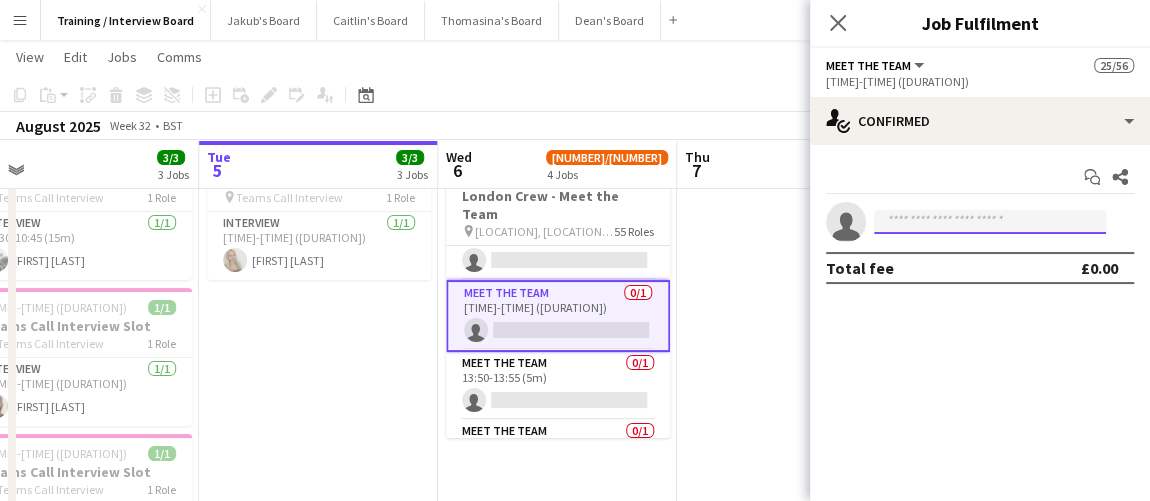 click at bounding box center (990, 222) 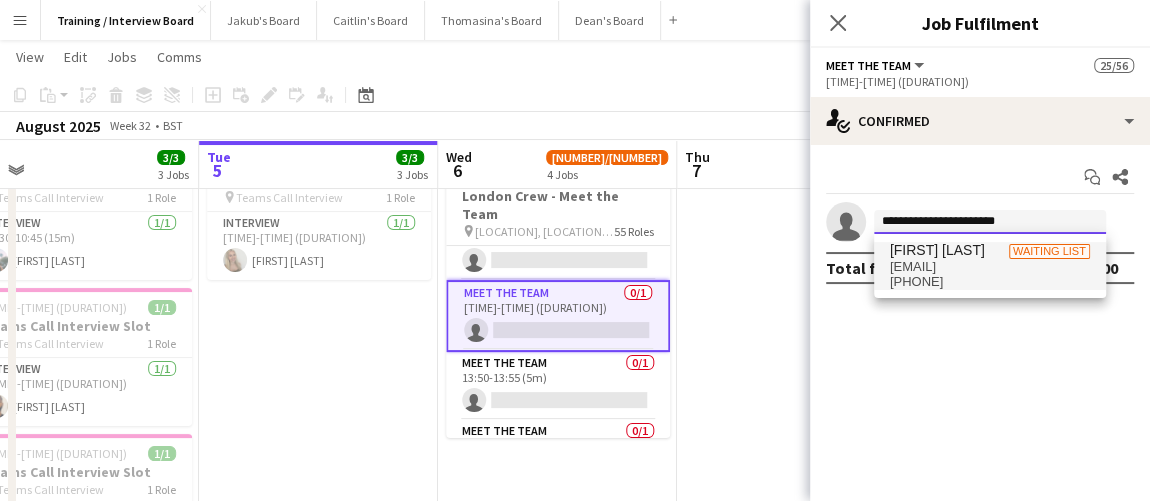type on "**********" 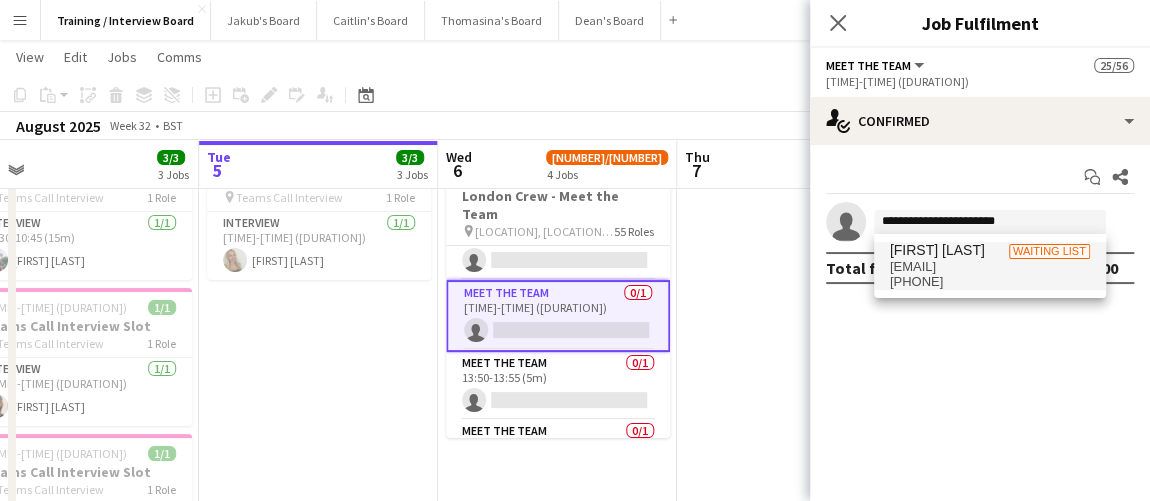 click on "Waiting list" at bounding box center [1049, 251] 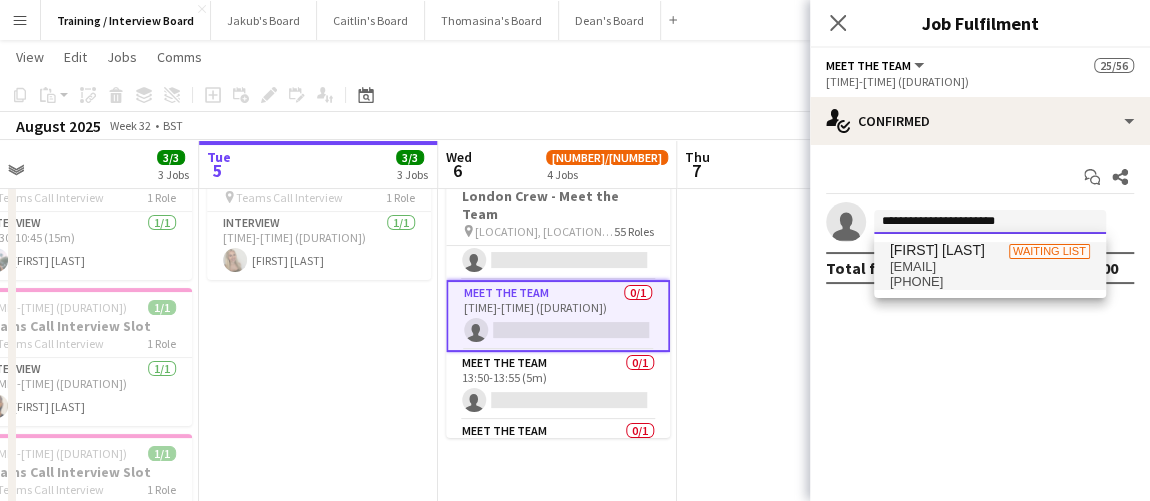 type 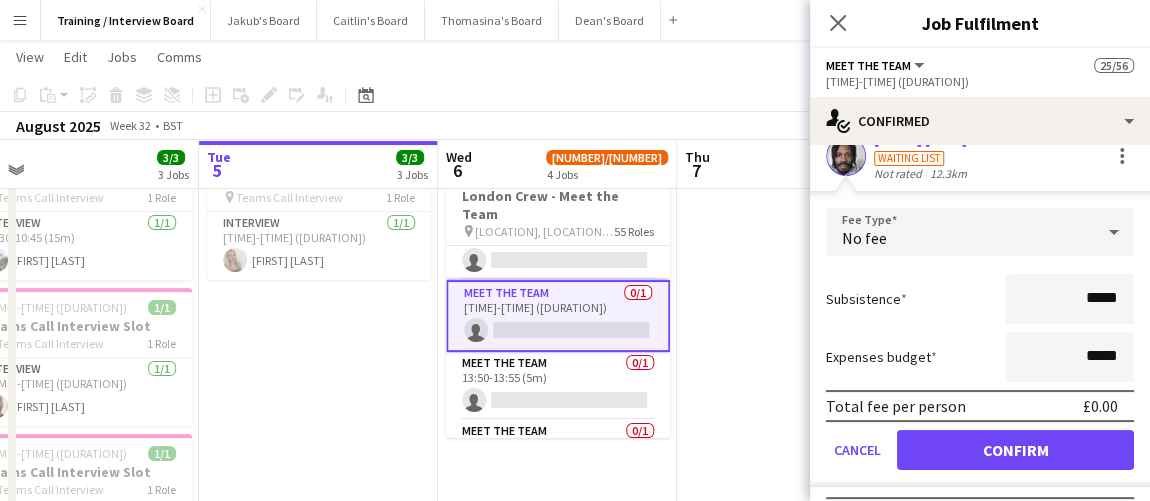 scroll, scrollTop: 113, scrollLeft: 0, axis: vertical 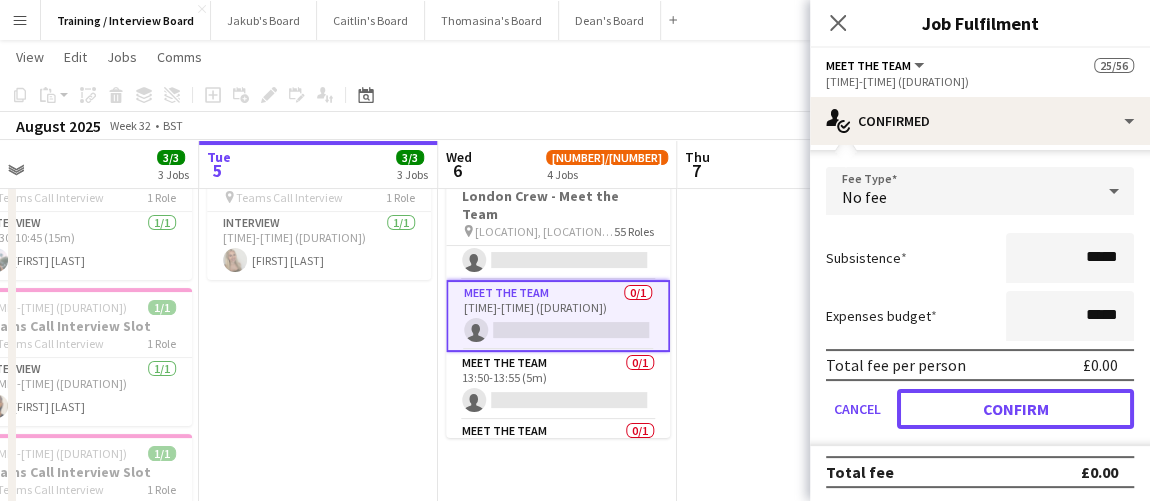 click on "Confirm" at bounding box center [1015, 409] 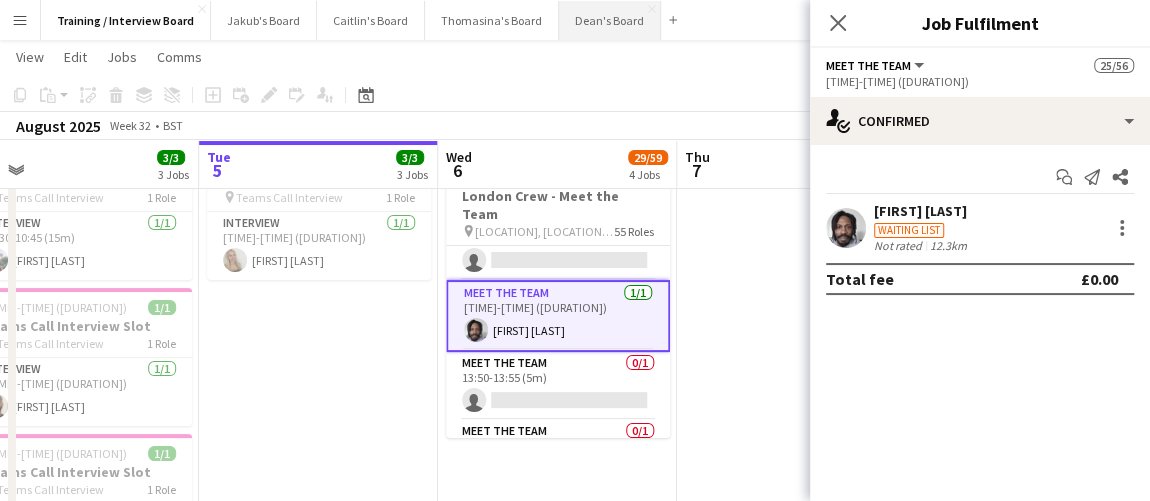 scroll, scrollTop: 0, scrollLeft: 0, axis: both 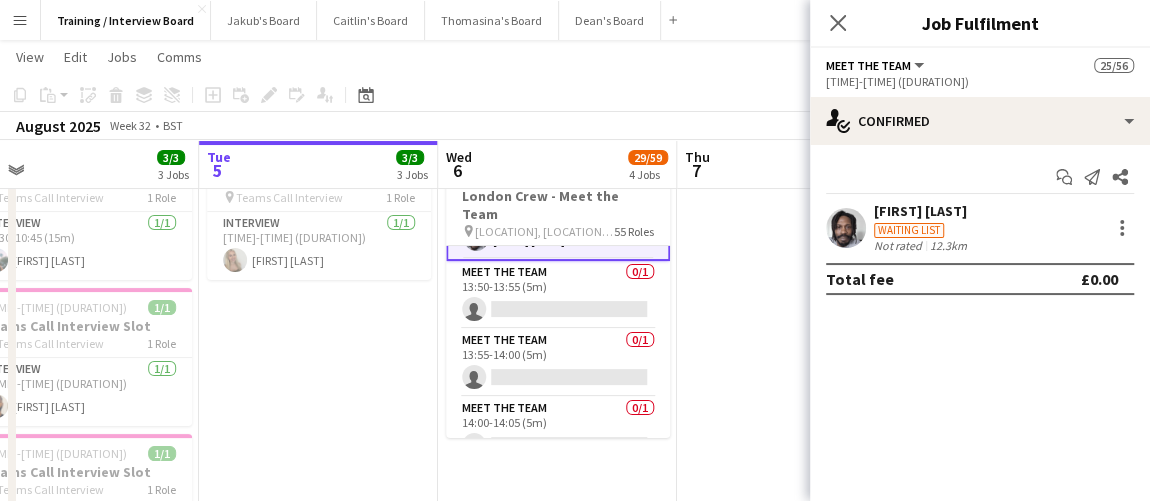 click on "Meet The Team   0/1   13:50-13:55 (5m)
single-neutral-actions" at bounding box center (558, 295) 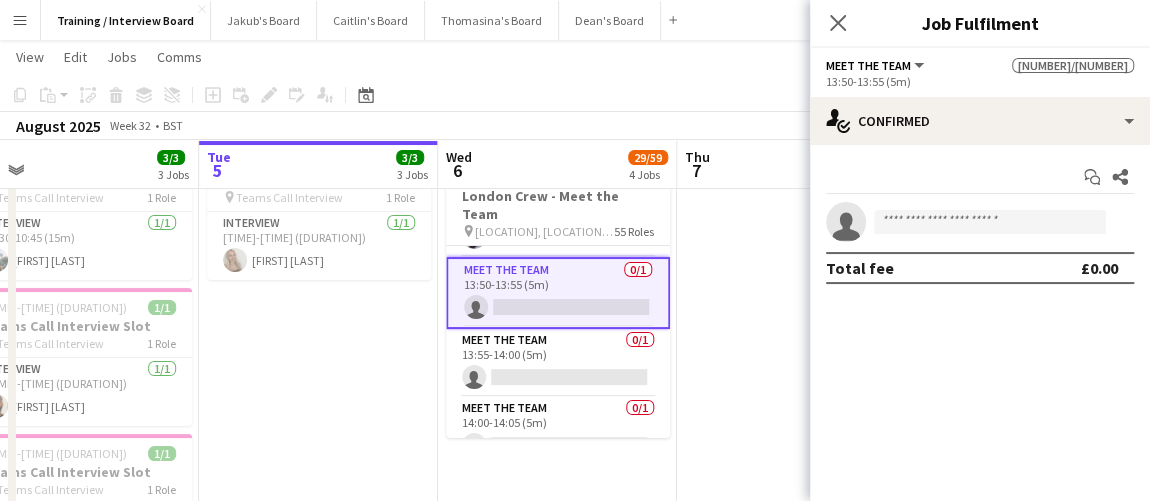 scroll, scrollTop: 1989, scrollLeft: 0, axis: vertical 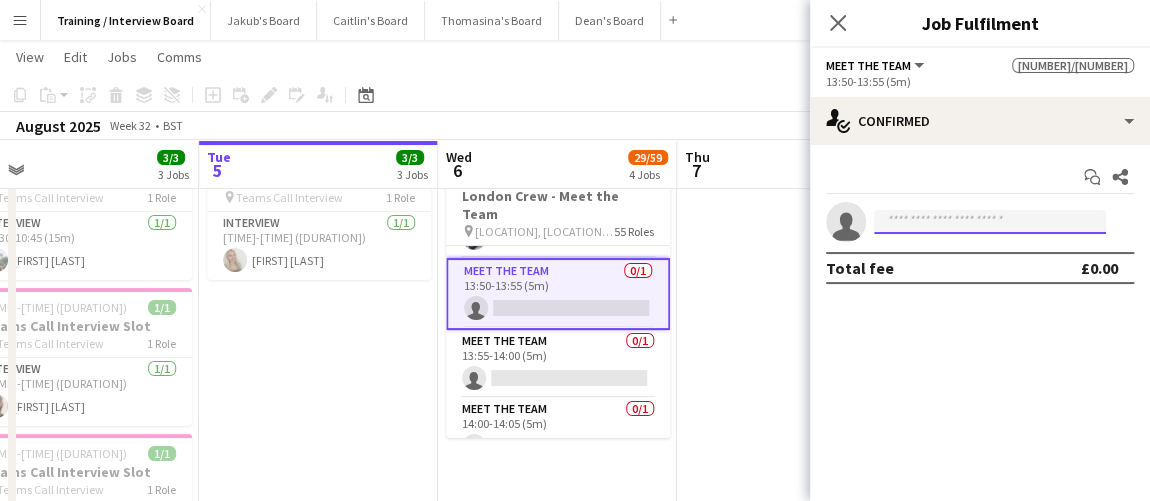 click at bounding box center [990, 222] 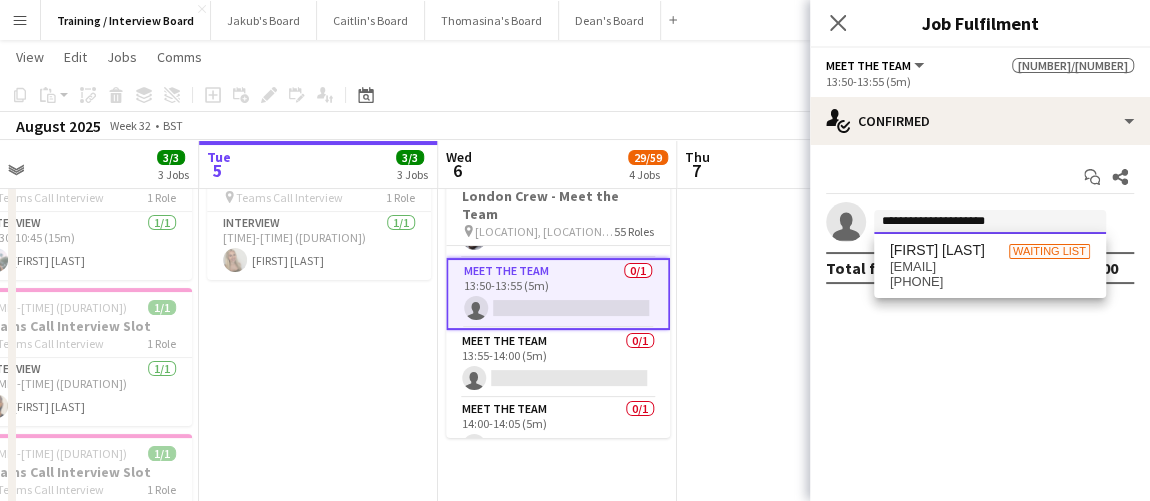type on "**********" 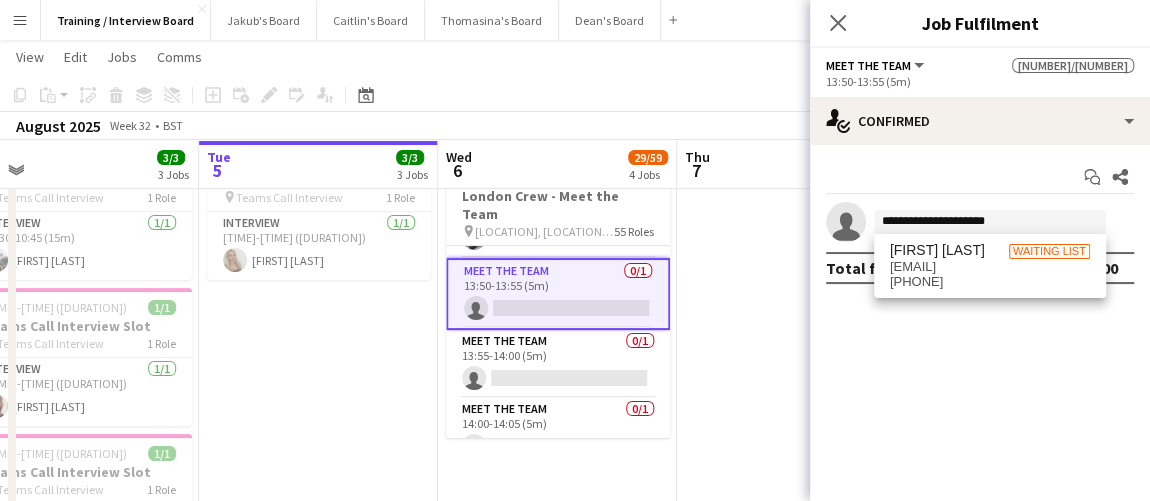 click on "Remo Kurup  Waiting list   remokurup14@gmail.com   +447456183427" at bounding box center (990, 266) 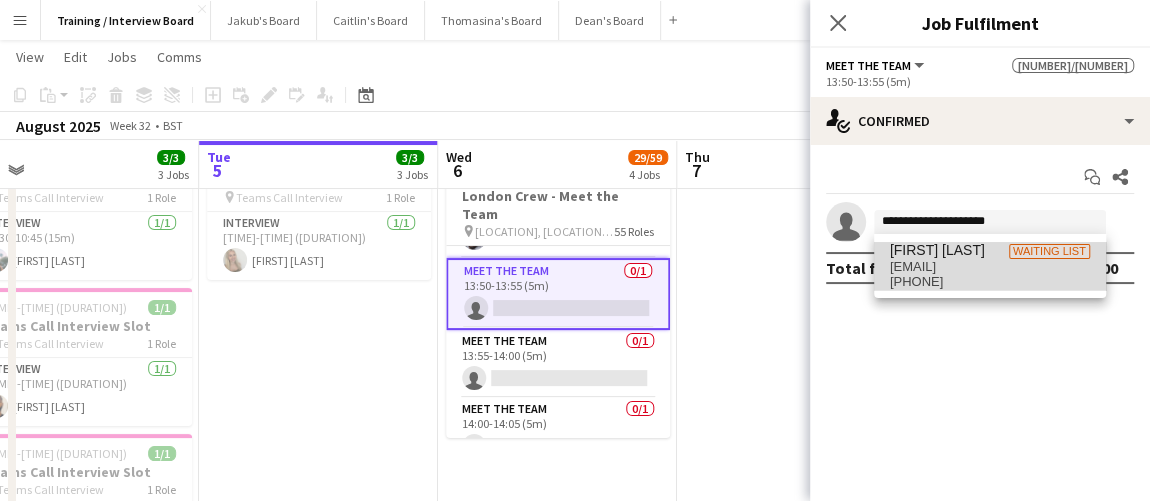 click on "remokurup14@gmail.com" at bounding box center (990, 267) 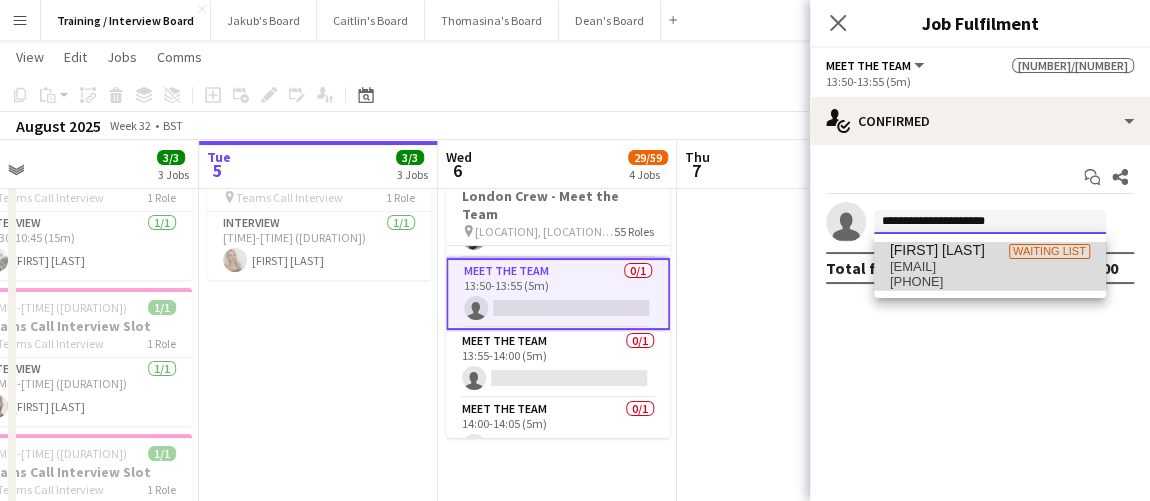 type 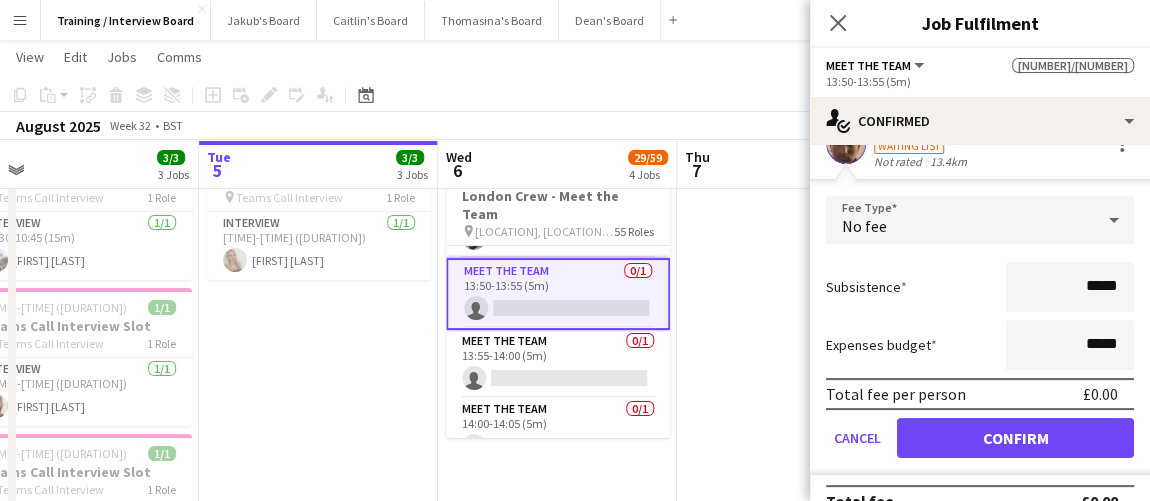 scroll, scrollTop: 113, scrollLeft: 0, axis: vertical 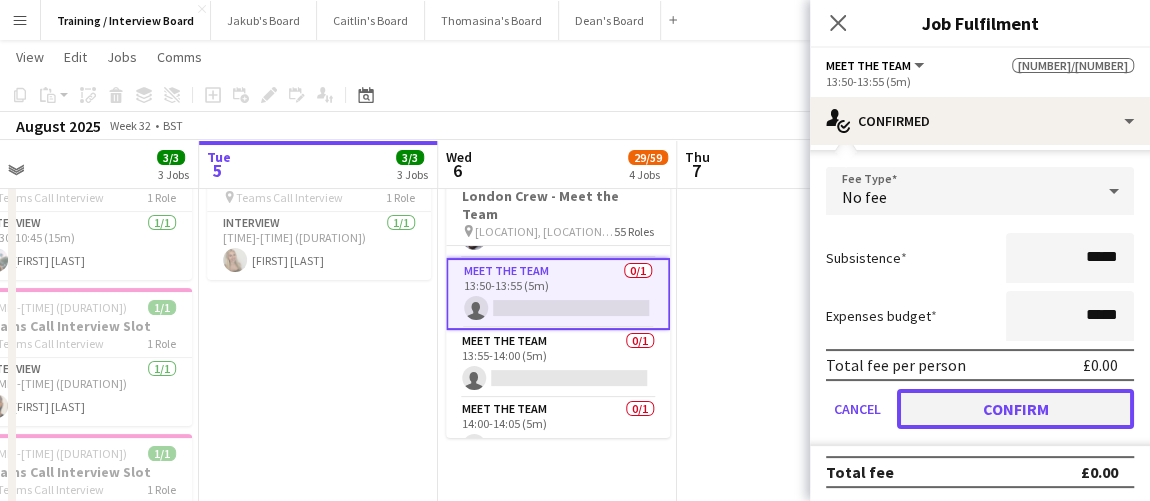 click on "Confirm" at bounding box center (1015, 409) 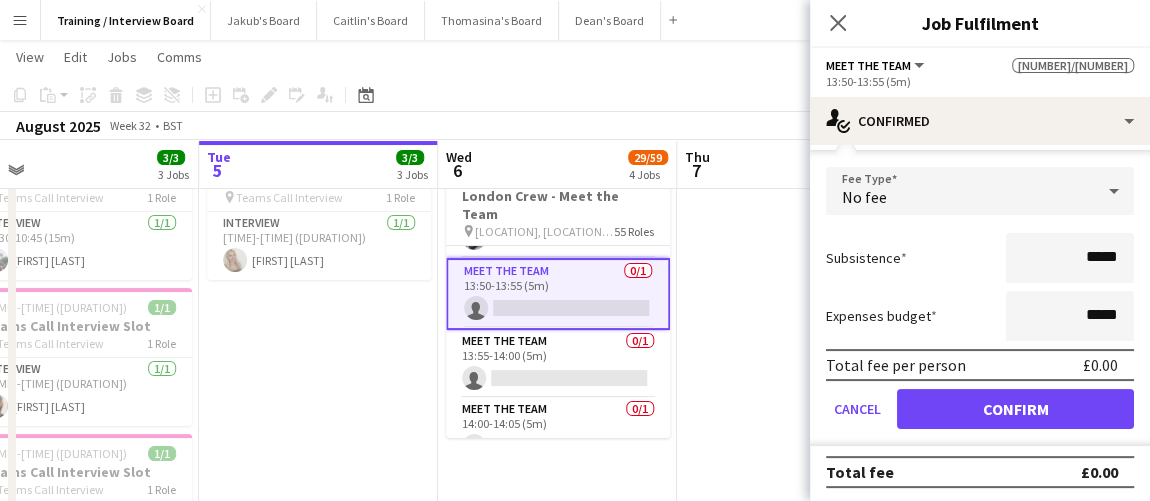 scroll, scrollTop: 0, scrollLeft: 0, axis: both 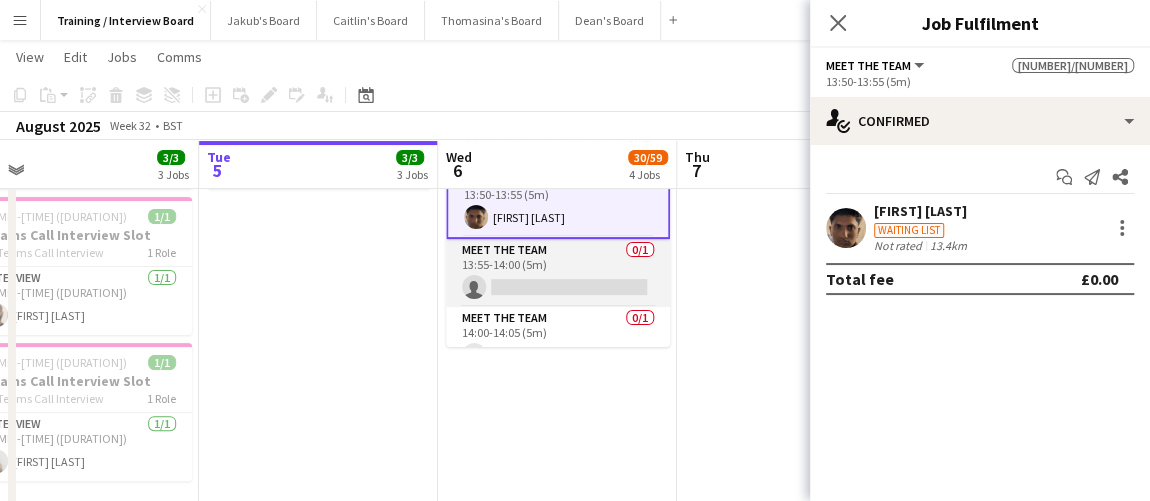 click on "Meet The Team   0/1   13:55-14:00 (5m)
single-neutral-actions" at bounding box center [558, 273] 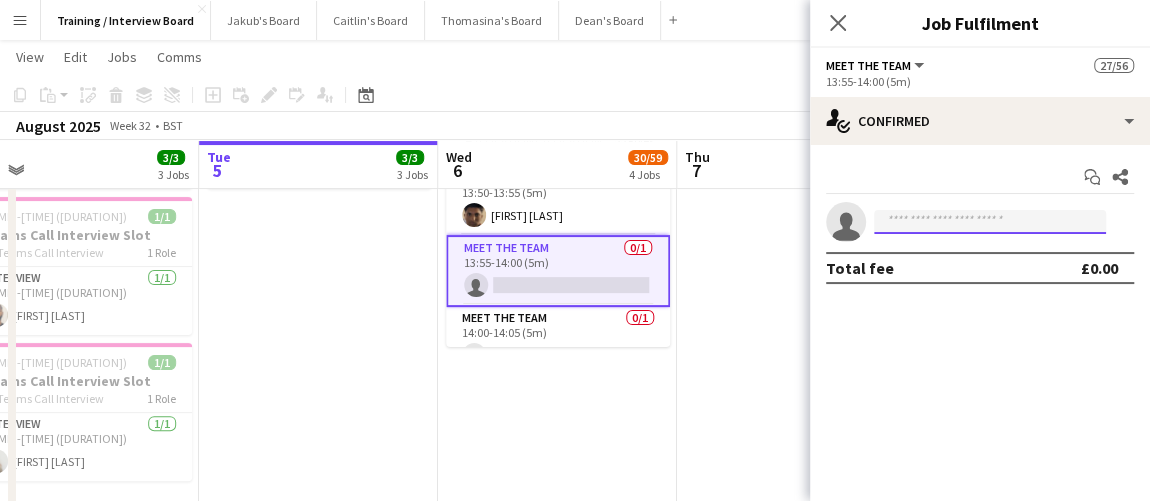 click at bounding box center (990, 222) 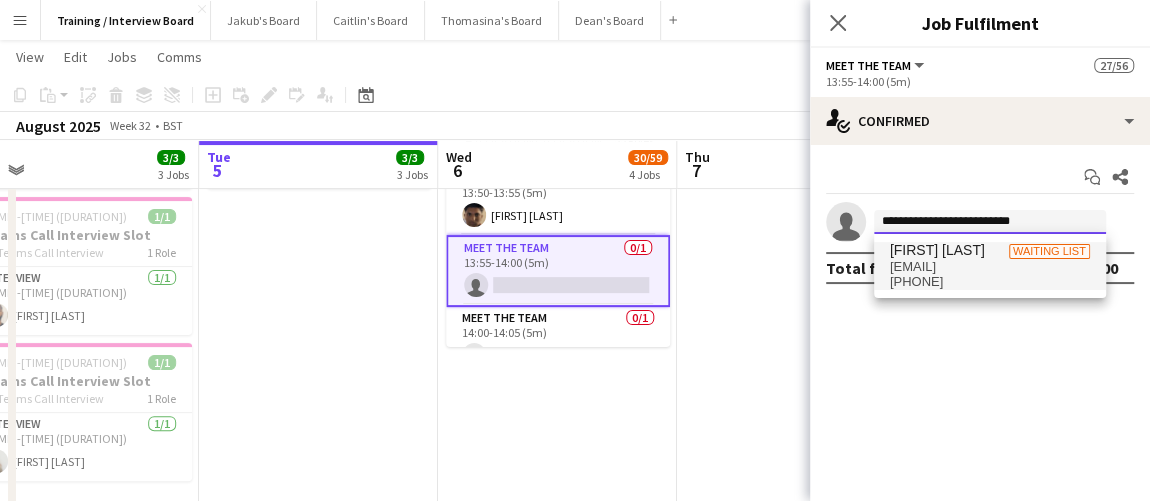 type on "**********" 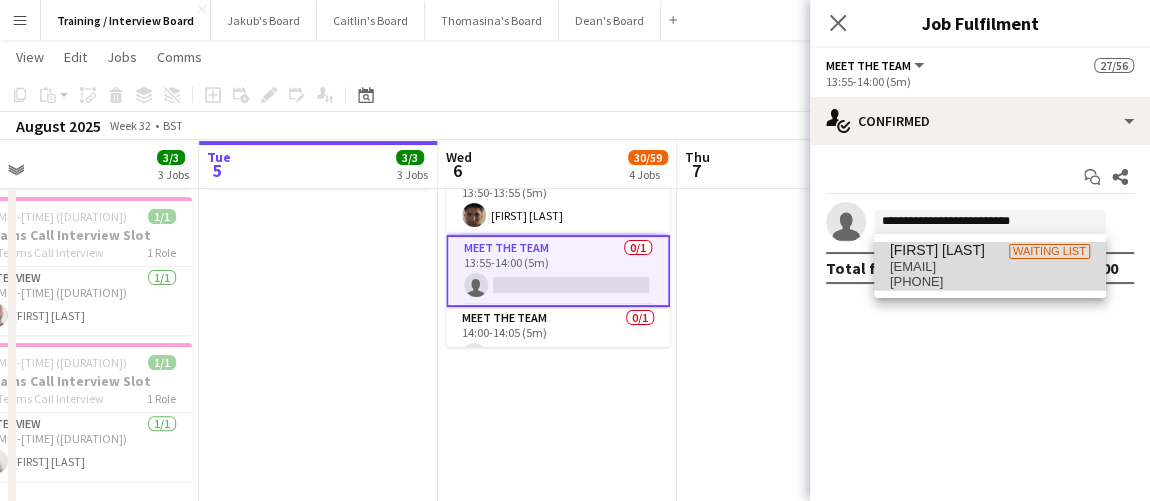 click on "naveenthakuri482@gmail.com" at bounding box center (990, 267) 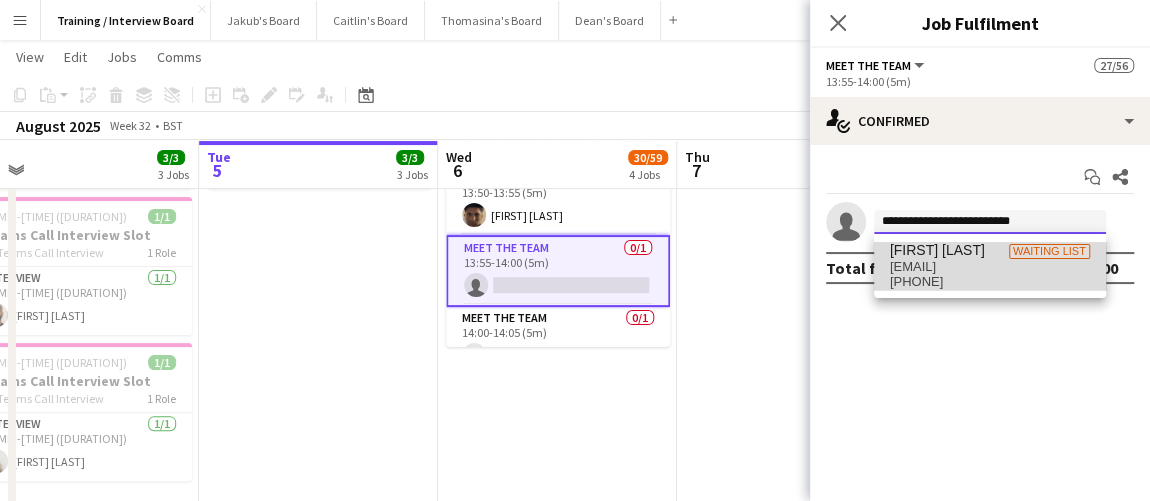 type 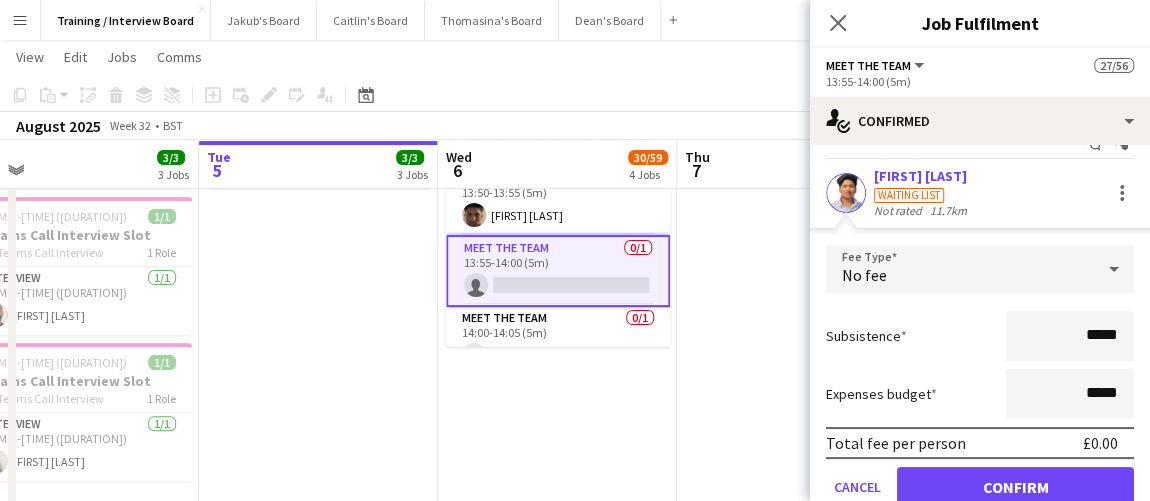 scroll, scrollTop: 113, scrollLeft: 0, axis: vertical 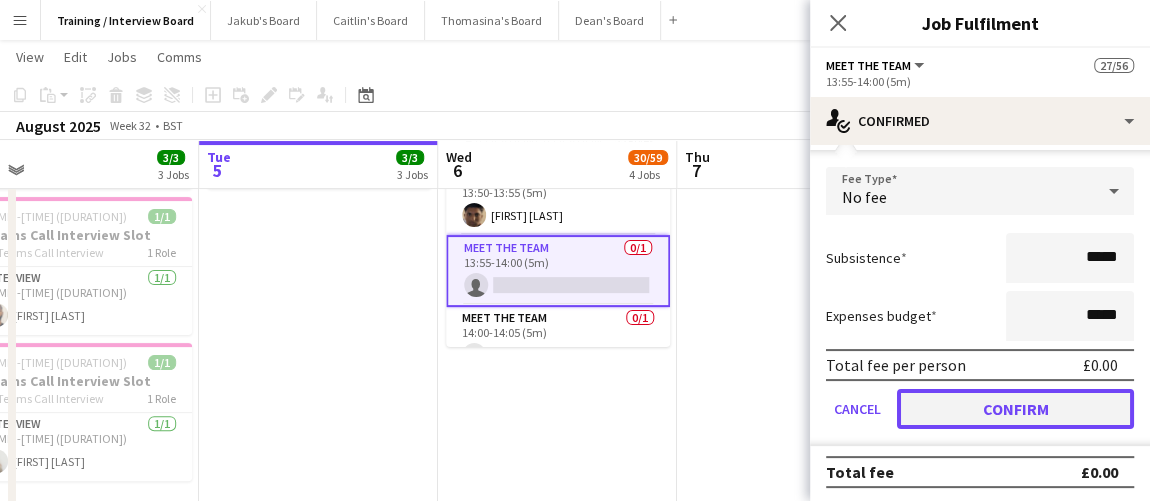 click on "Confirm" at bounding box center [1015, 409] 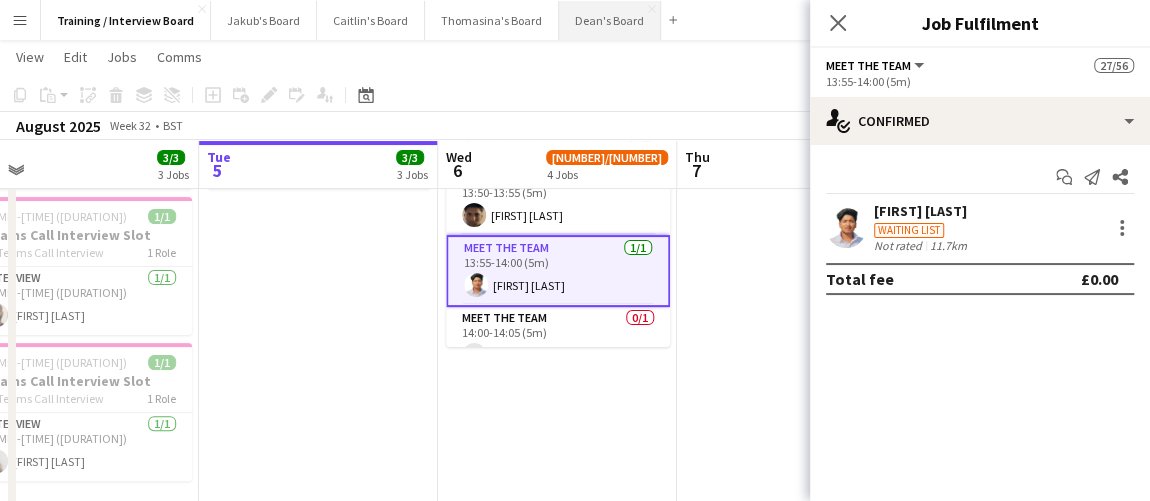 scroll, scrollTop: 0, scrollLeft: 0, axis: both 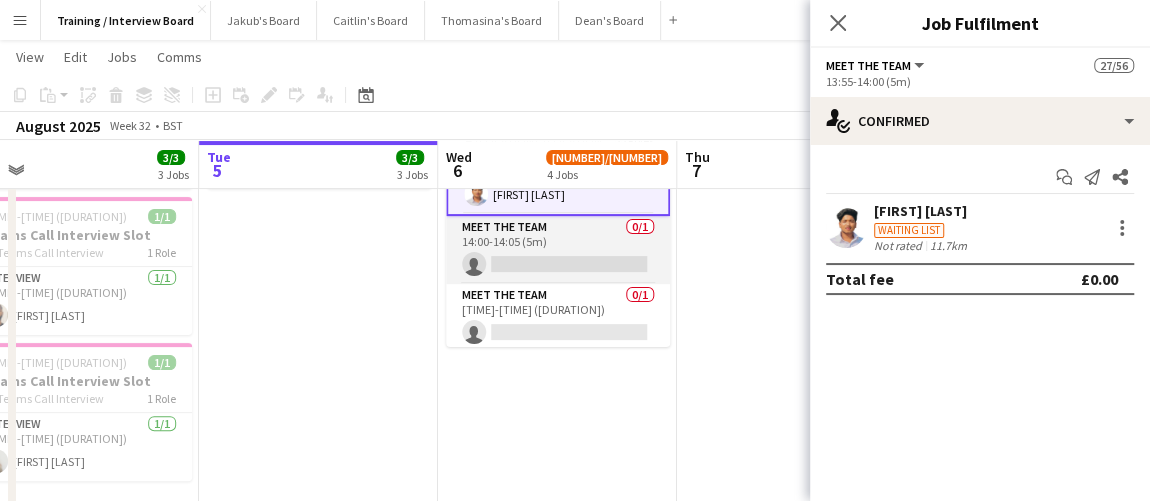 click on "Meet The Team   0/1   14:00-14:05 (5m)
single-neutral-actions" at bounding box center (558, 250) 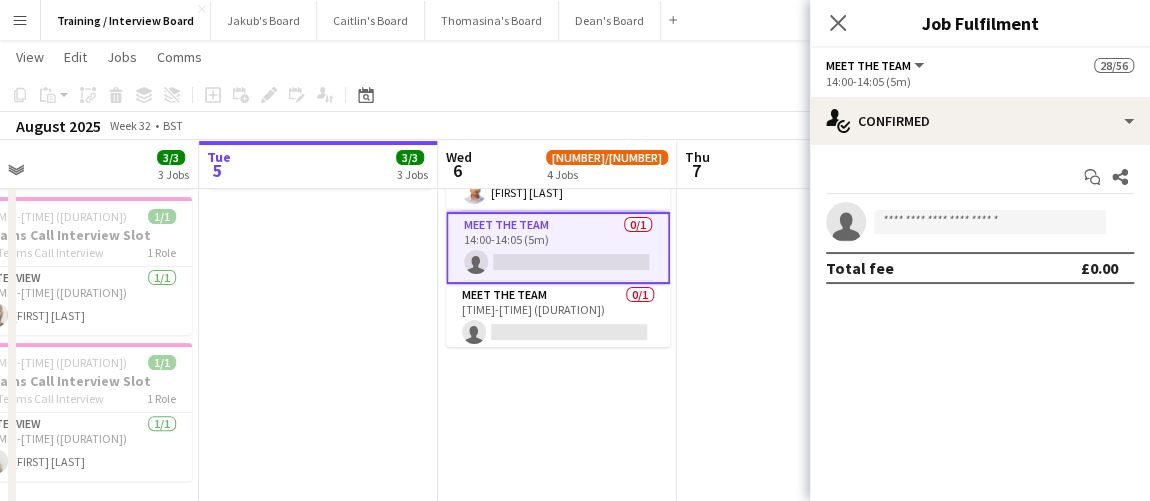scroll, scrollTop: 2078, scrollLeft: 0, axis: vertical 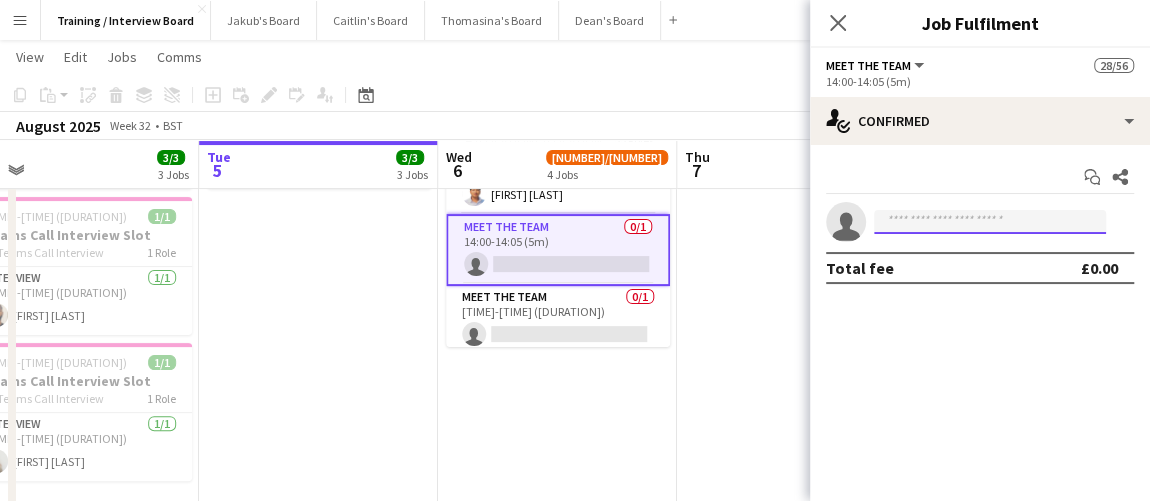 click at bounding box center (990, 222) 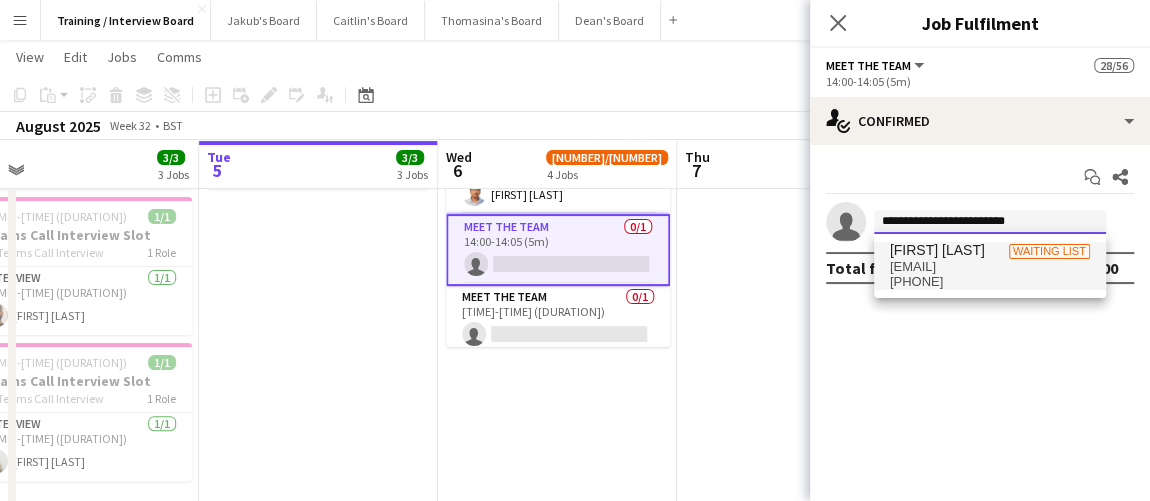 type on "**********" 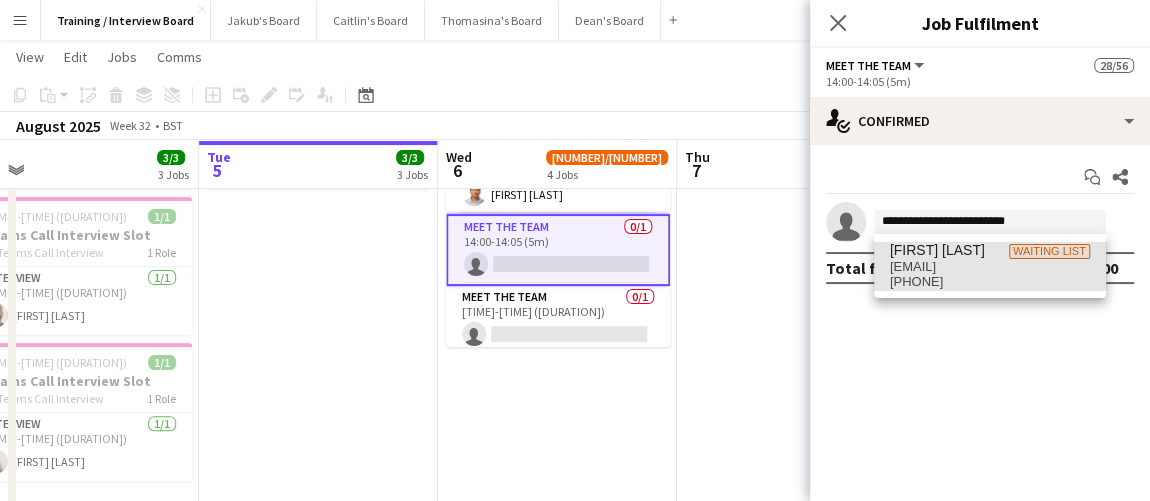 click on "Waiting list" at bounding box center [1049, 251] 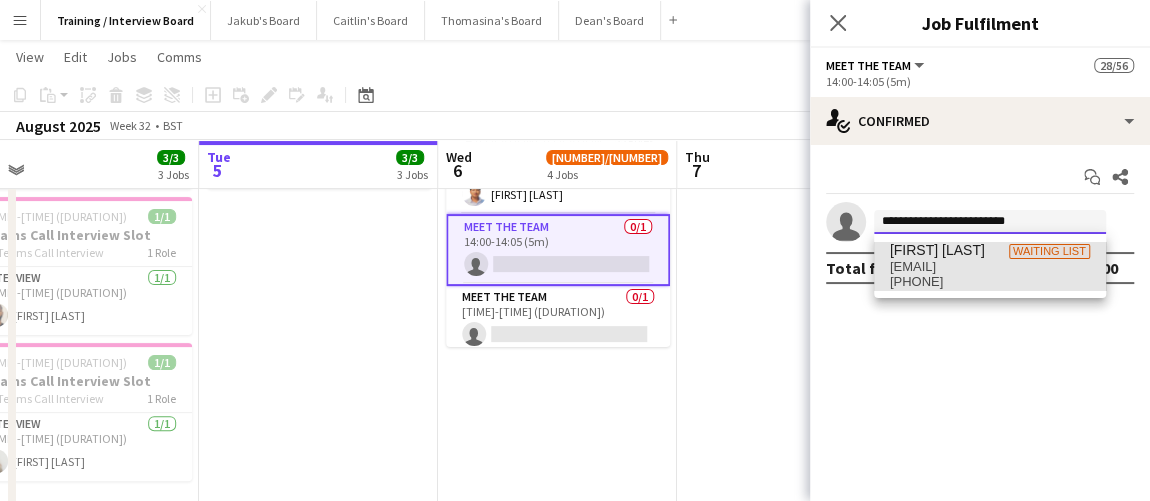 type 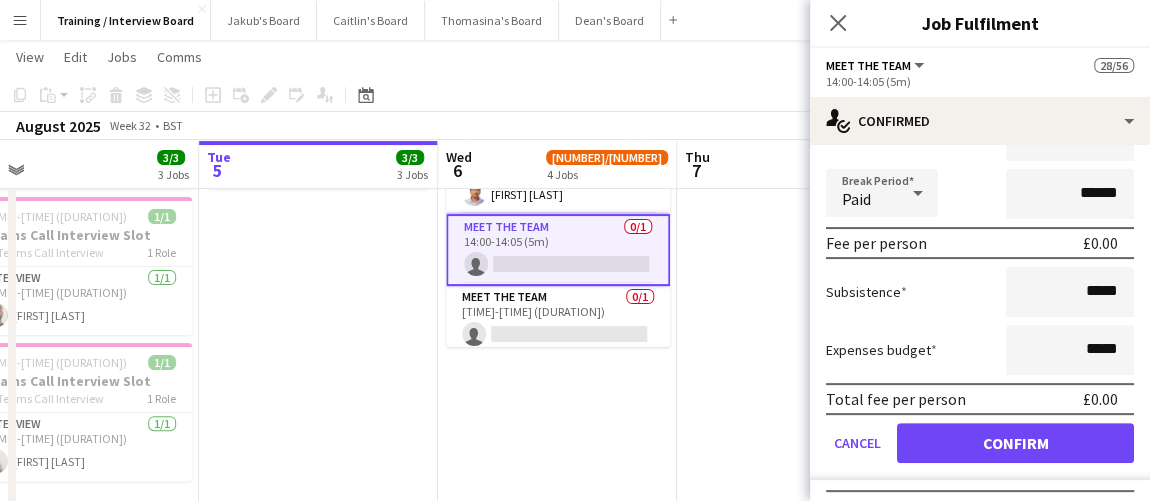 scroll, scrollTop: 261, scrollLeft: 0, axis: vertical 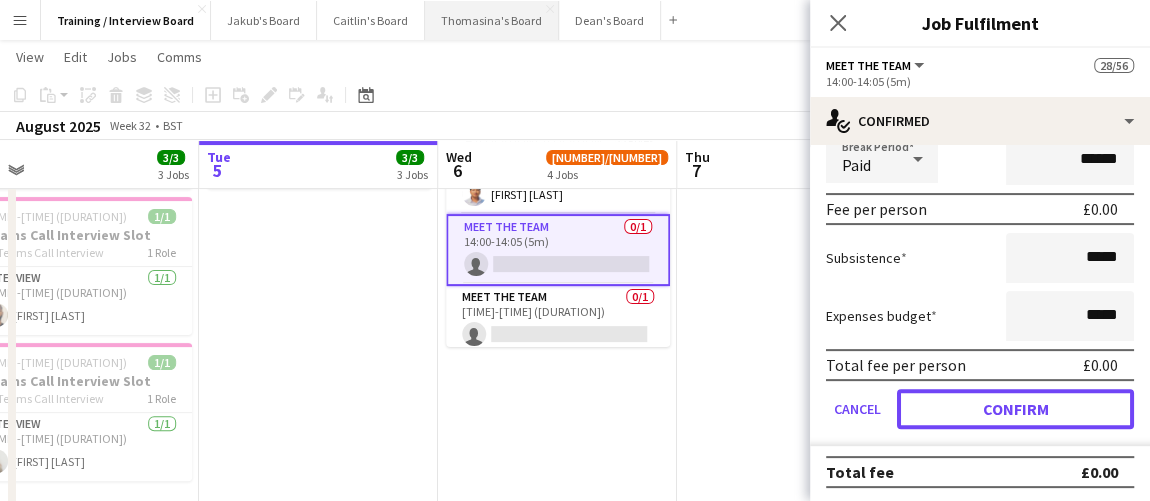 click on "Confirm" at bounding box center (1015, 409) 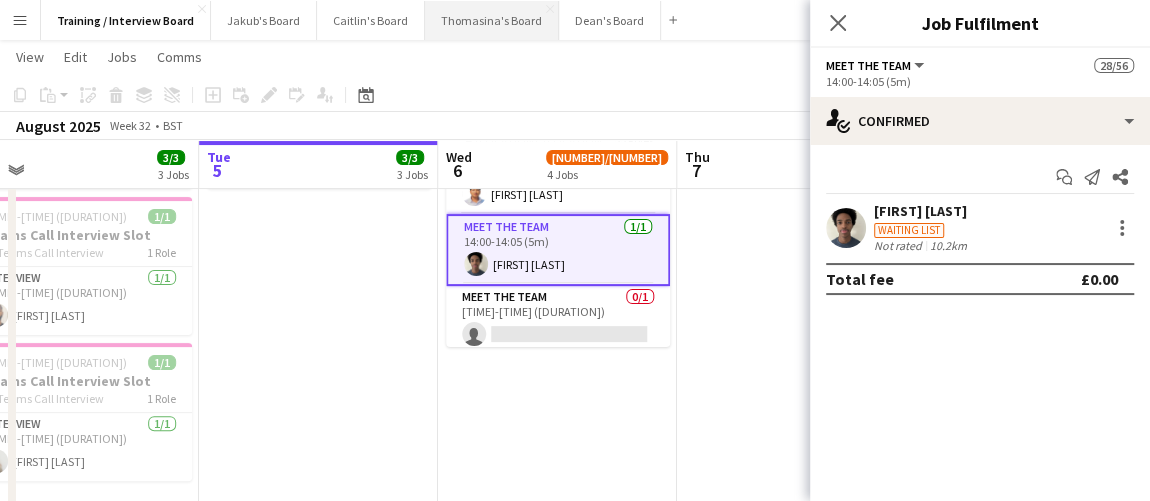 scroll, scrollTop: 0, scrollLeft: 0, axis: both 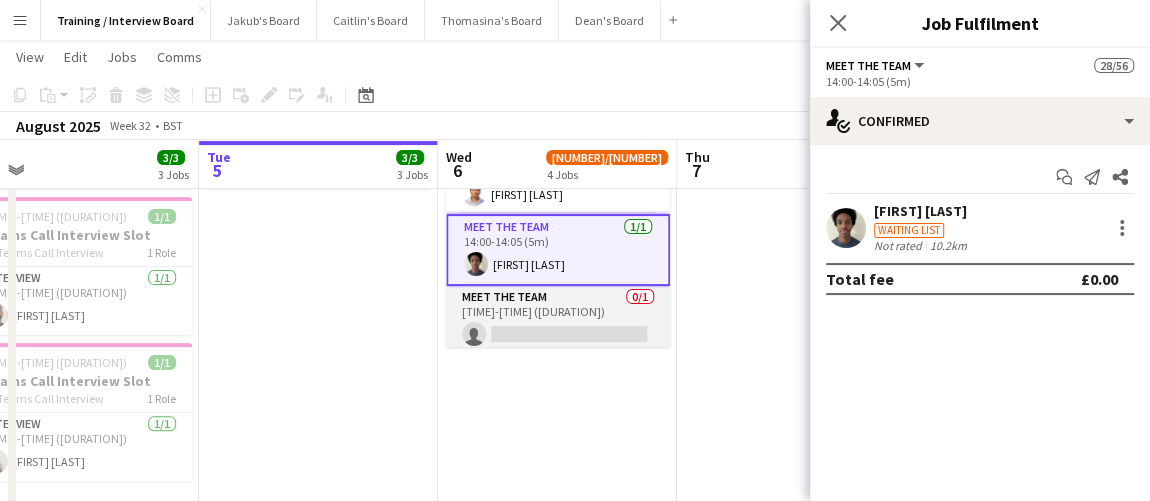 click on "Meet The Team   0/1   14:05-14:10 (5m)
single-neutral-actions" at bounding box center (558, 320) 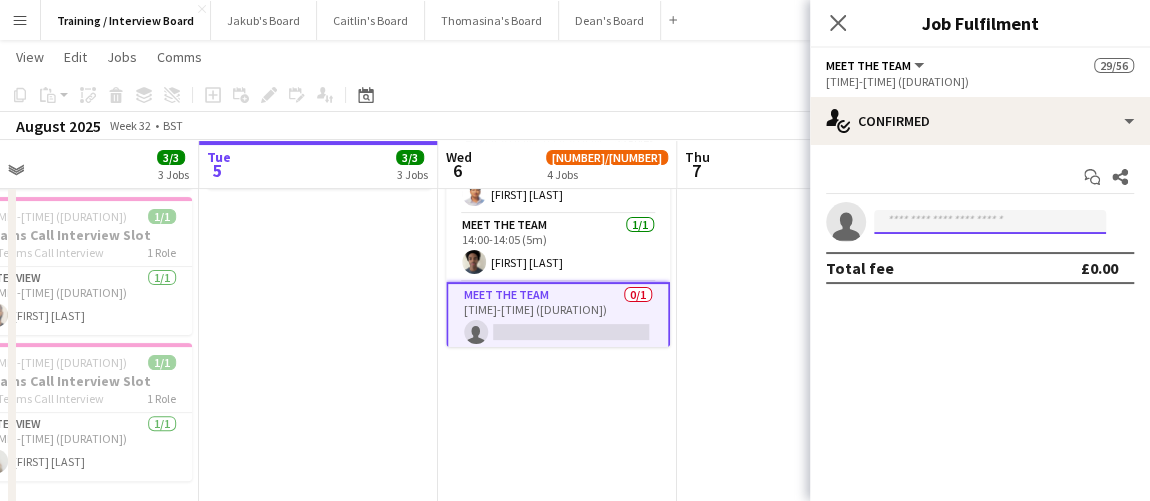 click at bounding box center (990, 222) 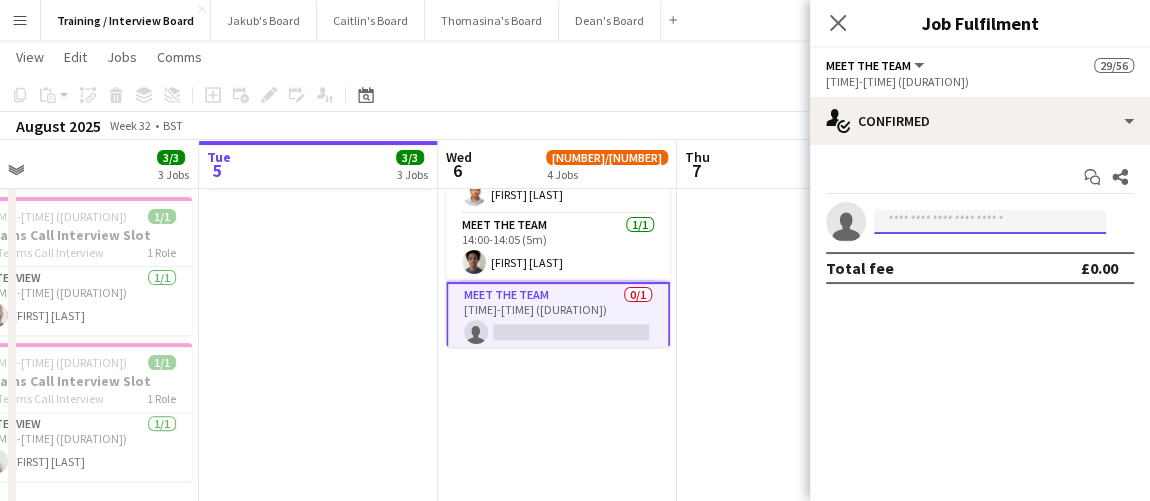 paste on "**********" 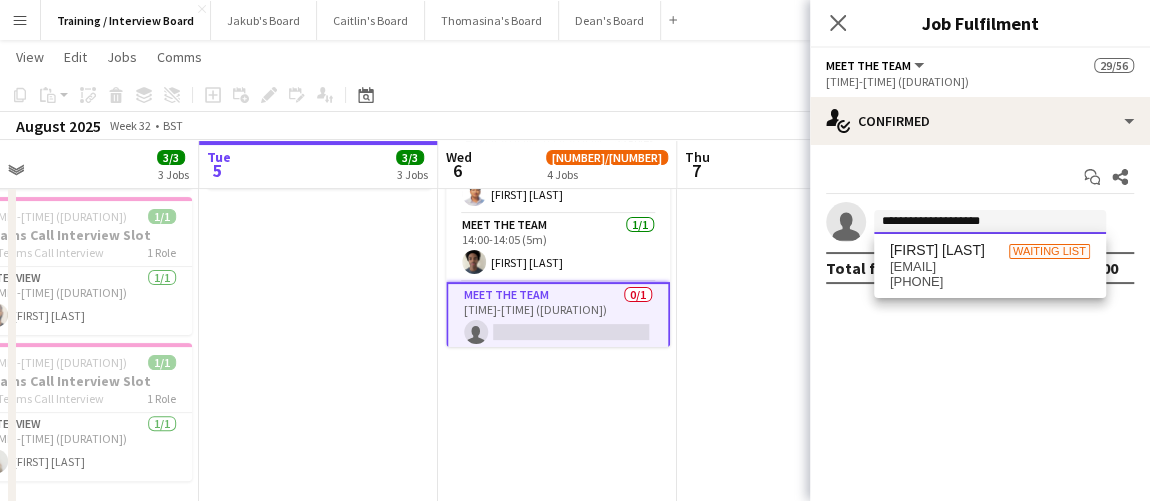type on "**********" 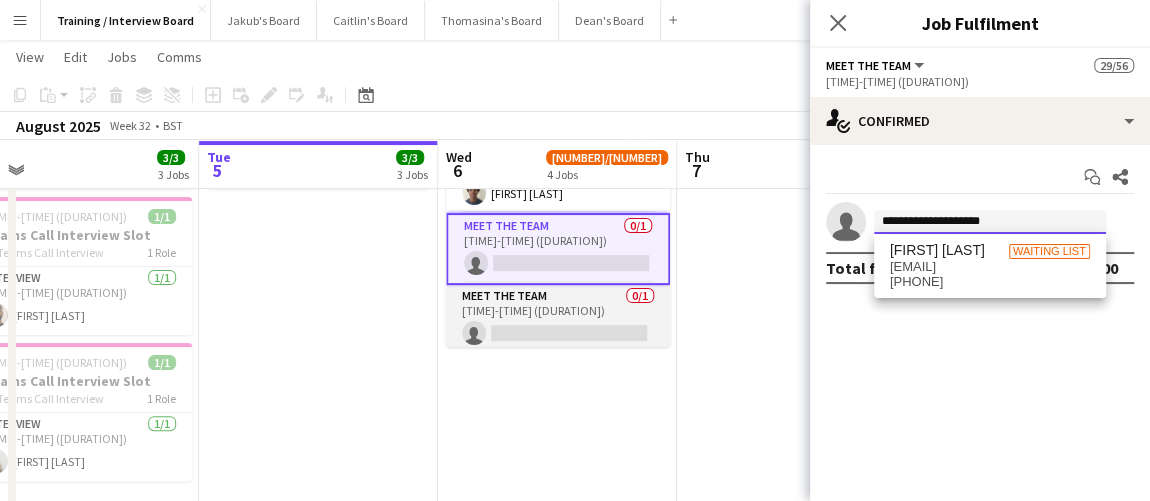 scroll, scrollTop: 2169, scrollLeft: 0, axis: vertical 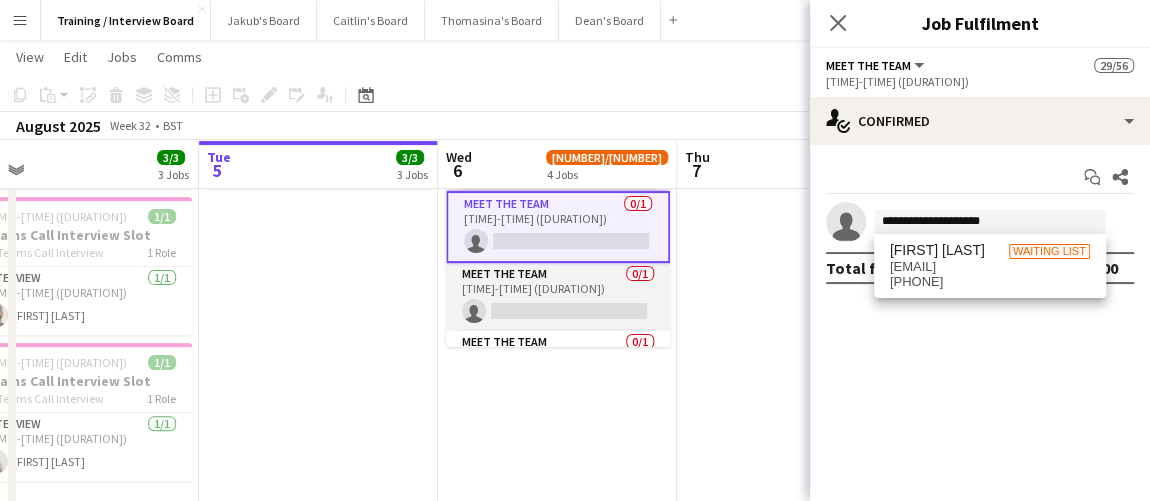 click on "Meet The Team   0/1   14:10-14:15 (5m)
single-neutral-actions" at bounding box center (558, 297) 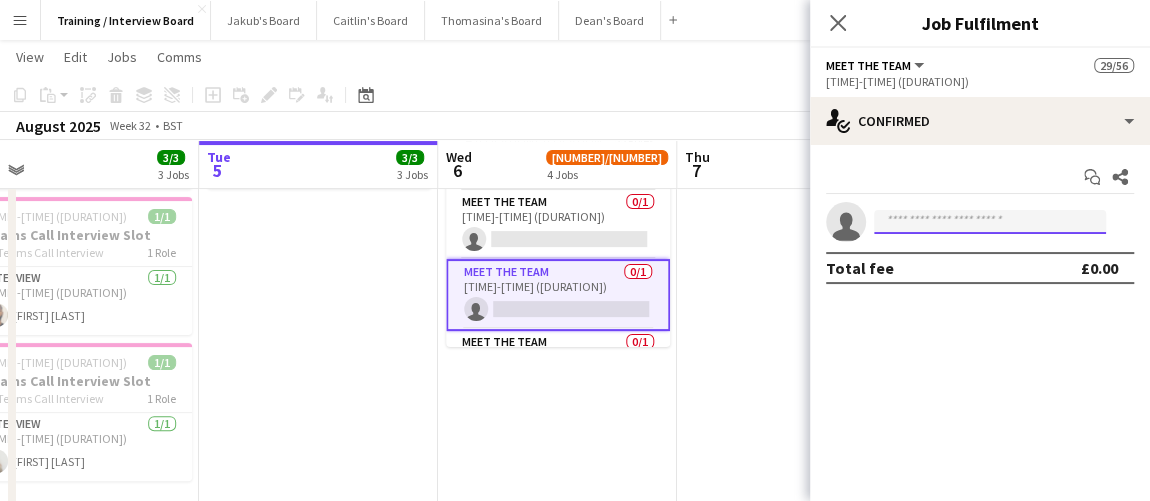 drag, startPoint x: 989, startPoint y: 231, endPoint x: 974, endPoint y: 217, distance: 20.518284 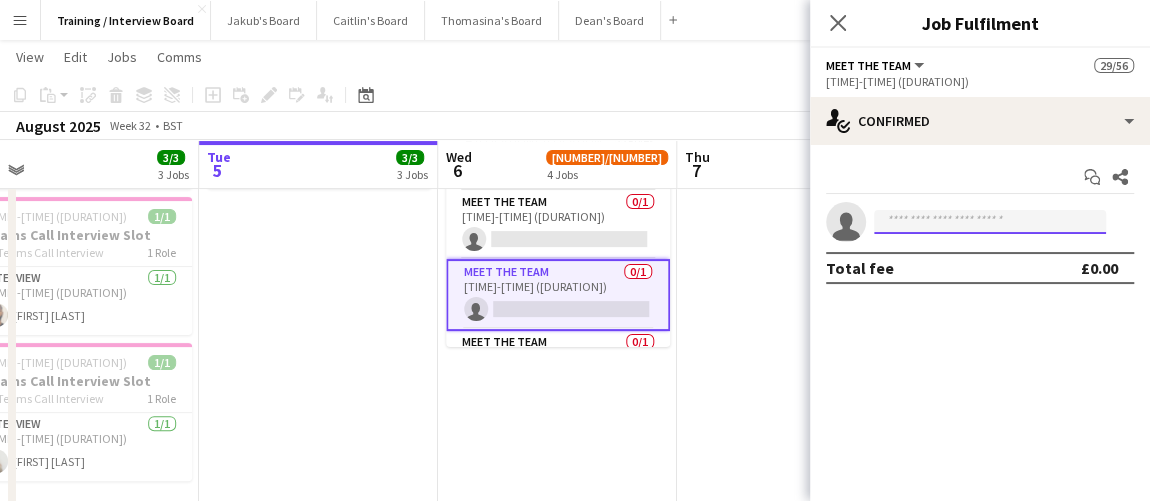 click at bounding box center [990, 222] 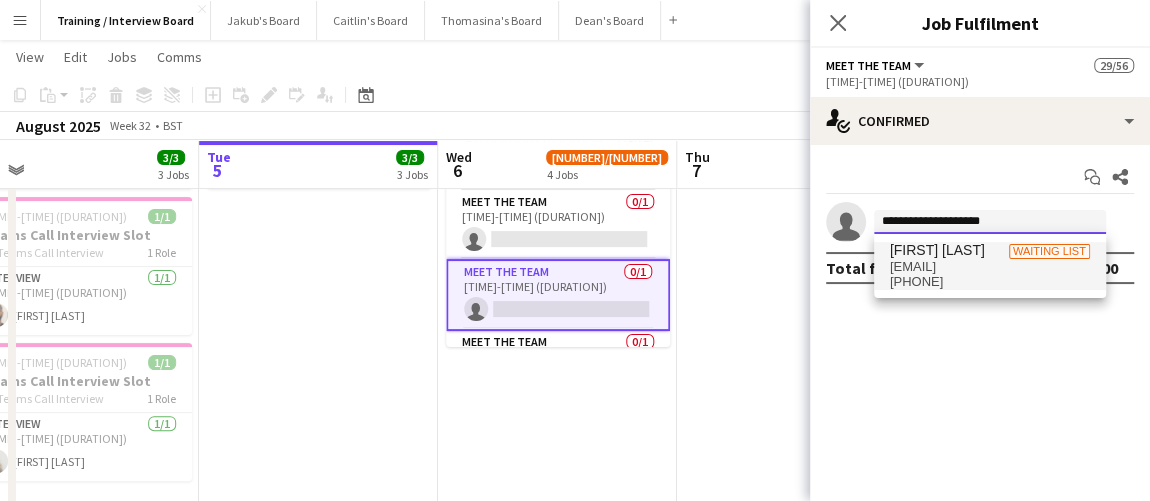 type on "**********" 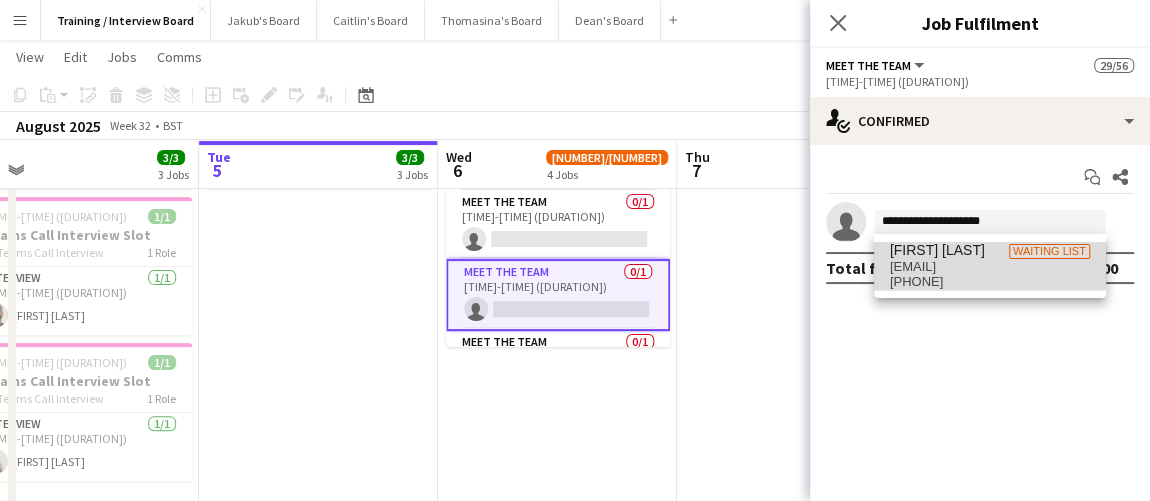 click on "zakbar14@hotmail.com" at bounding box center [990, 267] 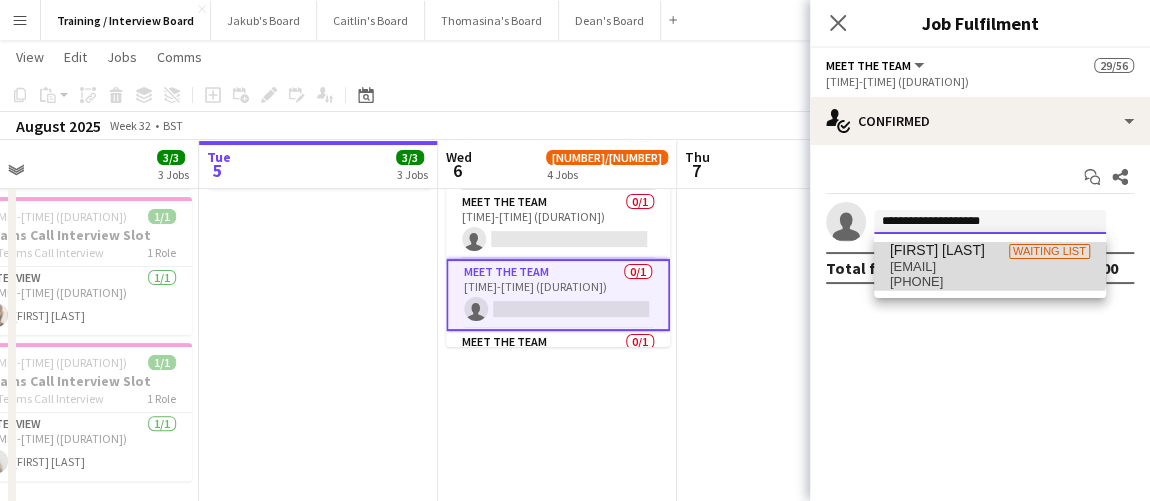 type 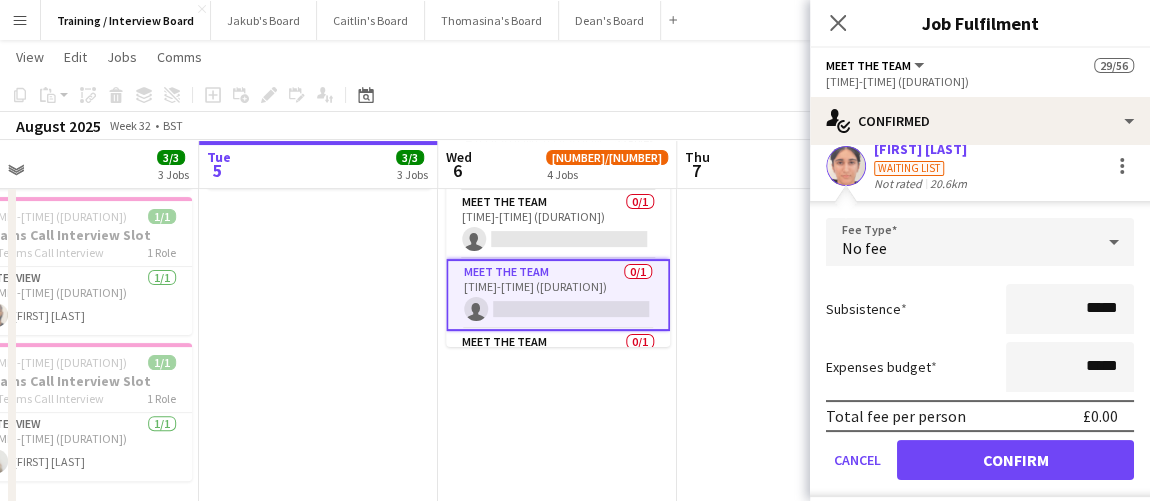scroll, scrollTop: 90, scrollLeft: 0, axis: vertical 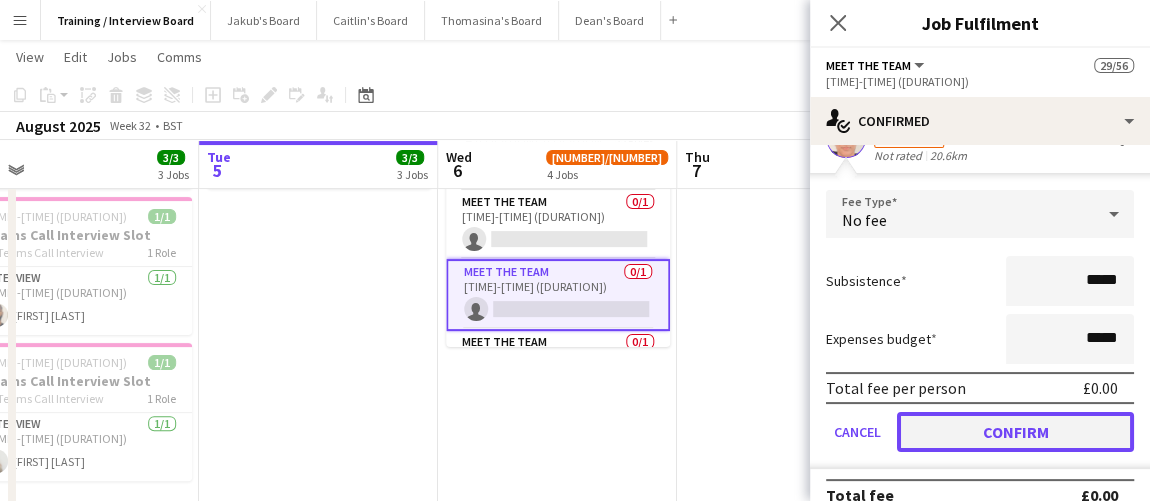 click on "Confirm" at bounding box center (1015, 432) 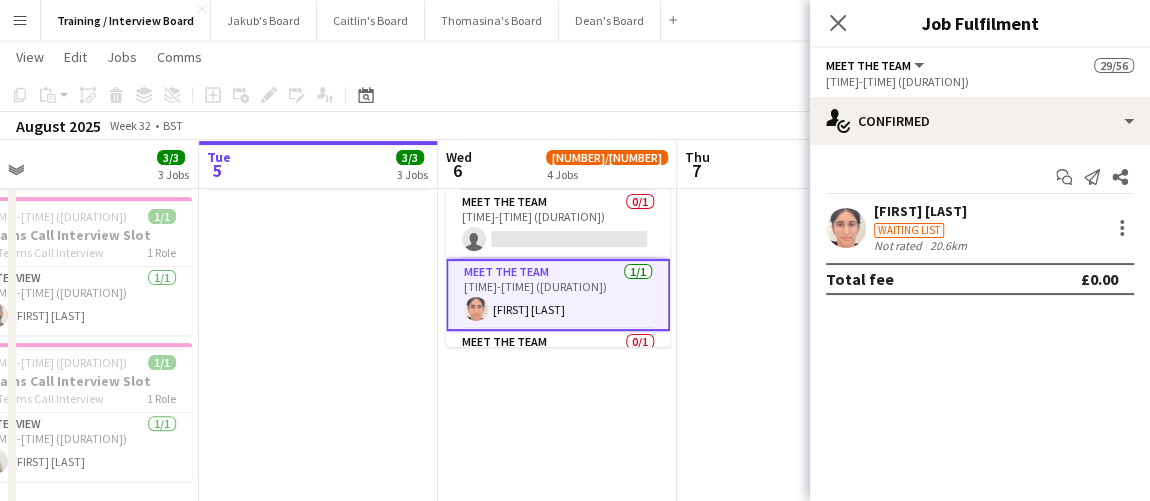 scroll, scrollTop: 0, scrollLeft: 0, axis: both 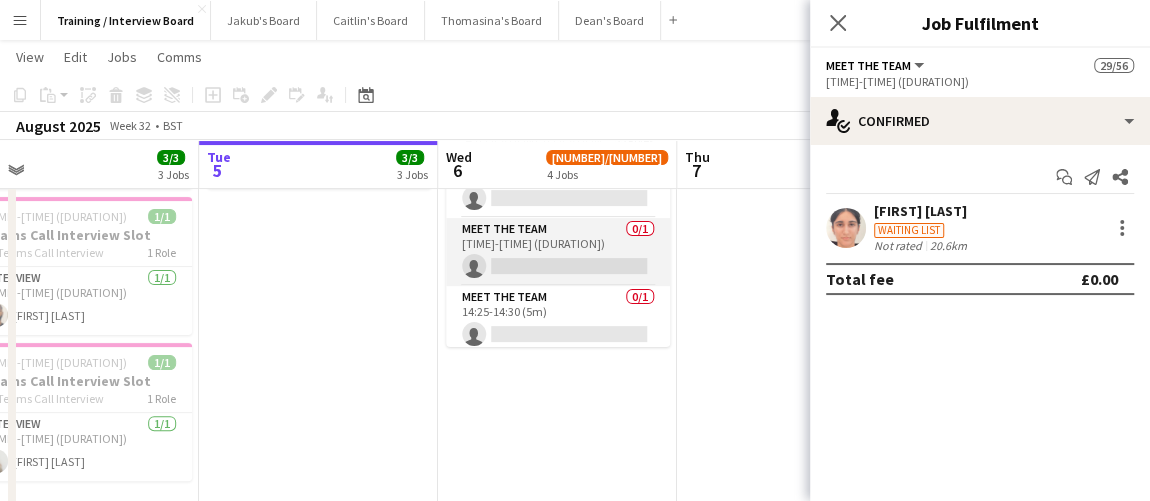 click on "Meet The Team   0/1   14:20-14:25 (5m)
single-neutral-actions" at bounding box center [558, 252] 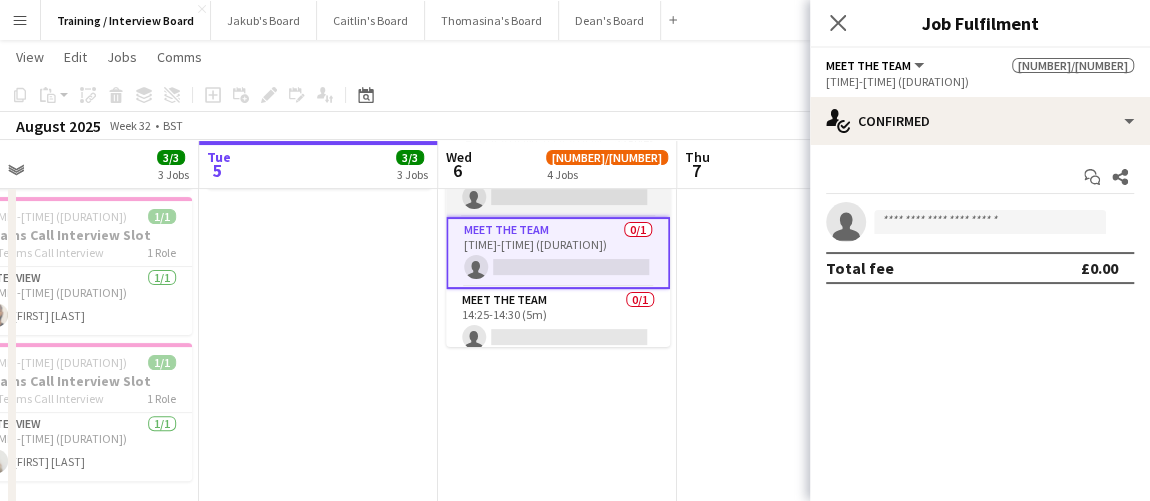 scroll, scrollTop: 2256, scrollLeft: 0, axis: vertical 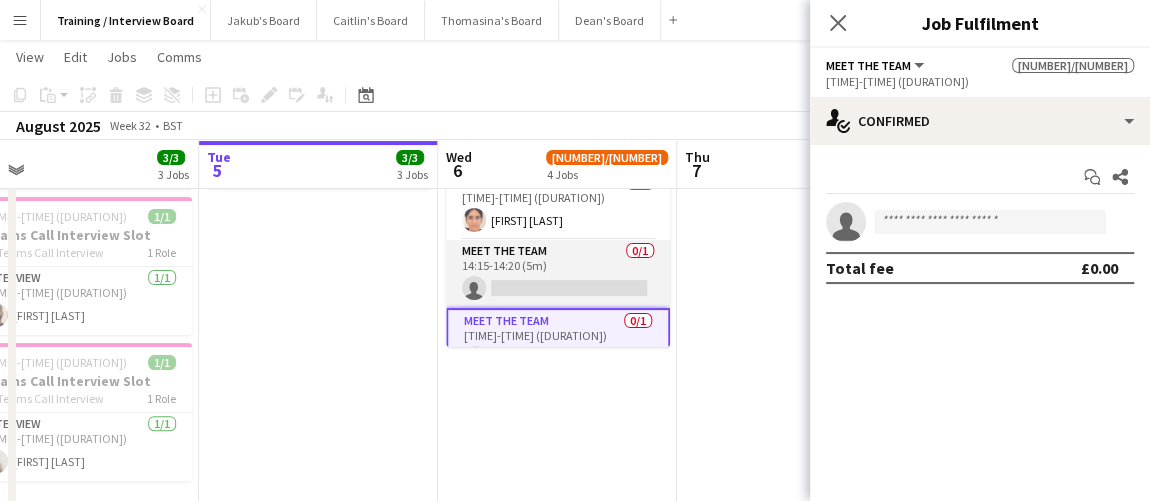 click on "Meet The Team   0/1   14:15-14:20 (5m)
single-neutral-actions" at bounding box center (558, 274) 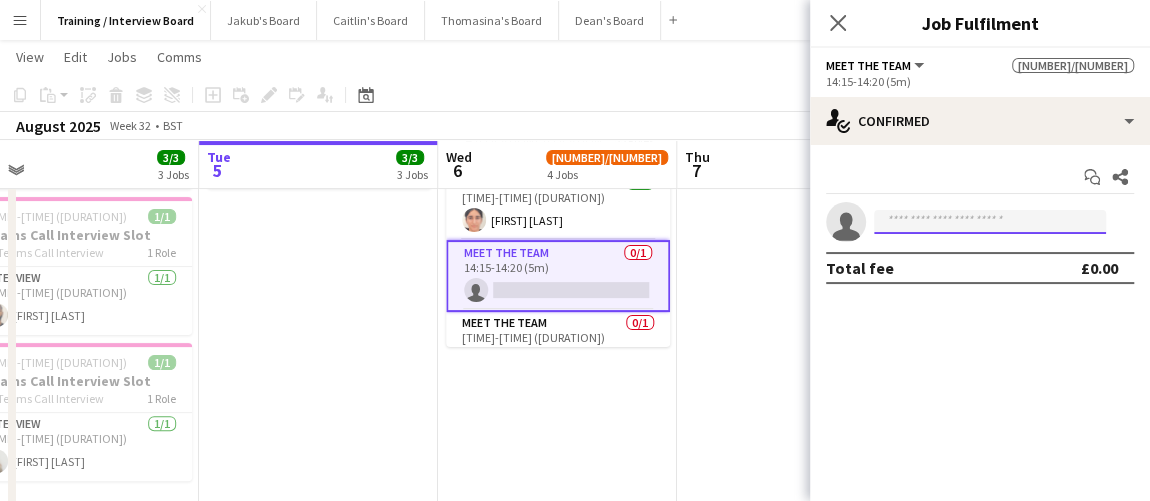 click at bounding box center (990, 222) 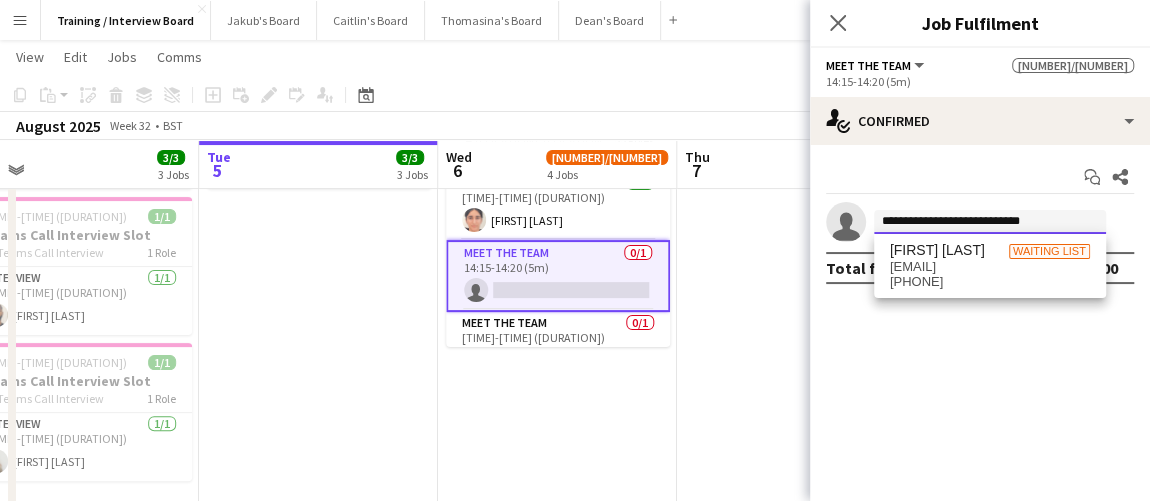 type on "**********" 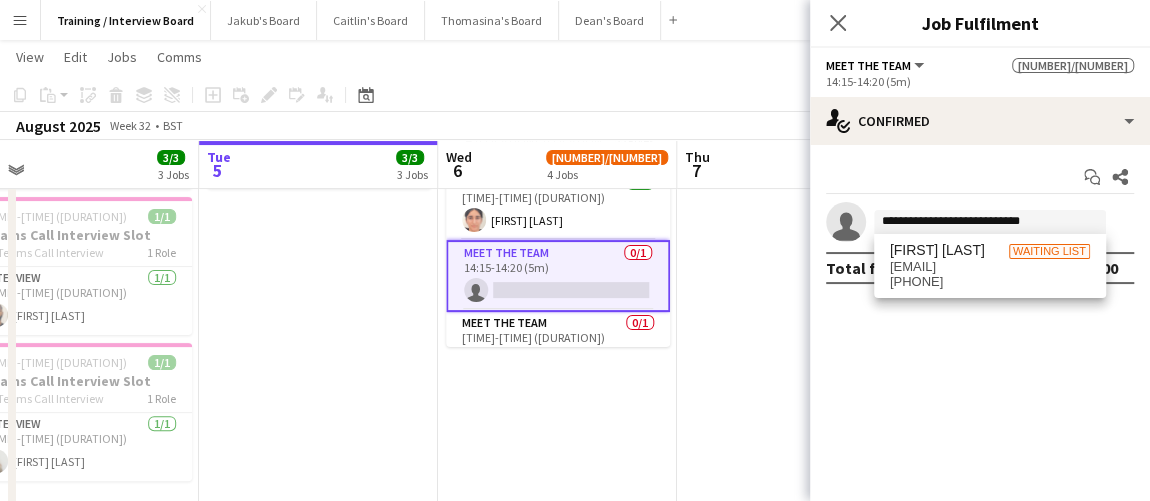 click on "christineonyemanze@gmail.com" at bounding box center (990, 267) 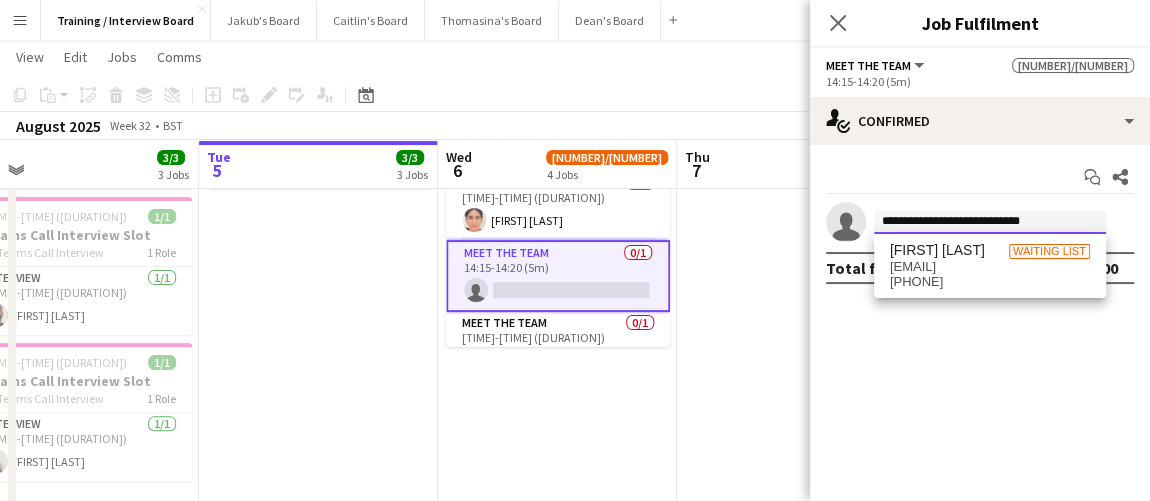 type 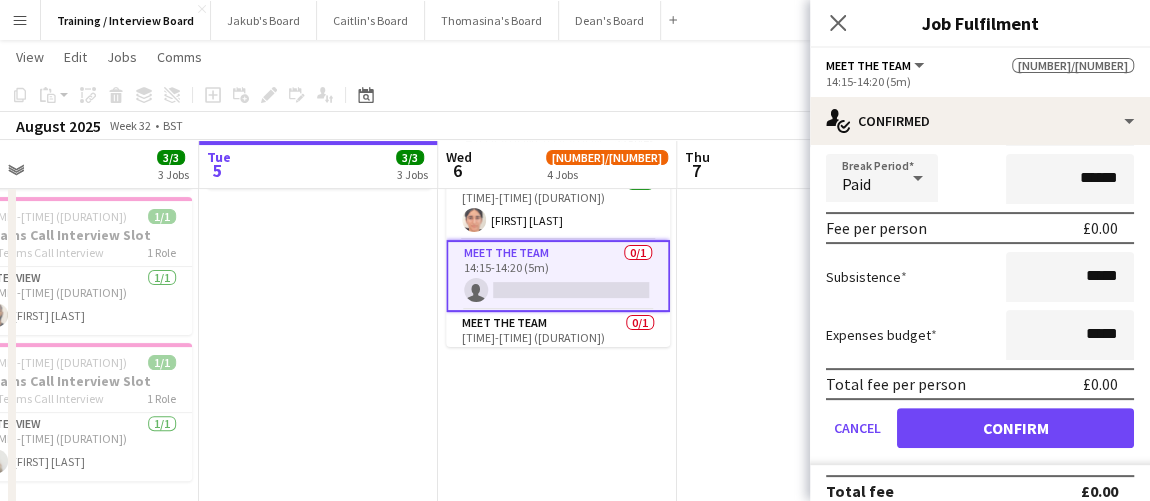 scroll, scrollTop: 261, scrollLeft: 0, axis: vertical 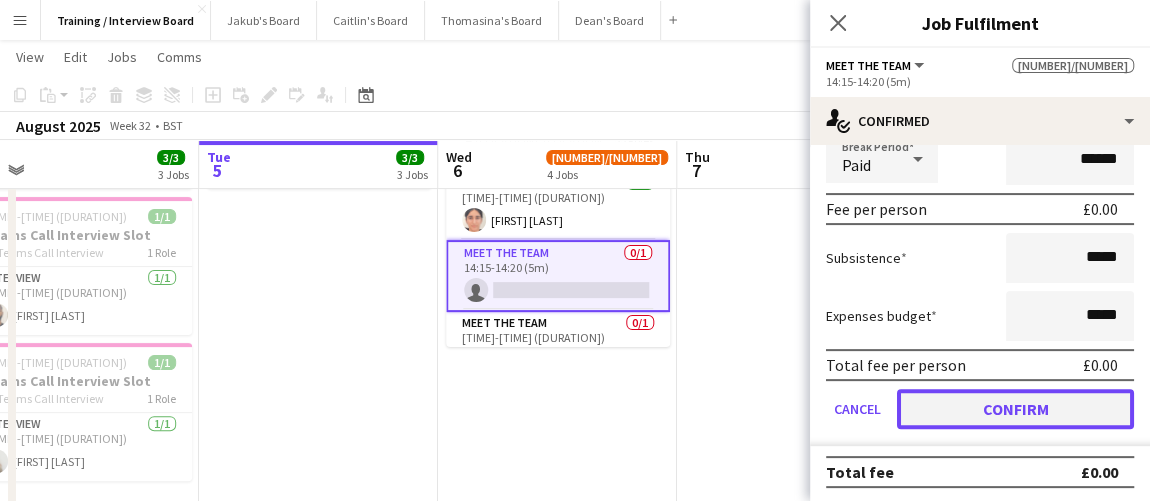 click on "Confirm" at bounding box center [1015, 409] 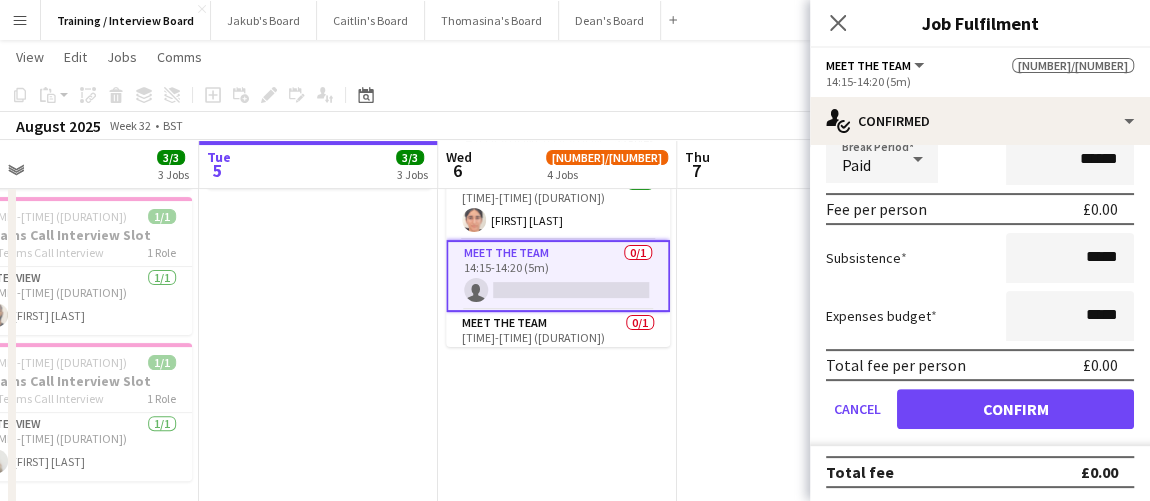 scroll, scrollTop: 0, scrollLeft: 0, axis: both 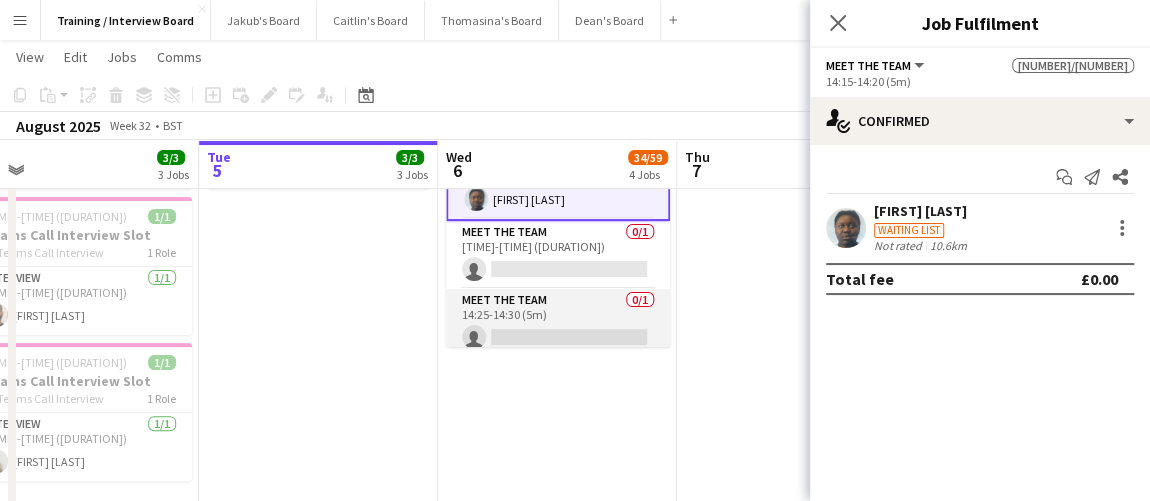 click on "Meet The Team   0/1   14:25-14:30 (5m)
single-neutral-actions" at bounding box center (558, 323) 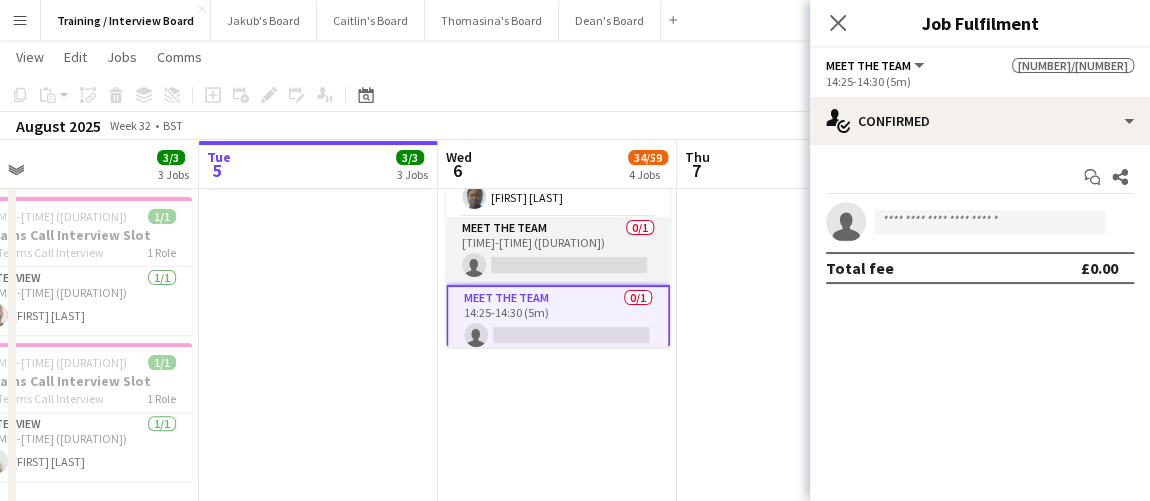 scroll, scrollTop: 2345, scrollLeft: 0, axis: vertical 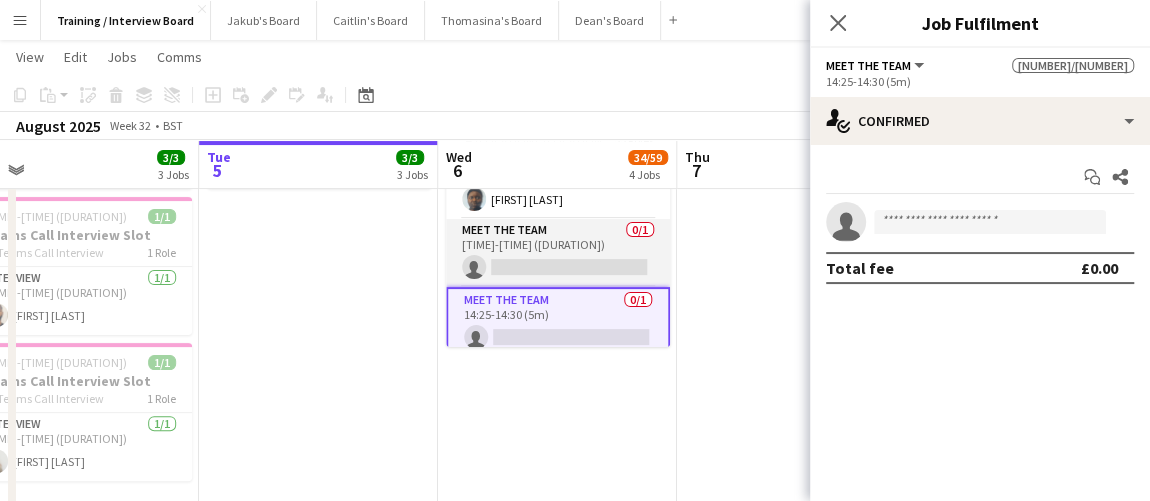 click on "Meet The Team   0/1   14:20-14:25 (5m)
single-neutral-actions" at bounding box center [558, 253] 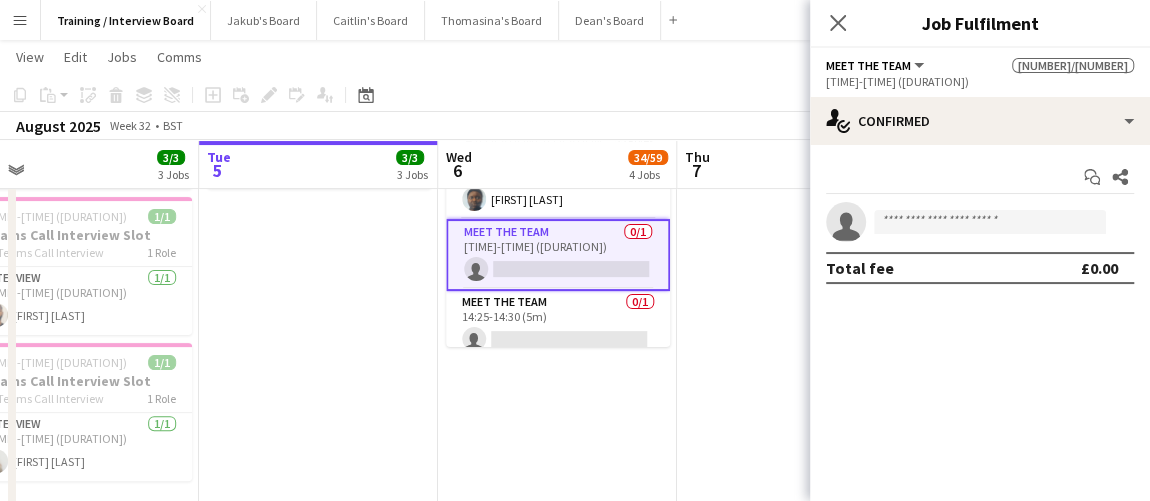 drag, startPoint x: 870, startPoint y: 207, endPoint x: 898, endPoint y: 209, distance: 28.071337 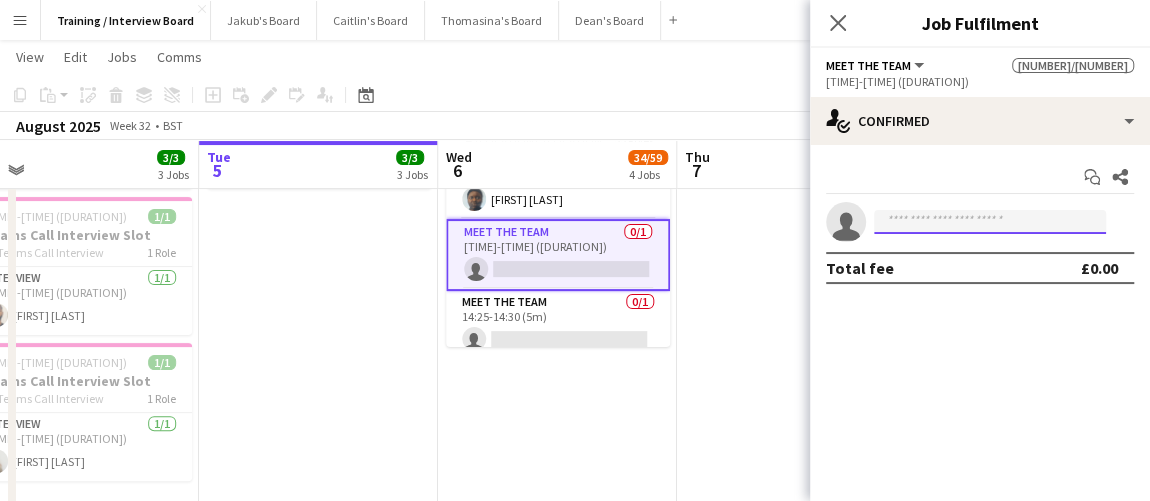 click on "Menu
Boards
Boards   Boards   All jobs   Status
Workforce
Workforce   My Workforce   Recruiting
Comms
Comms
Pay
Pay   Approvals   Payments   Reports
Platform Settings
Platform Settings   App settings   Your settings   Profiles
Training Academy
Training Academy
Knowledge Base
Knowledge Base
Product Updates
Product Updates   Log Out   Privacy   Training / Interview Board
Close
Jakub's Board
Close
Caitlin's Board
Close
Thomasina's Board
Close
Dean's Board
Close
Add
Help
Notifications" at bounding box center (575, 621) 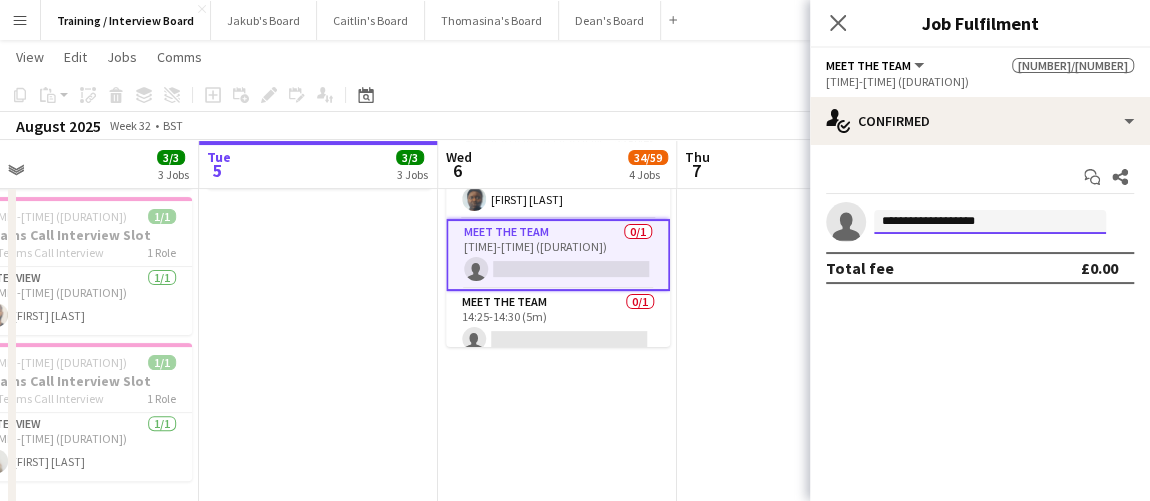 type on "**********" 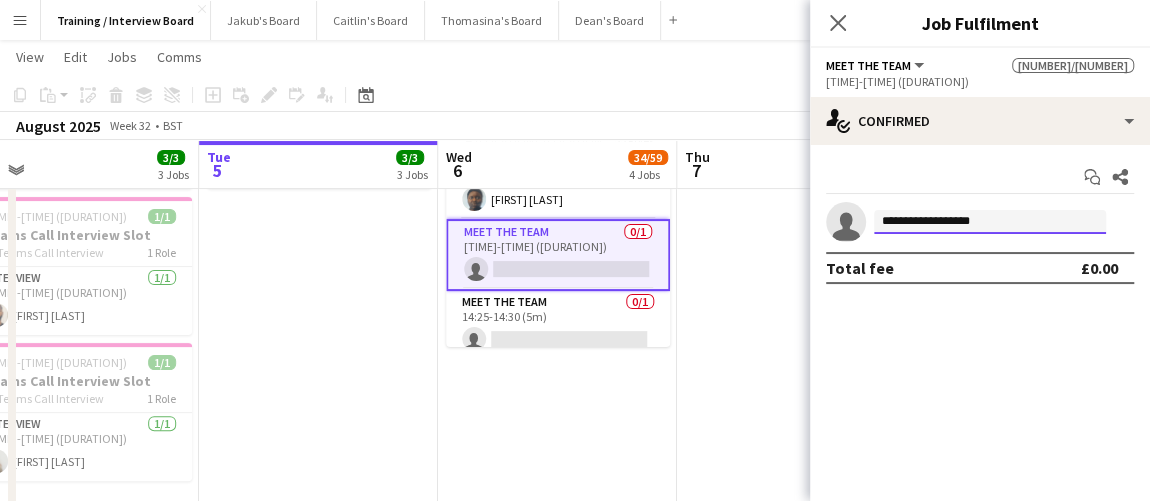 drag, startPoint x: 1033, startPoint y: 216, endPoint x: 732, endPoint y: 202, distance: 301.3254 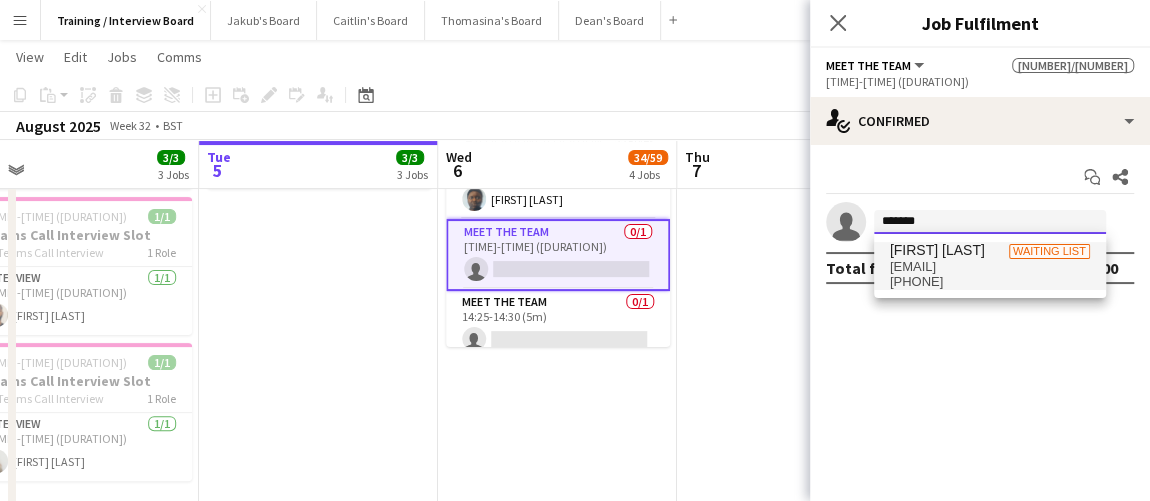 type on "*******" 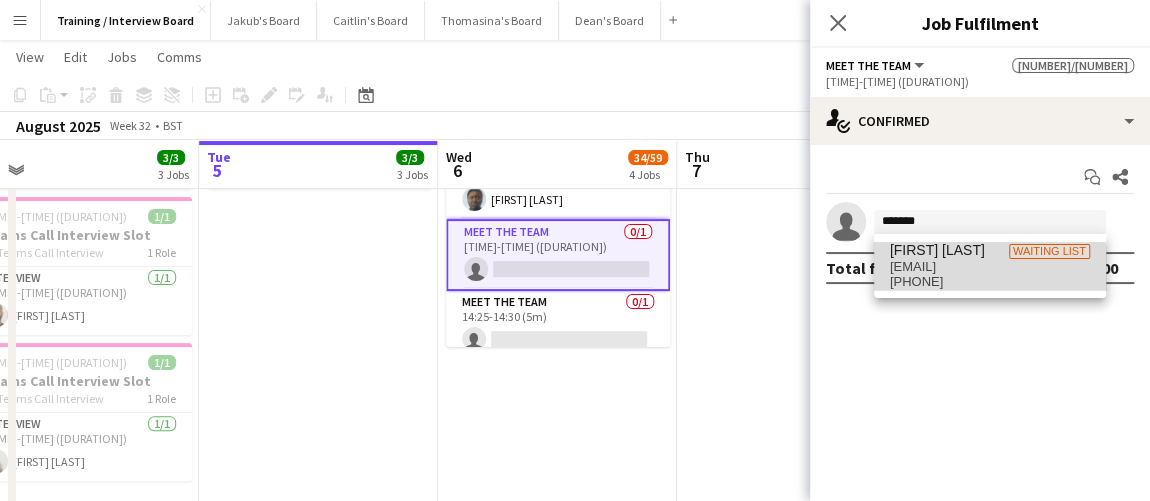 click on "naveenthakuri482@gmail.com" at bounding box center [990, 267] 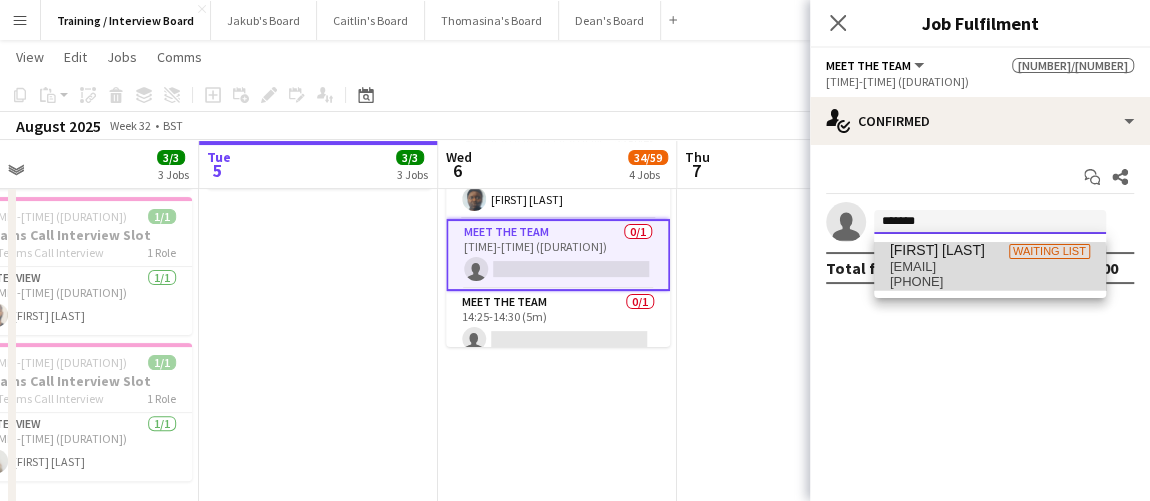 type 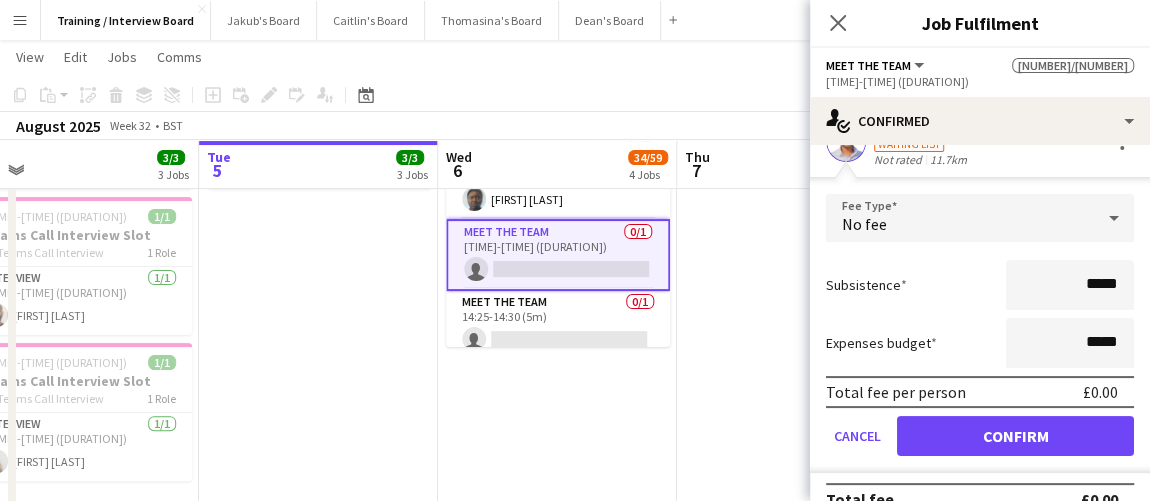 scroll, scrollTop: 113, scrollLeft: 0, axis: vertical 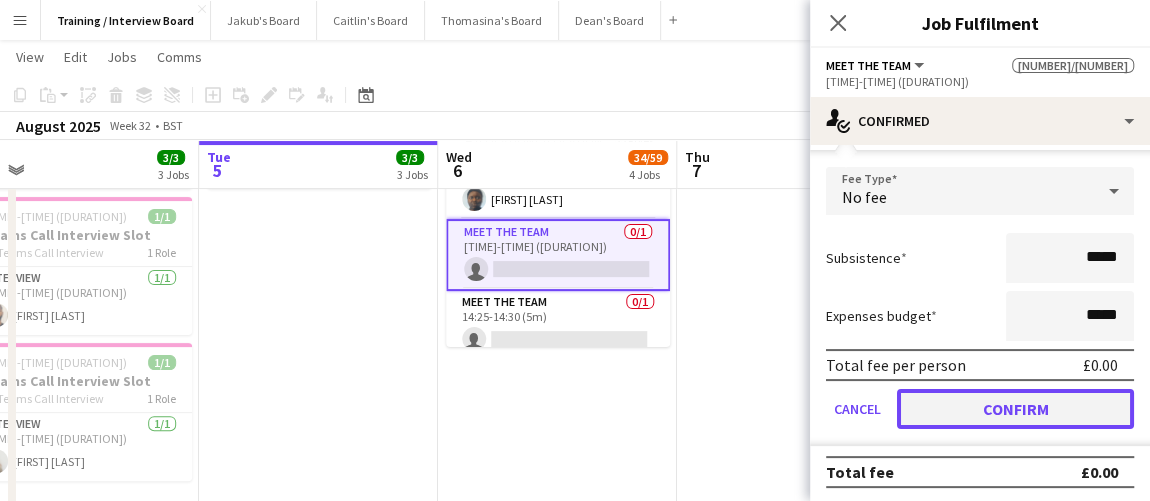 drag, startPoint x: 1018, startPoint y: 409, endPoint x: 669, endPoint y: 116, distance: 455.6863 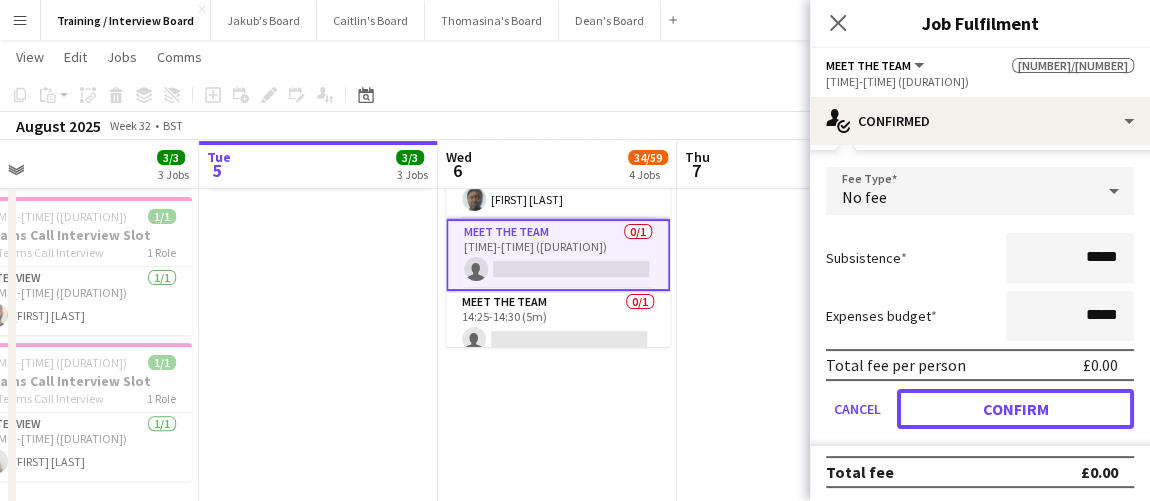 click on "Confirm" at bounding box center (1015, 409) 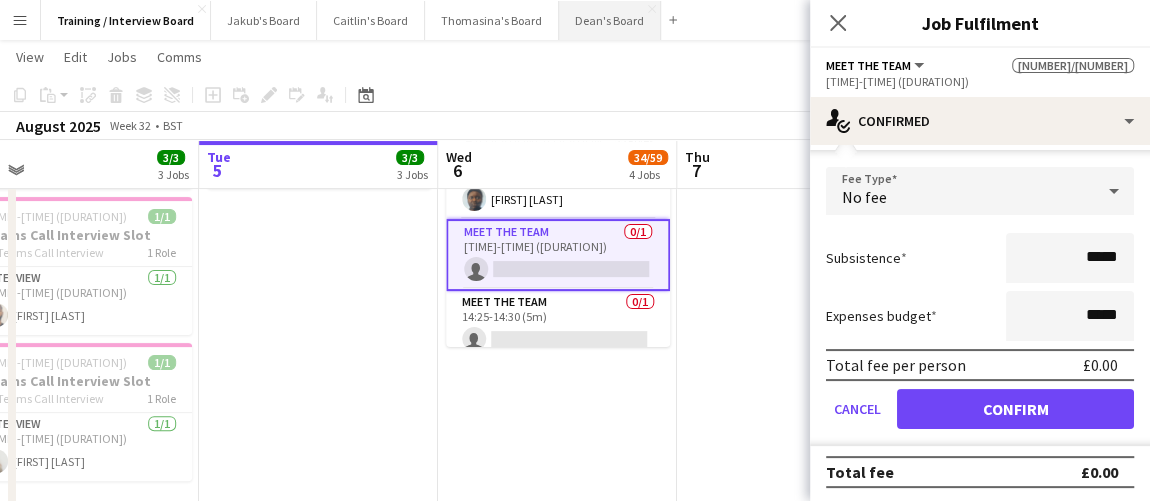 scroll, scrollTop: 0, scrollLeft: 0, axis: both 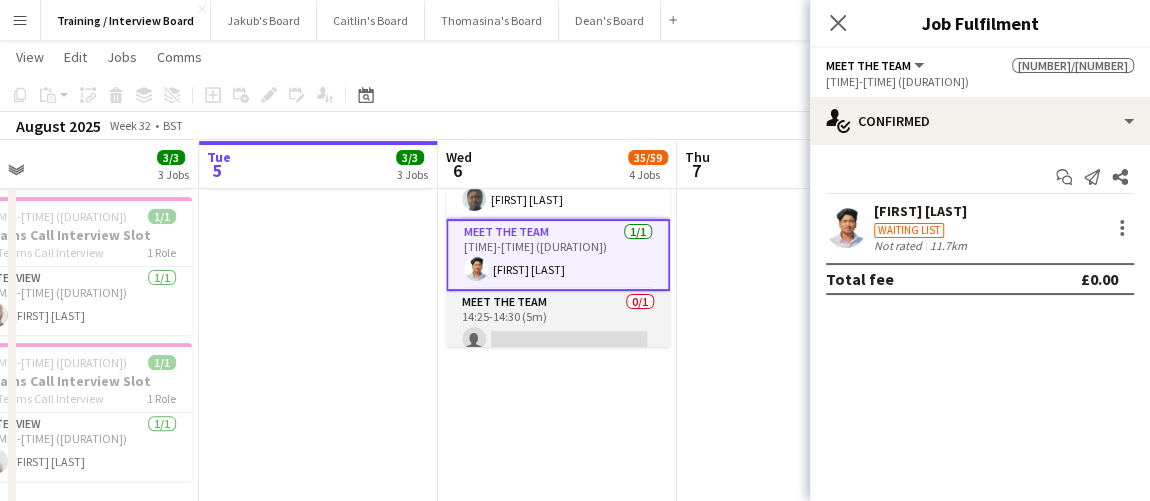 click on "Meet The Team   0/1   14:25-14:30 (5m)
single-neutral-actions" at bounding box center [558, 325] 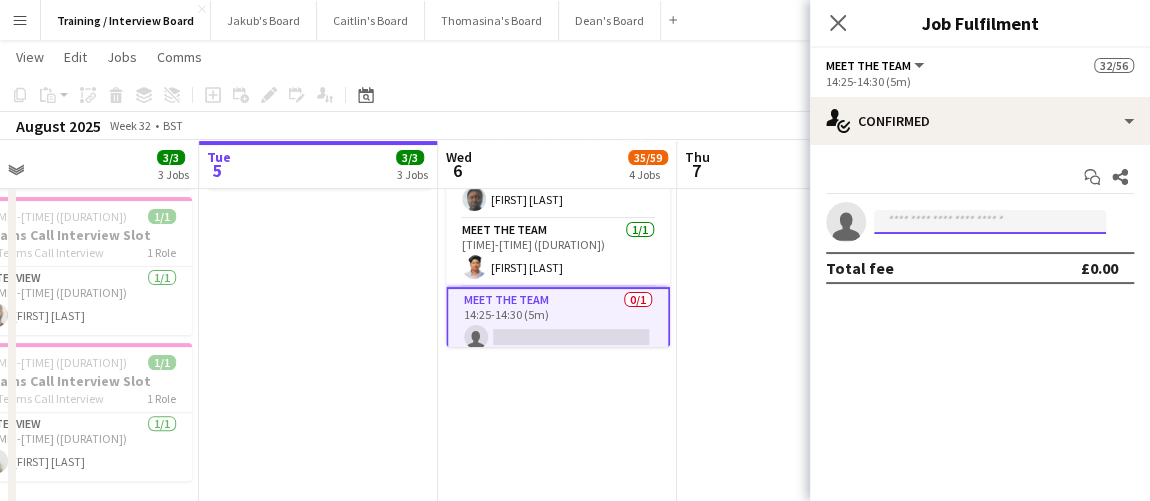click at bounding box center (990, 222) 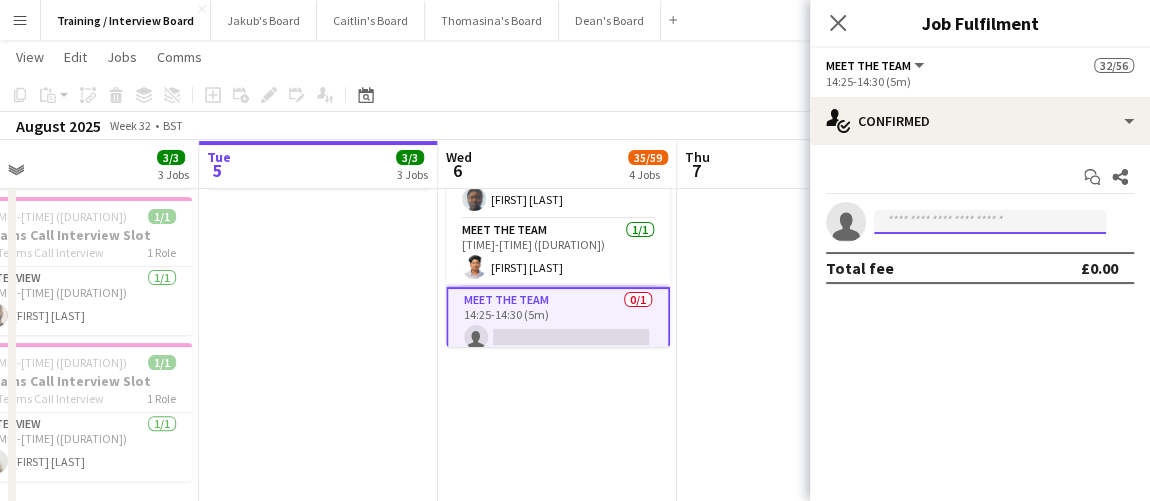paste on "**********" 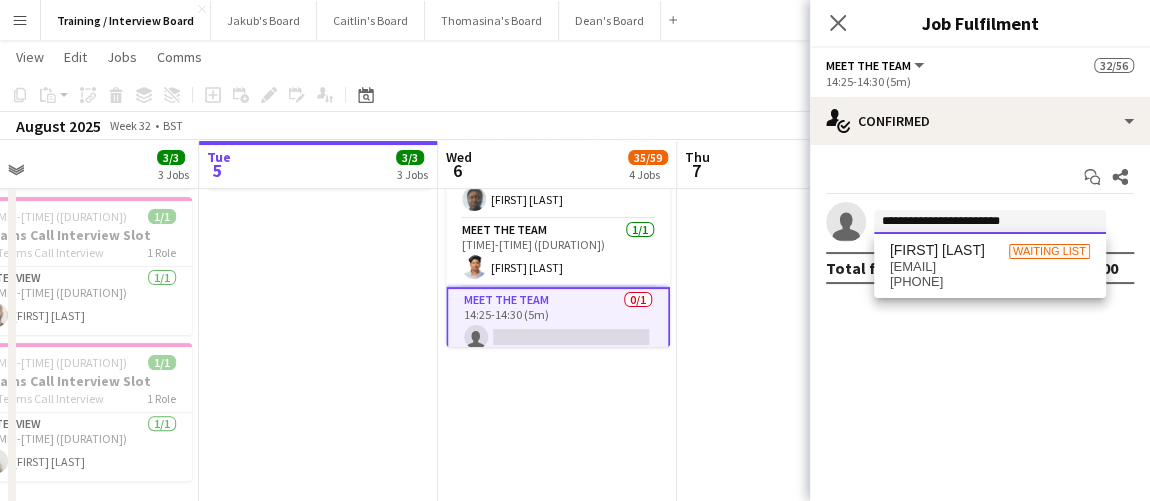 type on "**********" 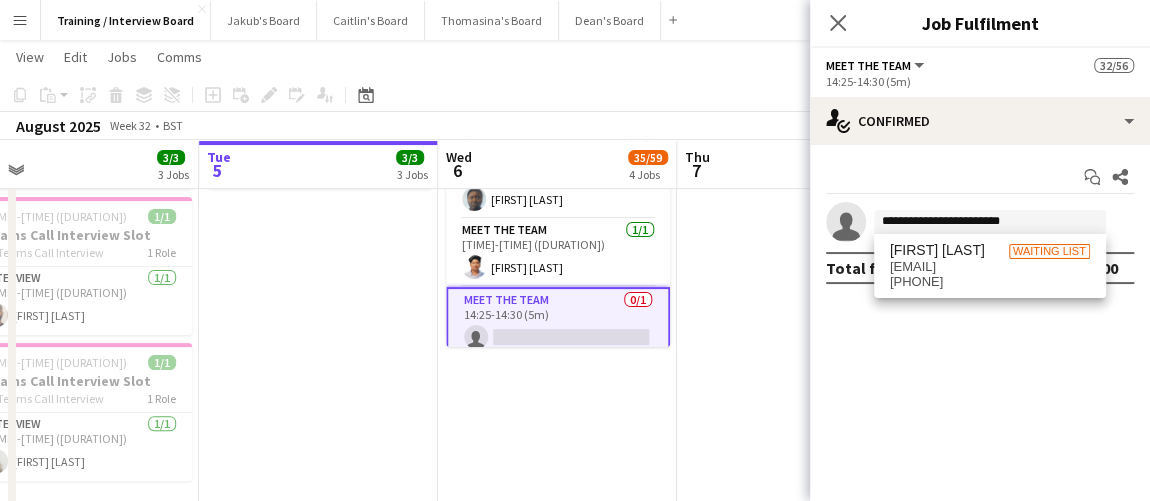 click on "+4407862657318" at bounding box center (990, 282) 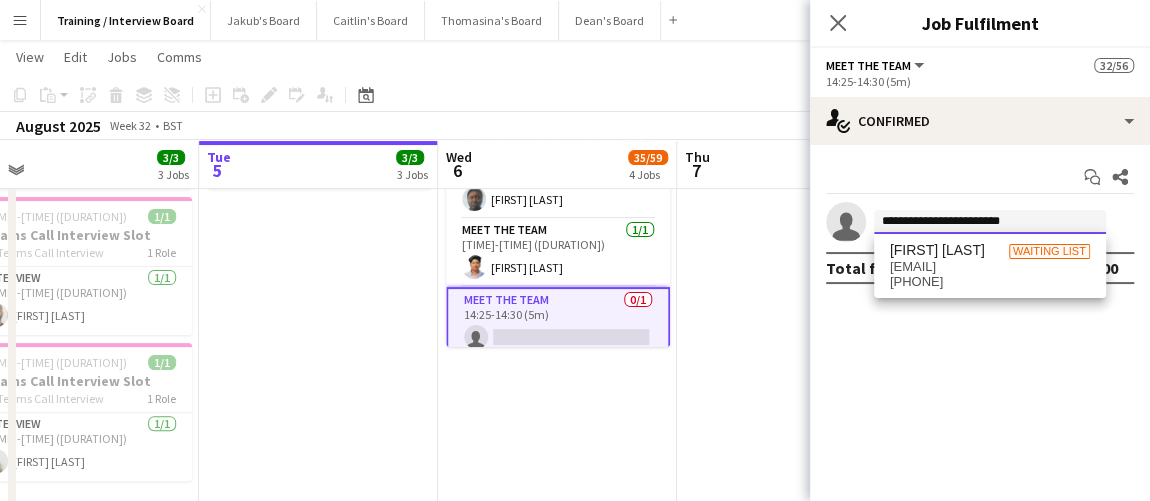 type 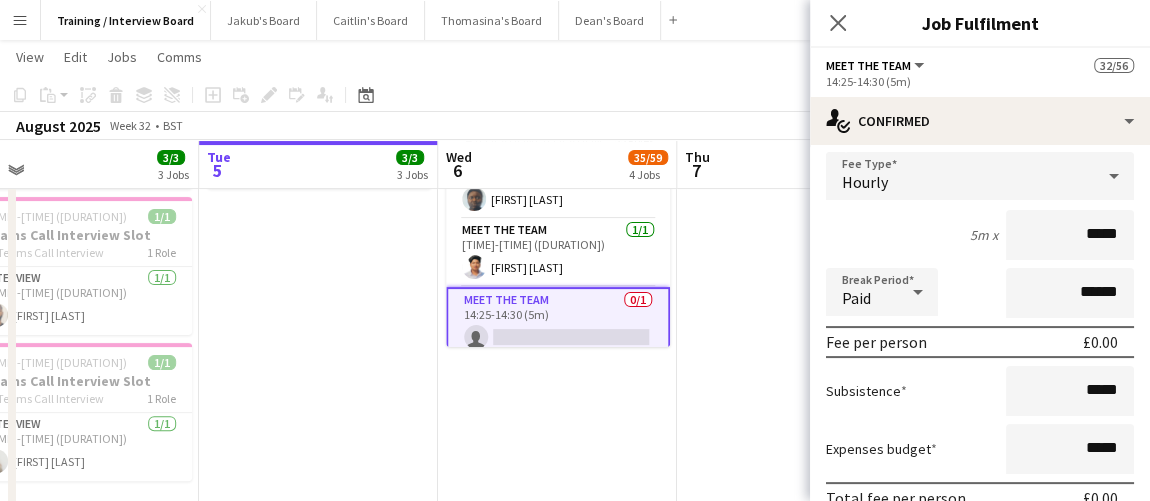 scroll, scrollTop: 170, scrollLeft: 0, axis: vertical 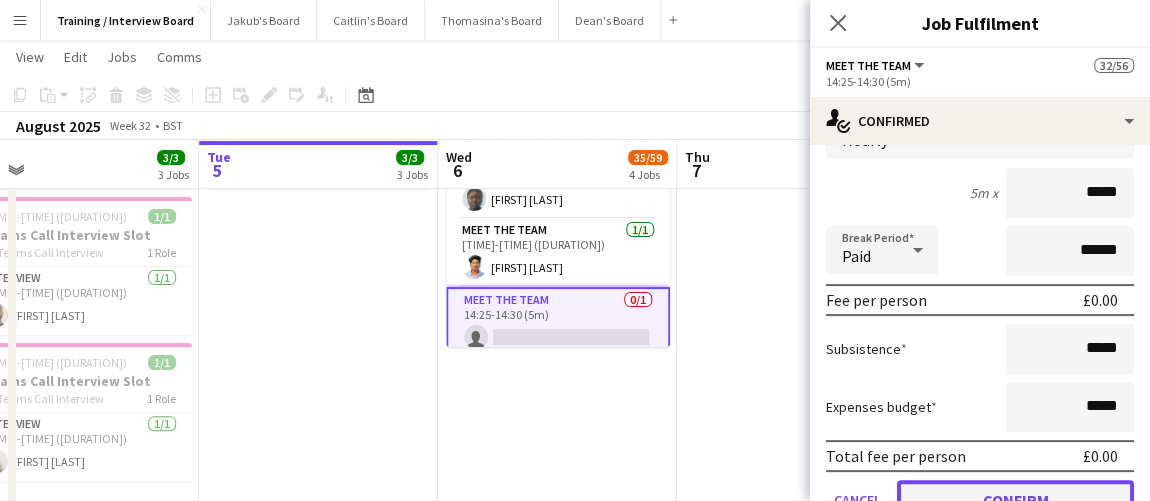 click on "Confirm" at bounding box center (1015, 500) 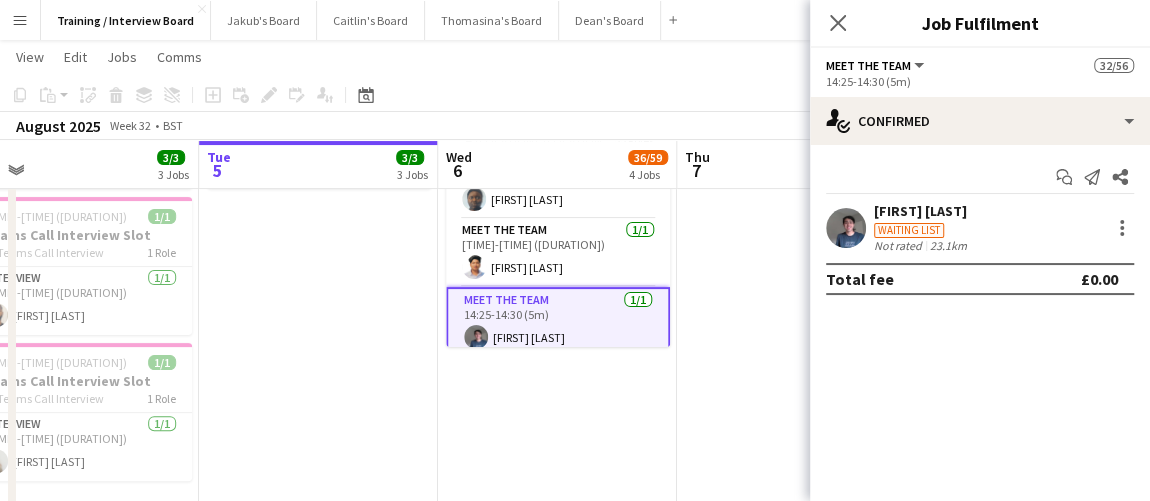 scroll, scrollTop: 0, scrollLeft: 0, axis: both 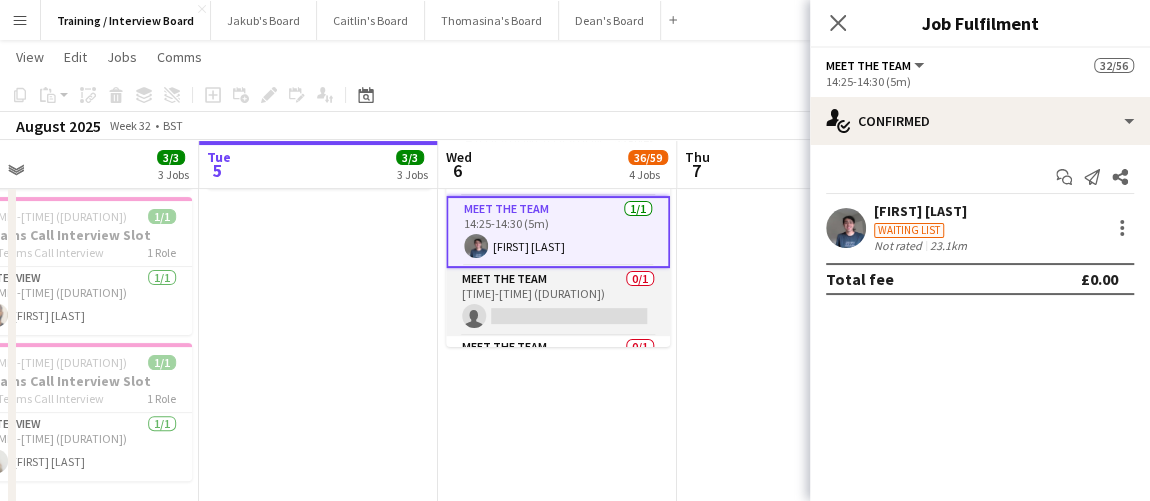 click on "Meet The Team   0/1   14:30-14:35 (5m)
single-neutral-actions" at bounding box center (558, 302) 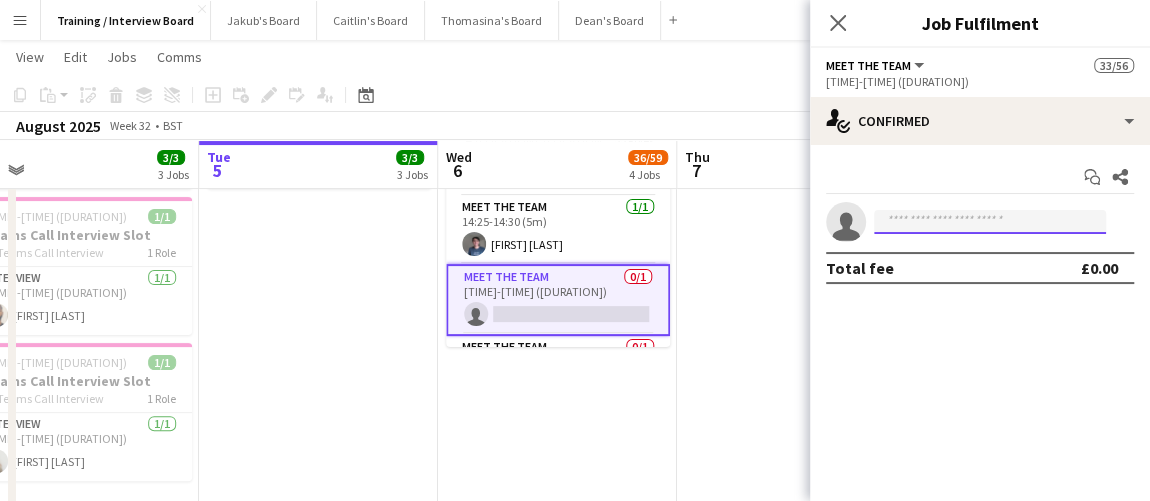click at bounding box center [990, 222] 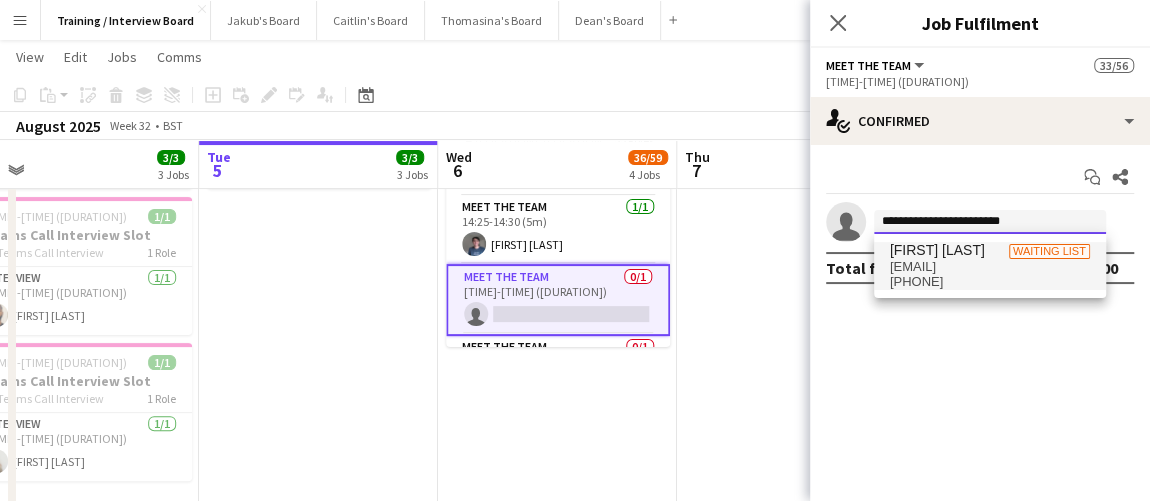 type on "**********" 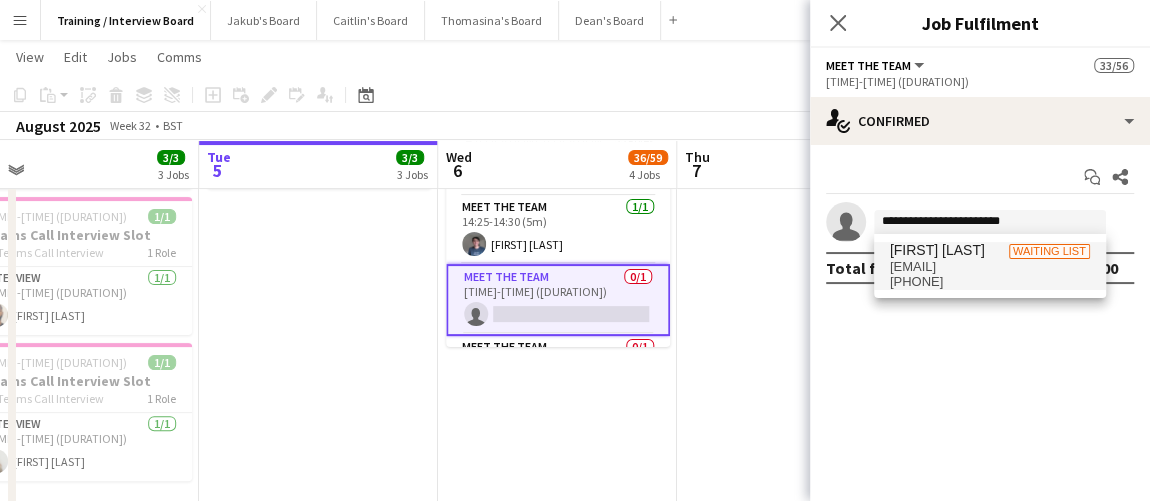 click on "siriaharmon1@outlook.com" at bounding box center (990, 267) 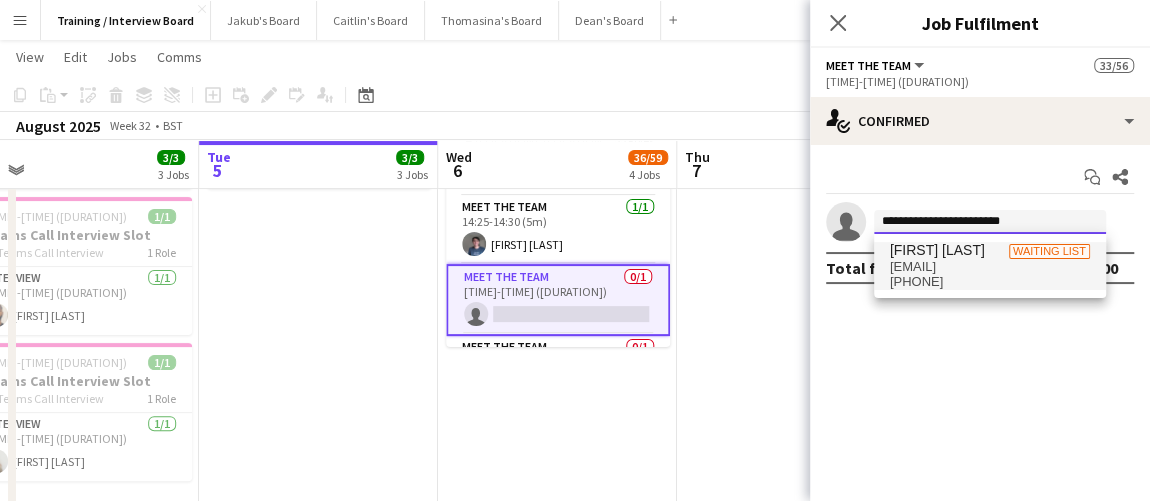 type 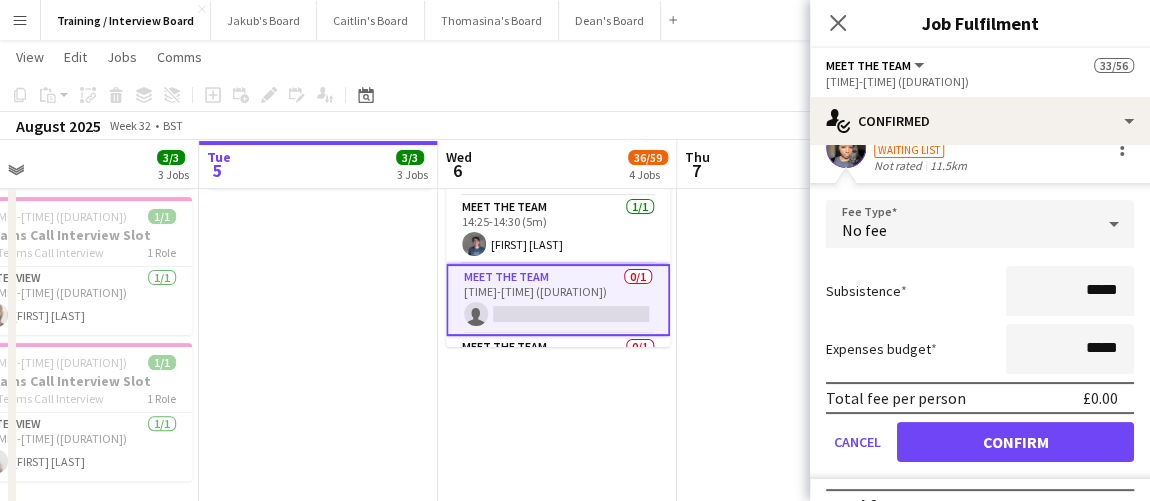 scroll, scrollTop: 113, scrollLeft: 0, axis: vertical 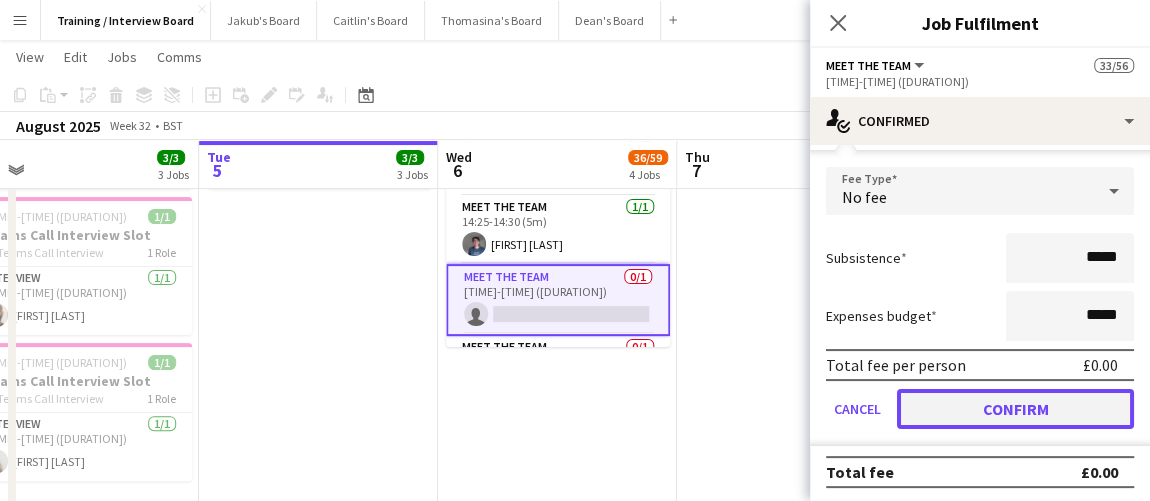 click on "Confirm" at bounding box center [1015, 409] 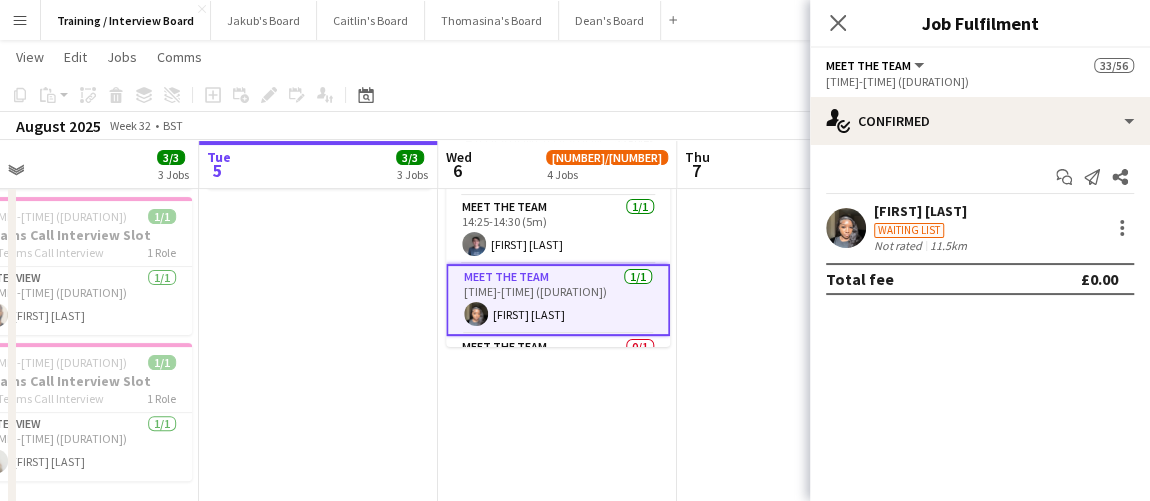scroll, scrollTop: 0, scrollLeft: 0, axis: both 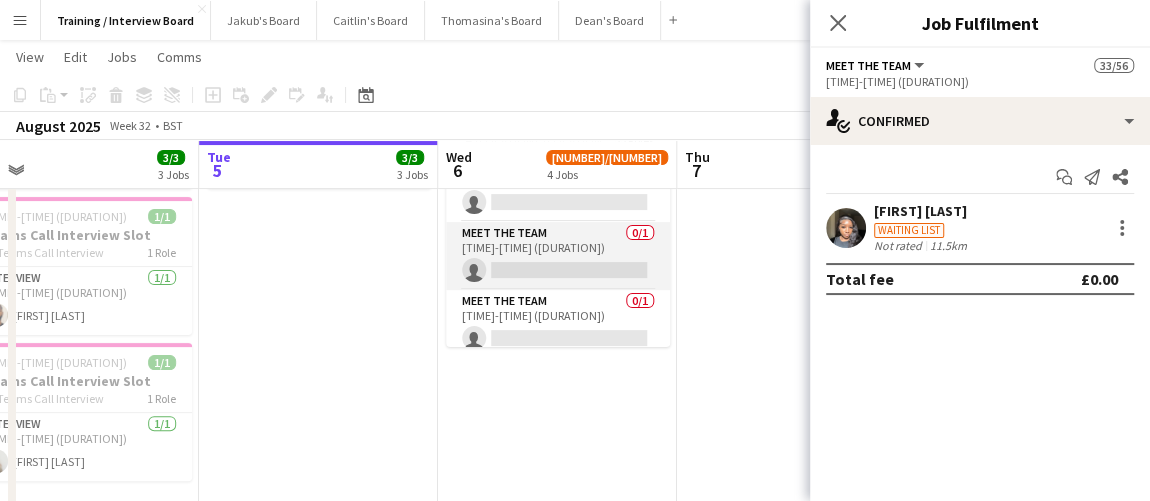 click on "Meet The Team   0/1   14:40-14:45 (5m)
single-neutral-actions" at bounding box center (558, 256) 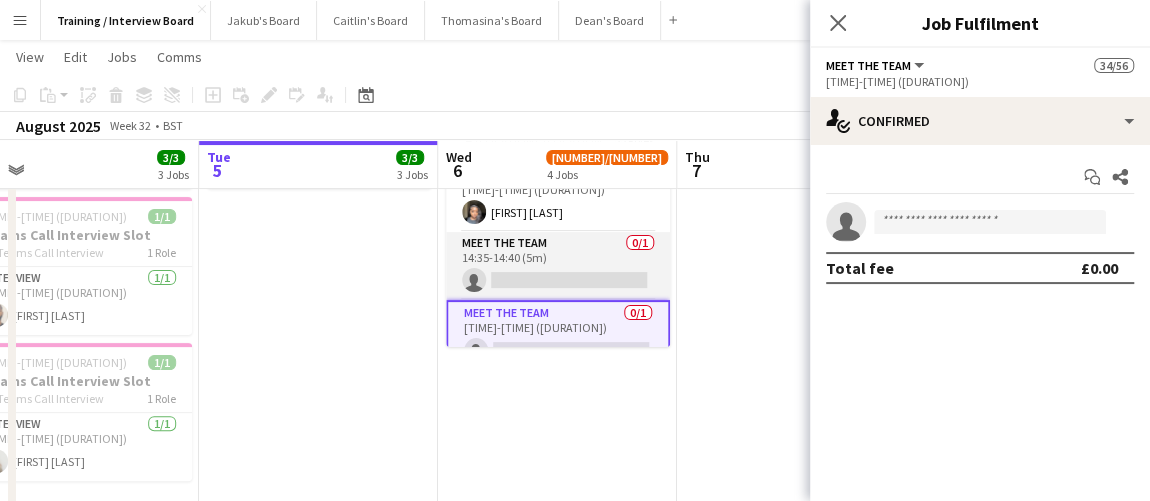 scroll, scrollTop: 2525, scrollLeft: 0, axis: vertical 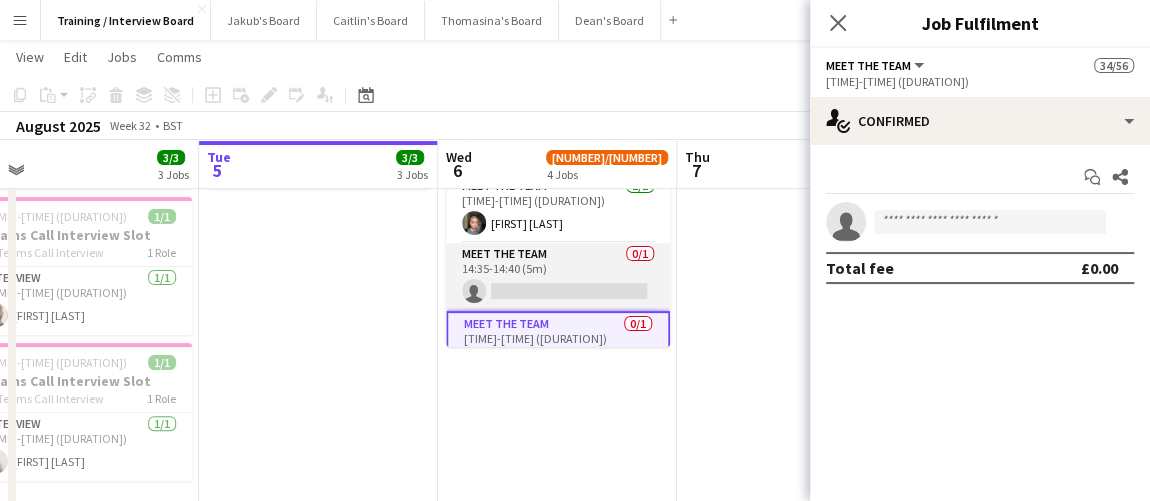 click on "Meet The Team   0/1   14:35-14:40 (5m)
single-neutral-actions" at bounding box center (558, 277) 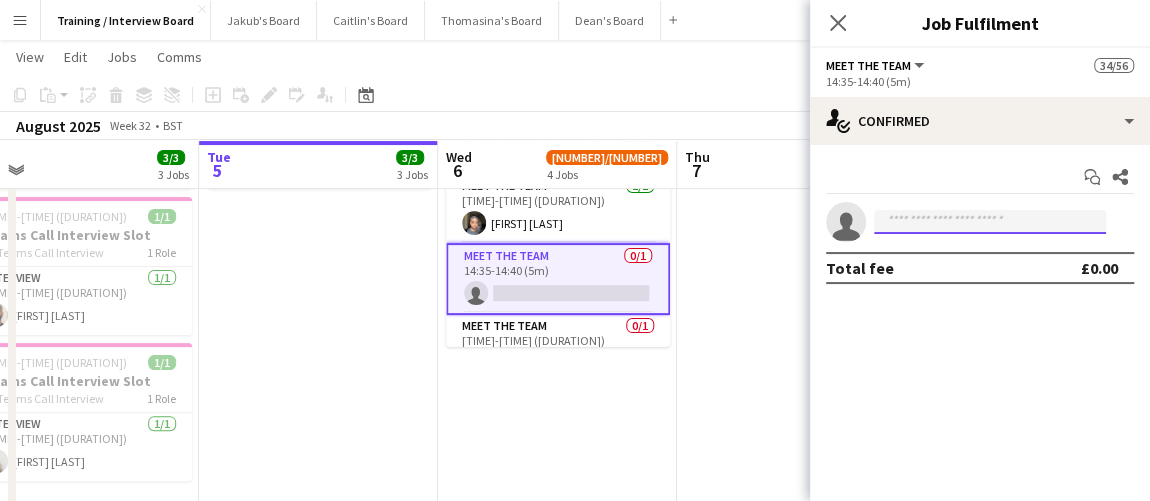 click at bounding box center [990, 222] 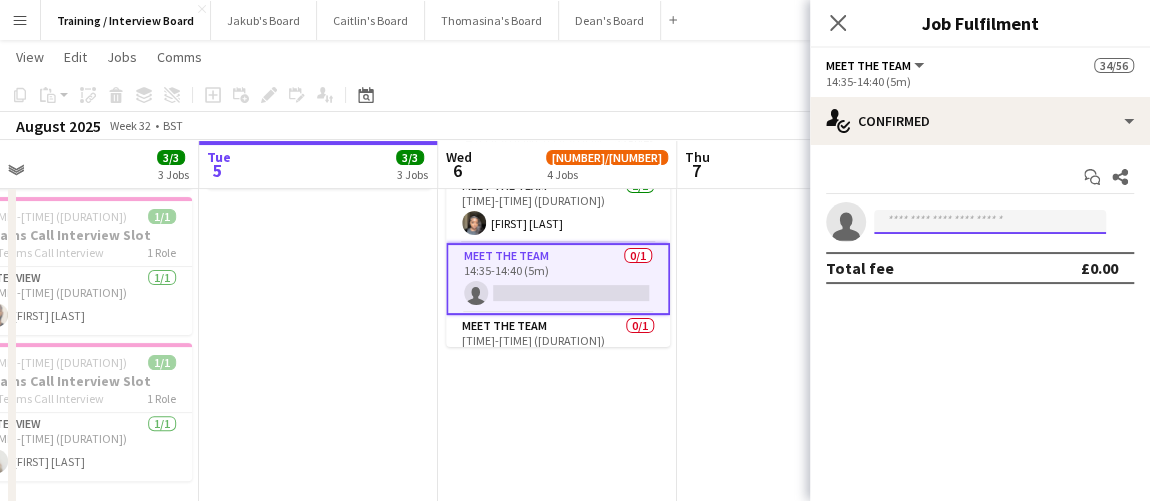 paste on "**********" 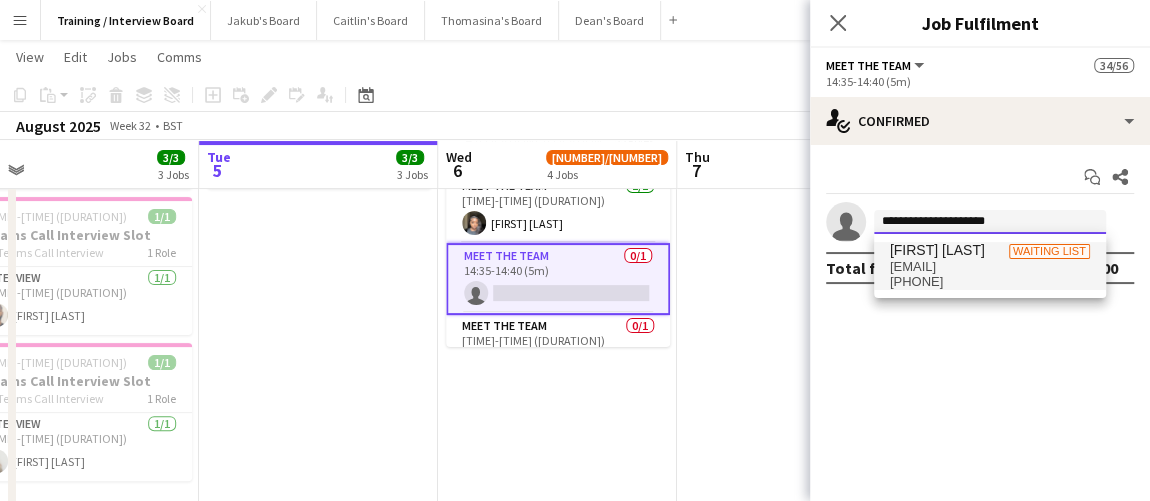 type on "**********" 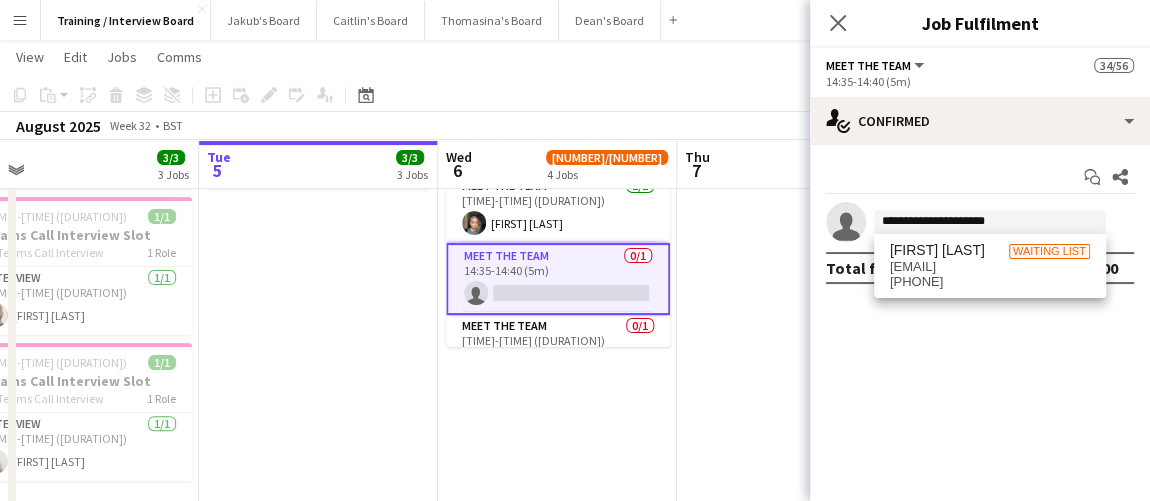 click on "Favourite Eromonsele  Waiting list   favouritx90@gmail.com   +4407907462147" at bounding box center (990, 266) 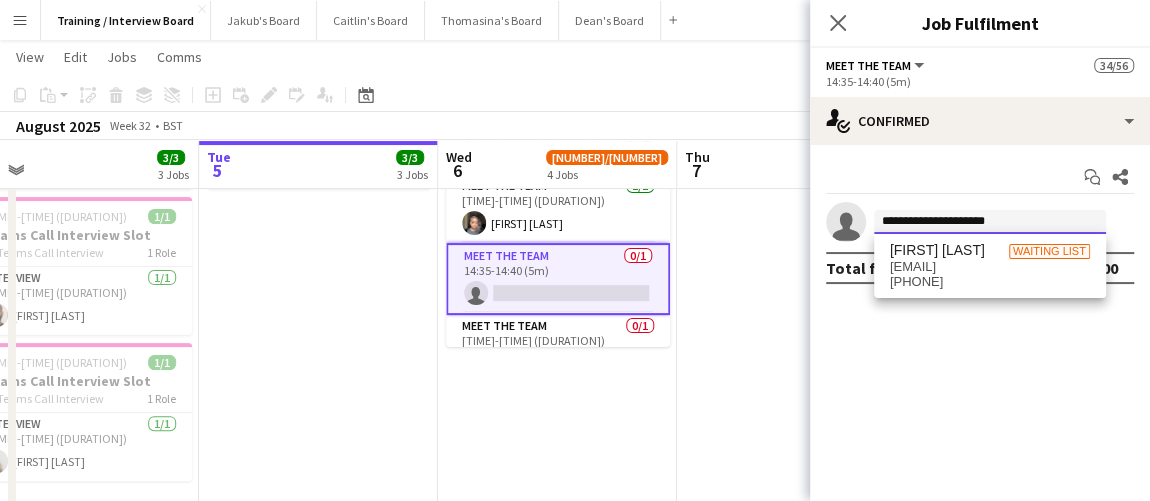 type 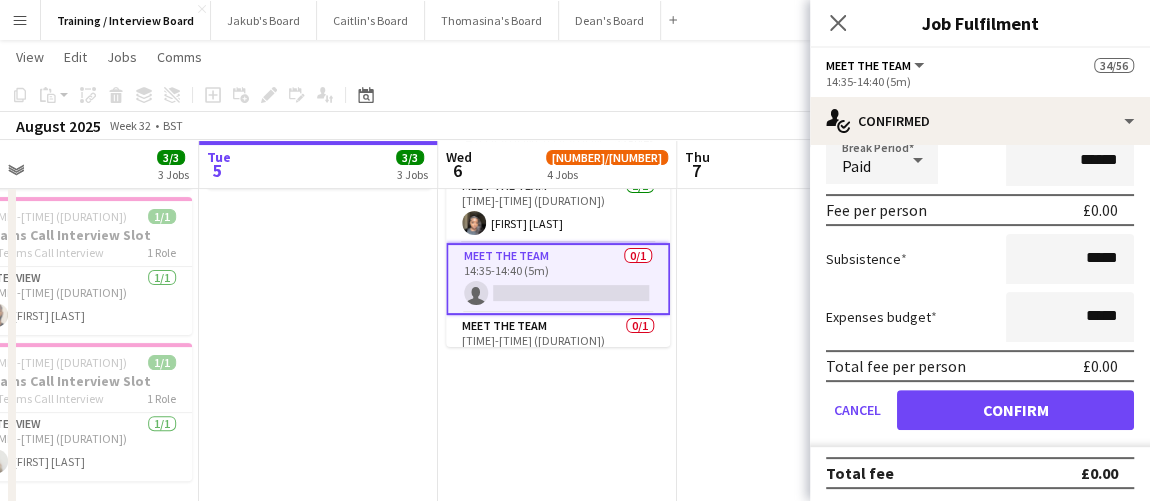 scroll, scrollTop: 261, scrollLeft: 0, axis: vertical 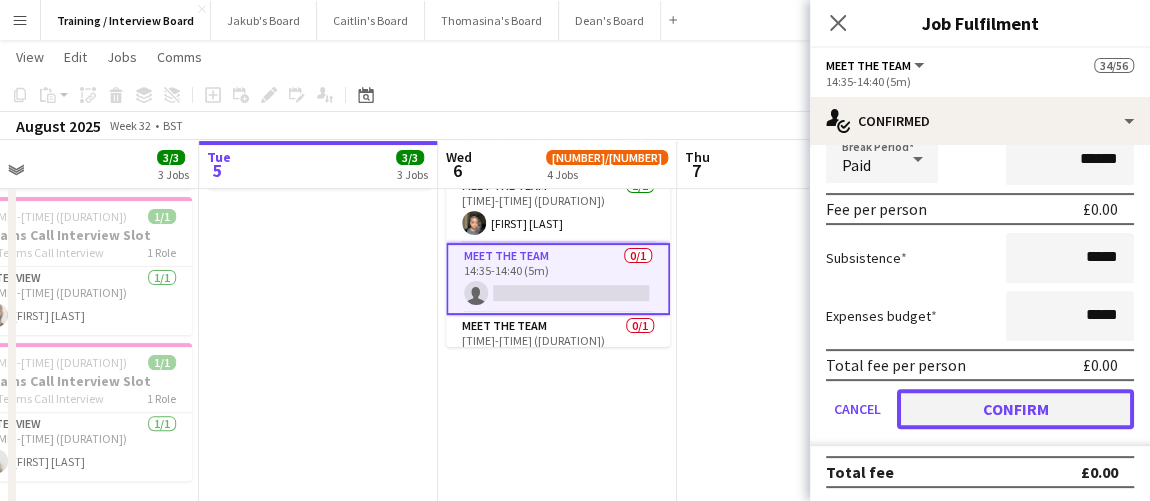 click on "Confirm" at bounding box center (1015, 409) 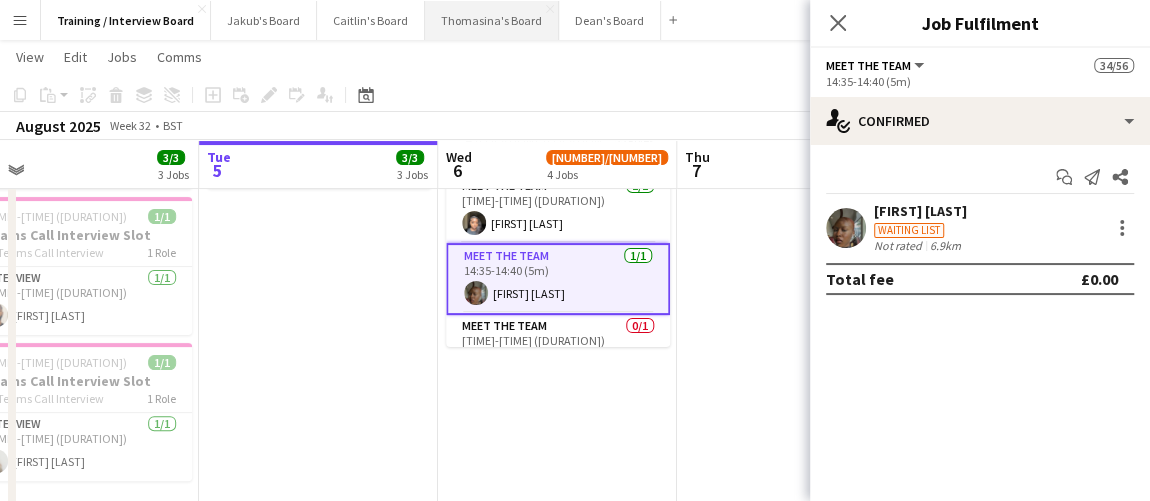 scroll, scrollTop: 0, scrollLeft: 0, axis: both 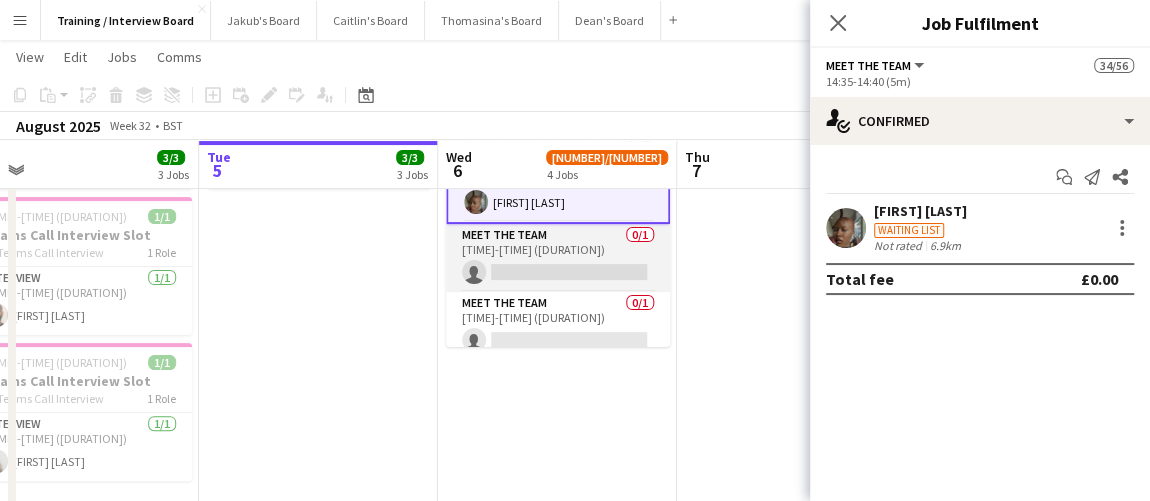 click on "Meet The Team   0/1   14:40-14:45 (5m)
single-neutral-actions" at bounding box center [558, 258] 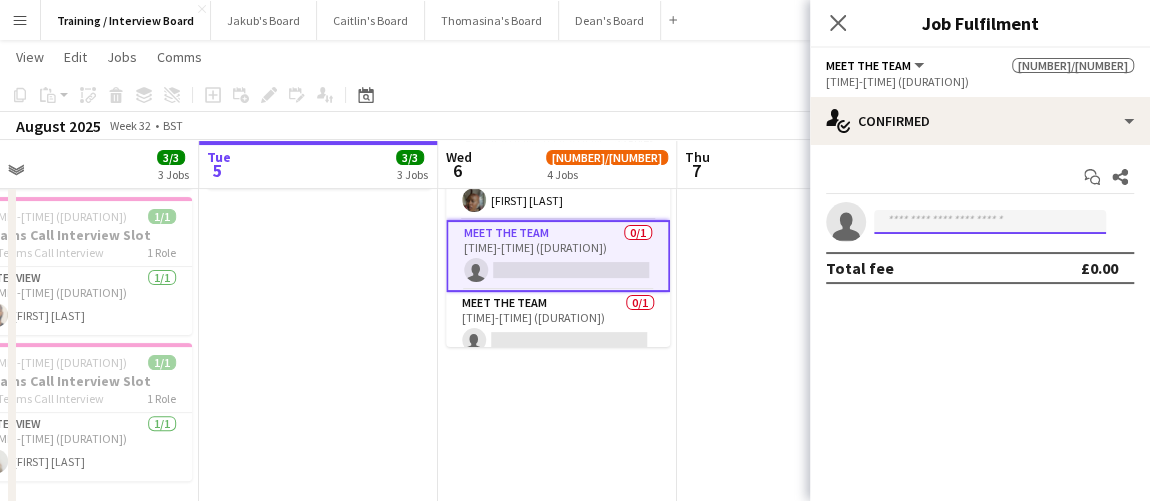 click at bounding box center (990, 222) 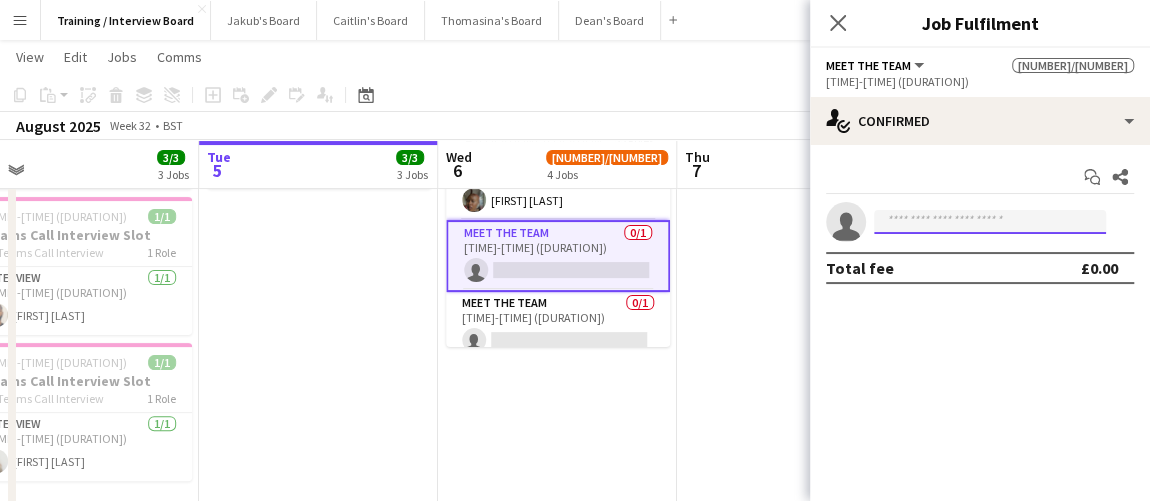 paste on "**********" 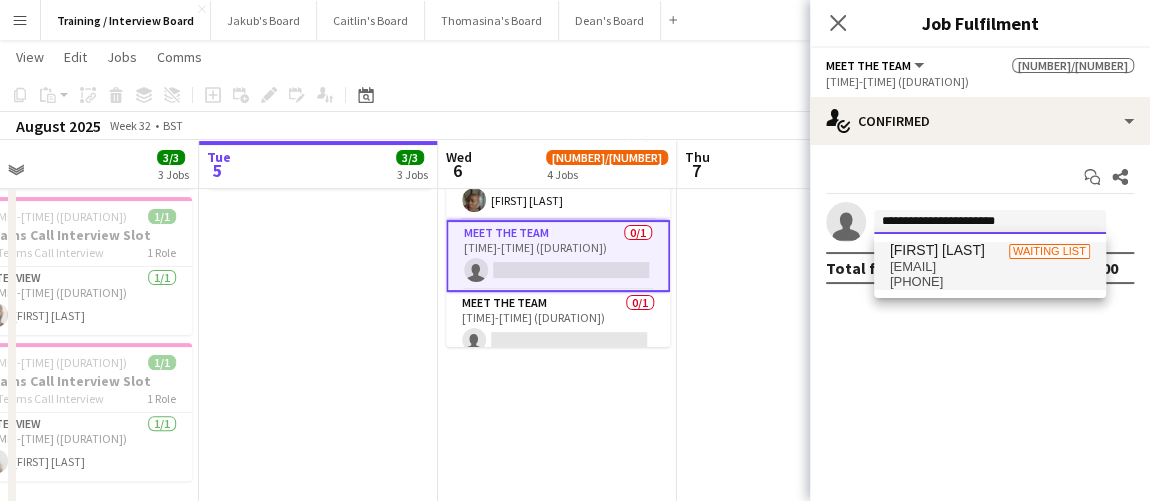 type on "**********" 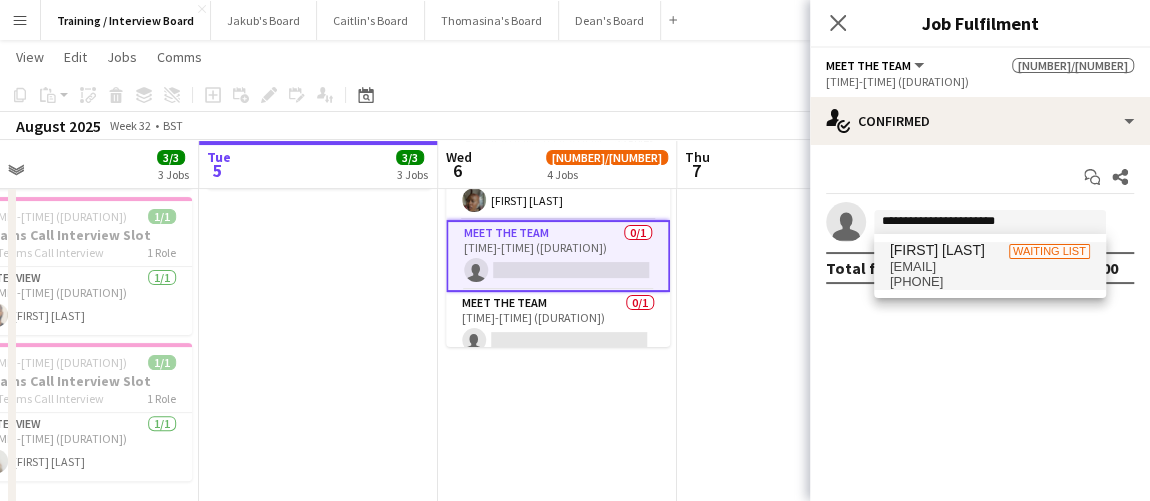 click on "Lucy Page  Waiting list" at bounding box center [990, 250] 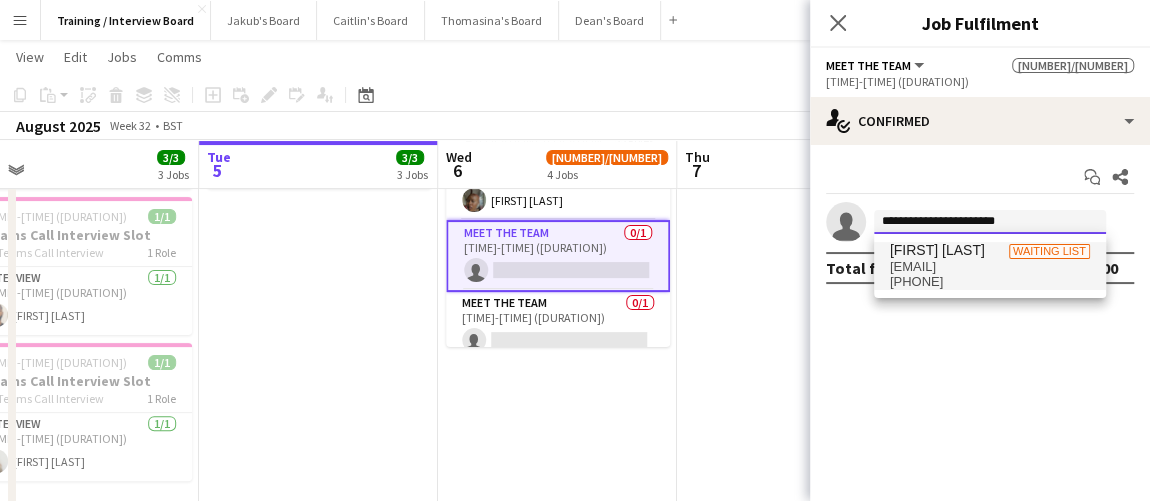 type 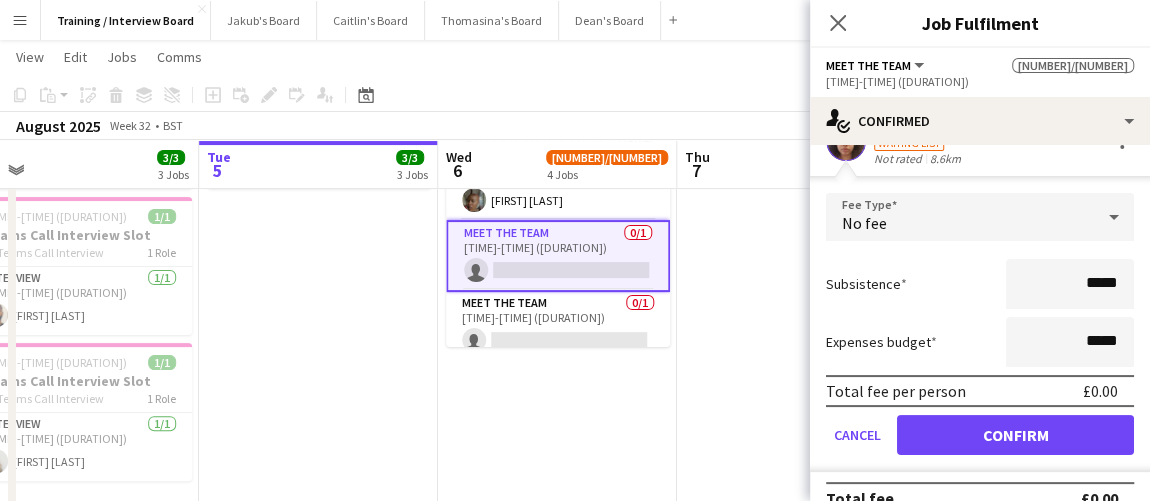 scroll, scrollTop: 113, scrollLeft: 0, axis: vertical 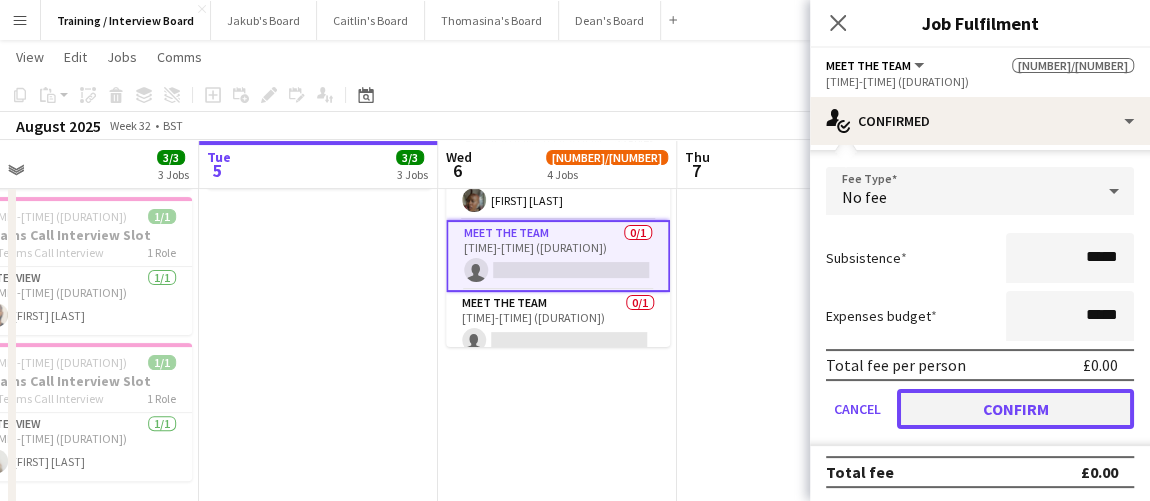 click on "Confirm" at bounding box center (1015, 409) 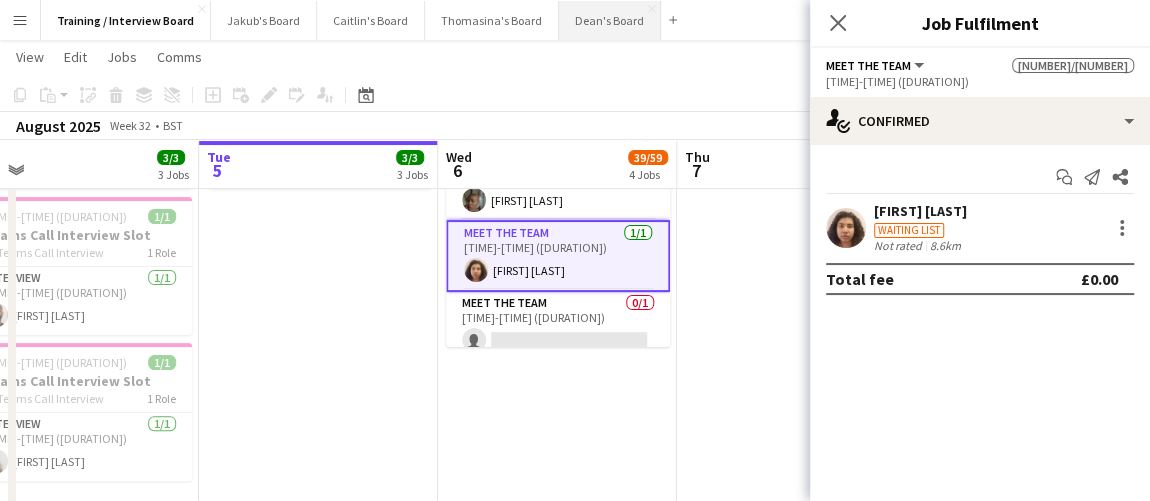 scroll, scrollTop: 0, scrollLeft: 0, axis: both 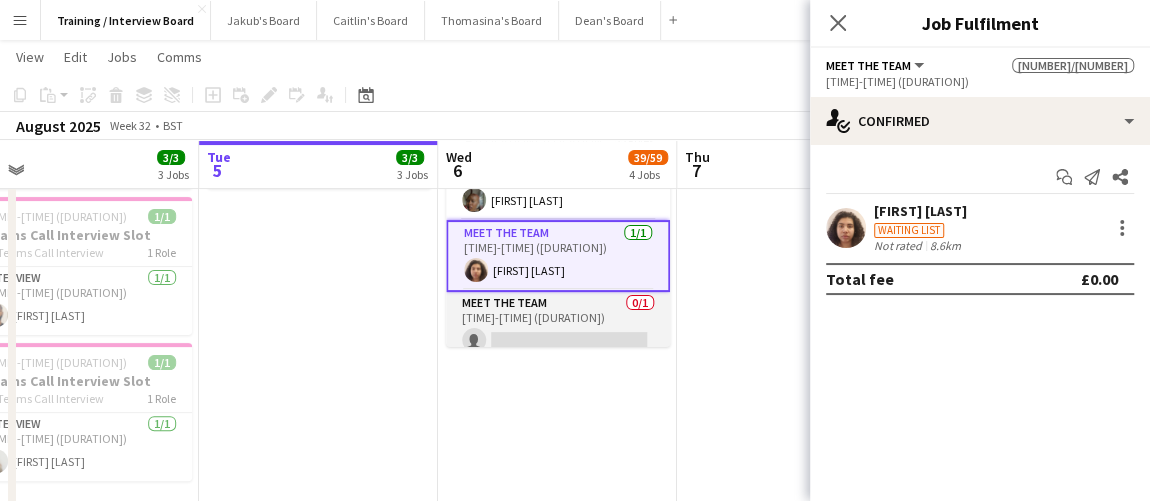 click on "Meet The Team   0/1   14:45-14:50 (5m)
single-neutral-actions" at bounding box center (558, 326) 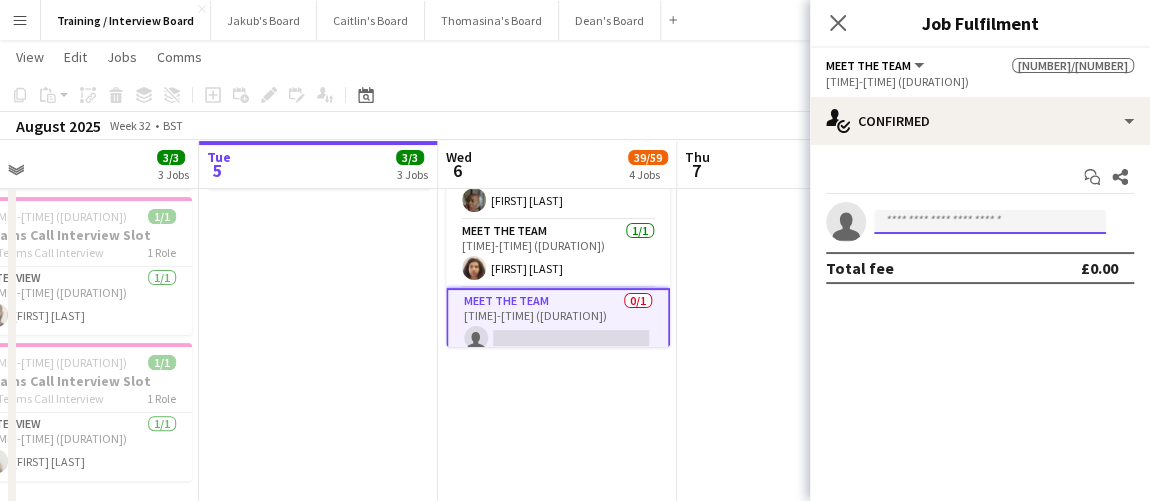 click at bounding box center [990, 222] 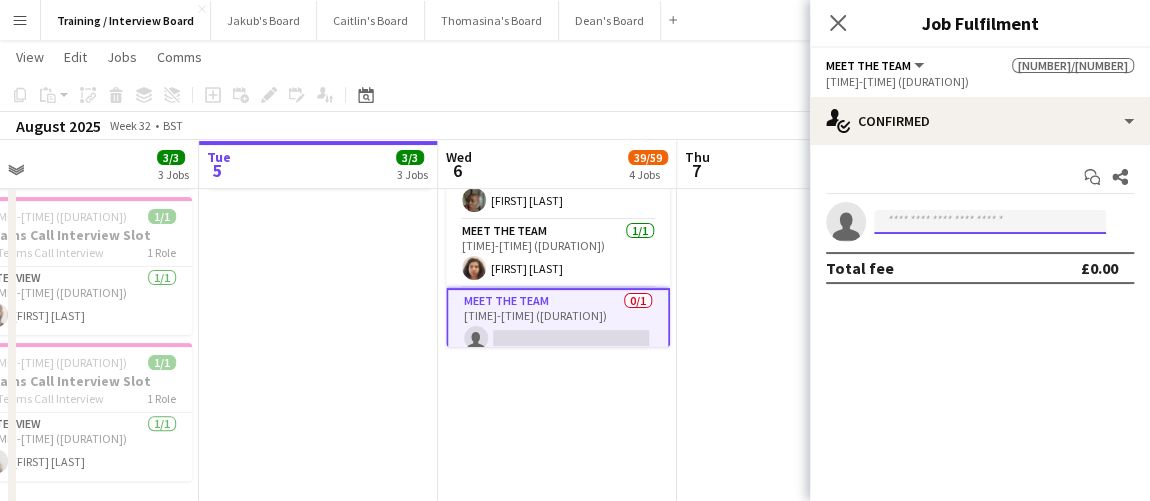 paste on "**********" 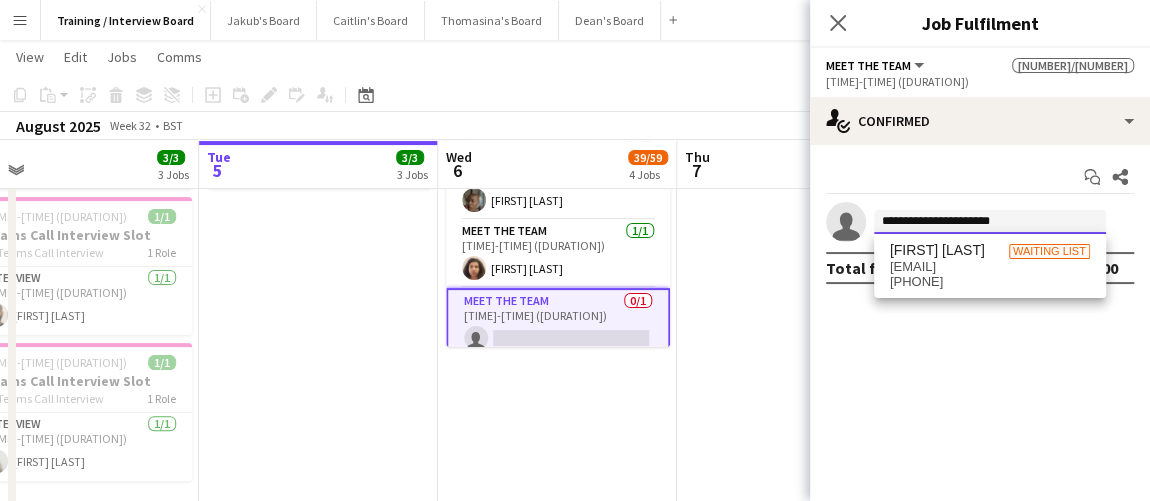 type on "**********" 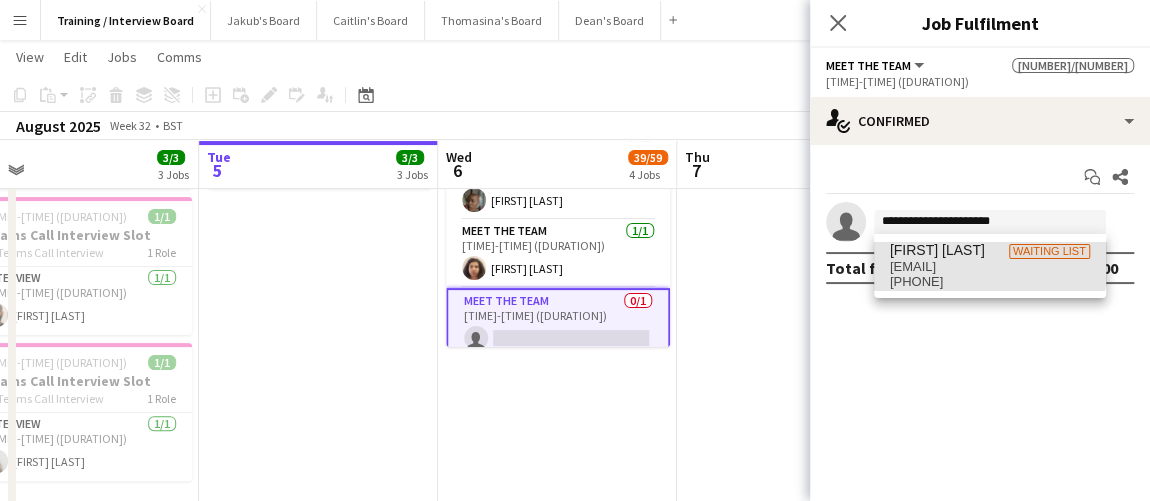click on "Owais Rasul  Waiting list" at bounding box center (990, 250) 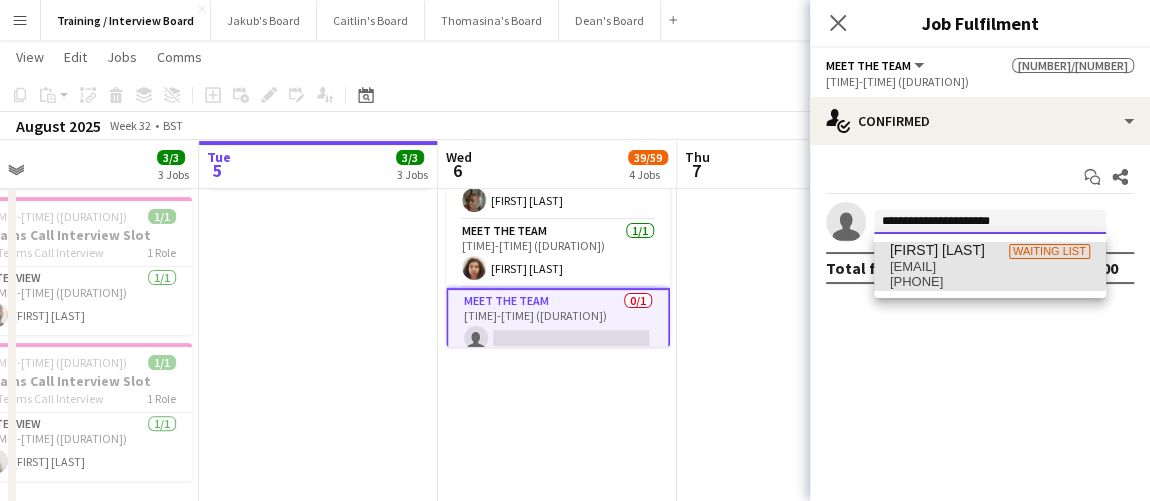 type 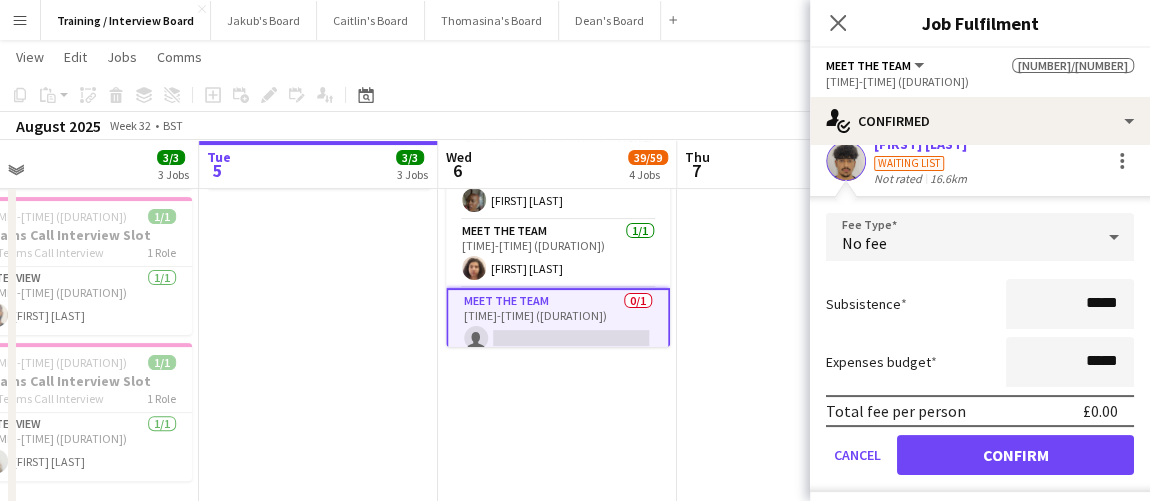 scroll, scrollTop: 113, scrollLeft: 0, axis: vertical 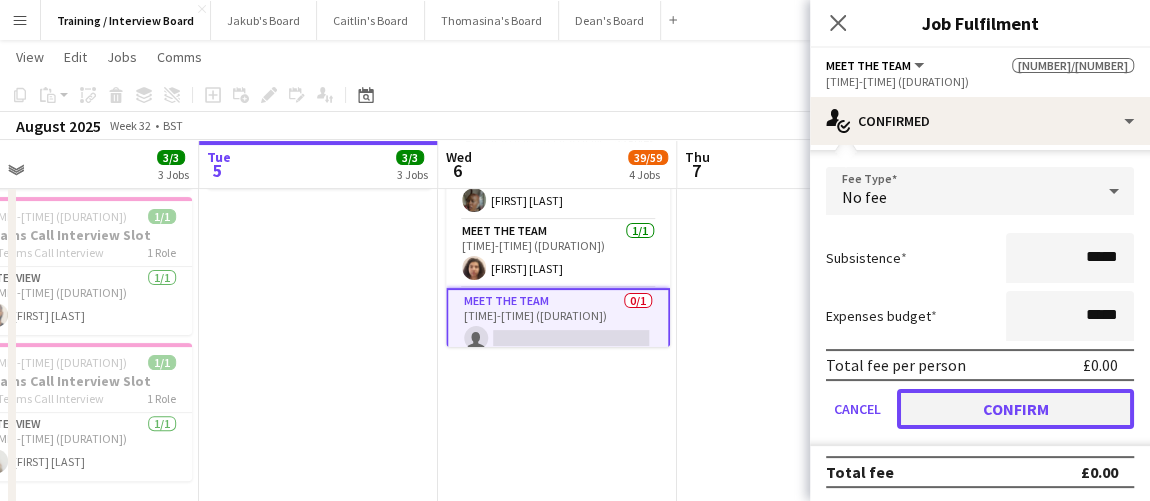 click on "Confirm" at bounding box center [1015, 409] 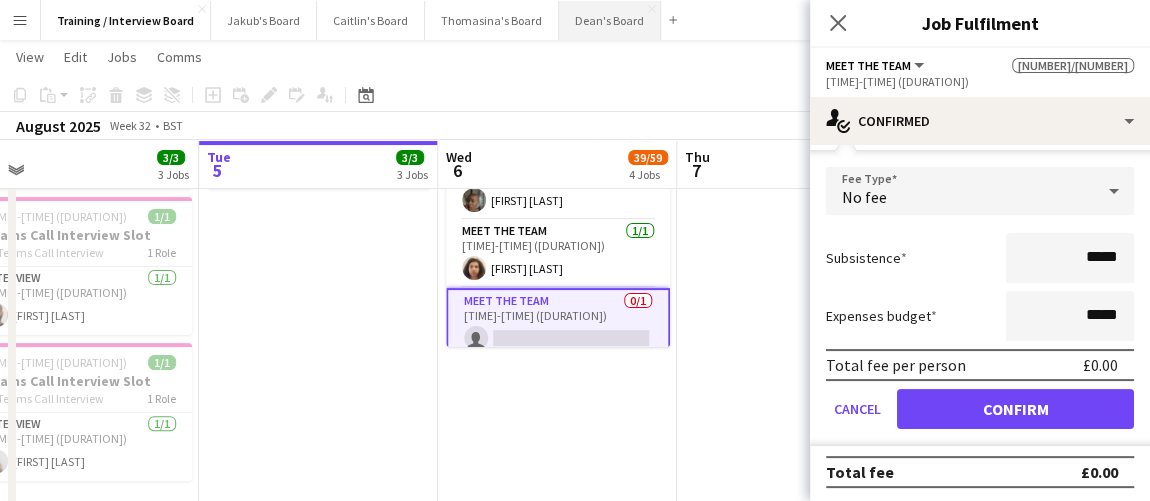 scroll, scrollTop: 0, scrollLeft: 0, axis: both 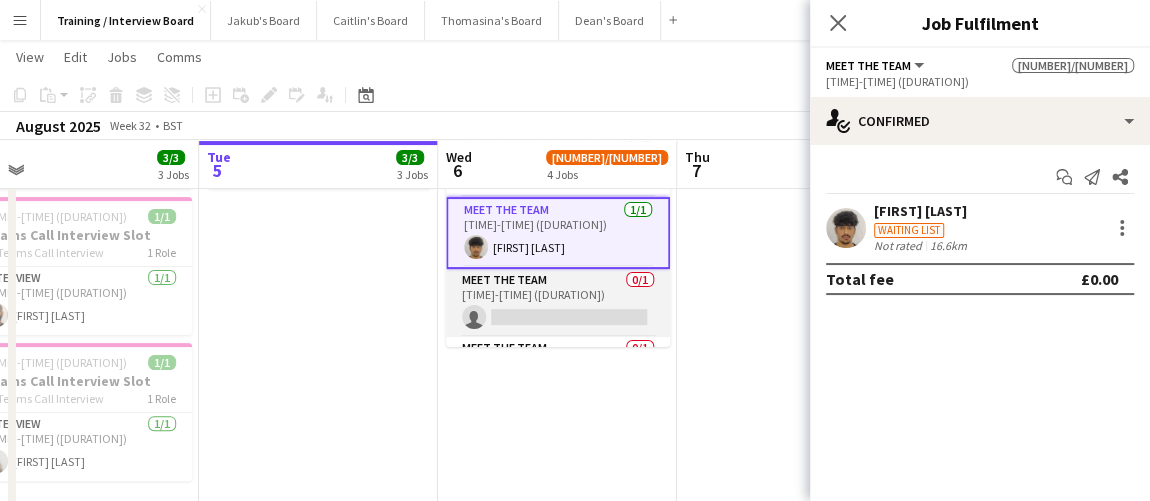 drag, startPoint x: 538, startPoint y: 291, endPoint x: 552, endPoint y: 288, distance: 14.3178215 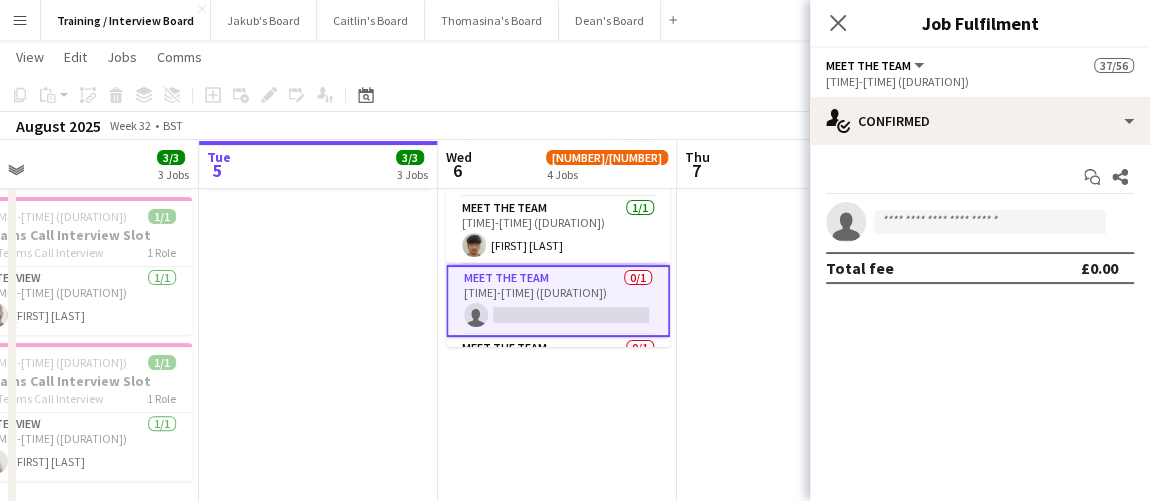 scroll, scrollTop: 0, scrollLeft: 519, axis: horizontal 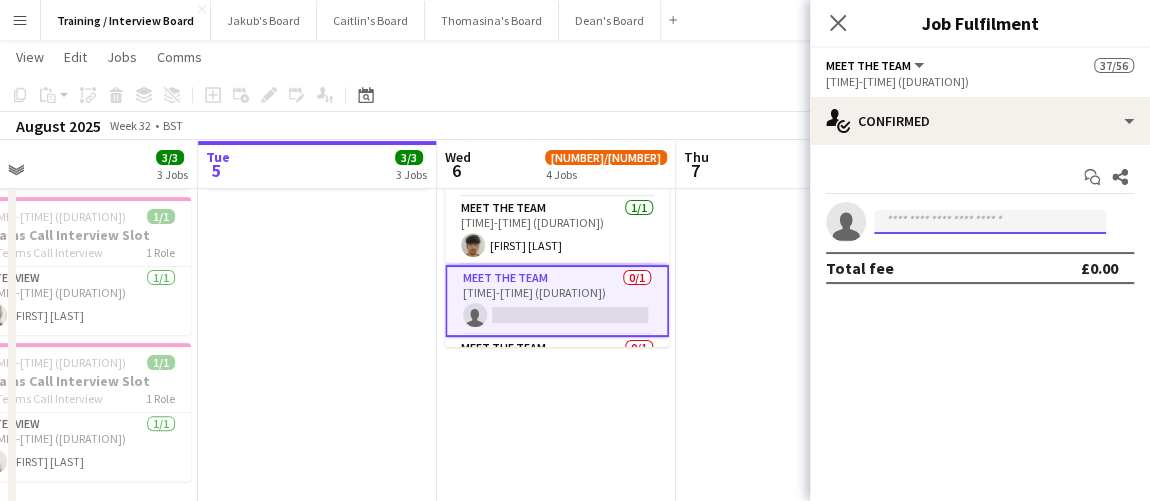 click at bounding box center [990, 222] 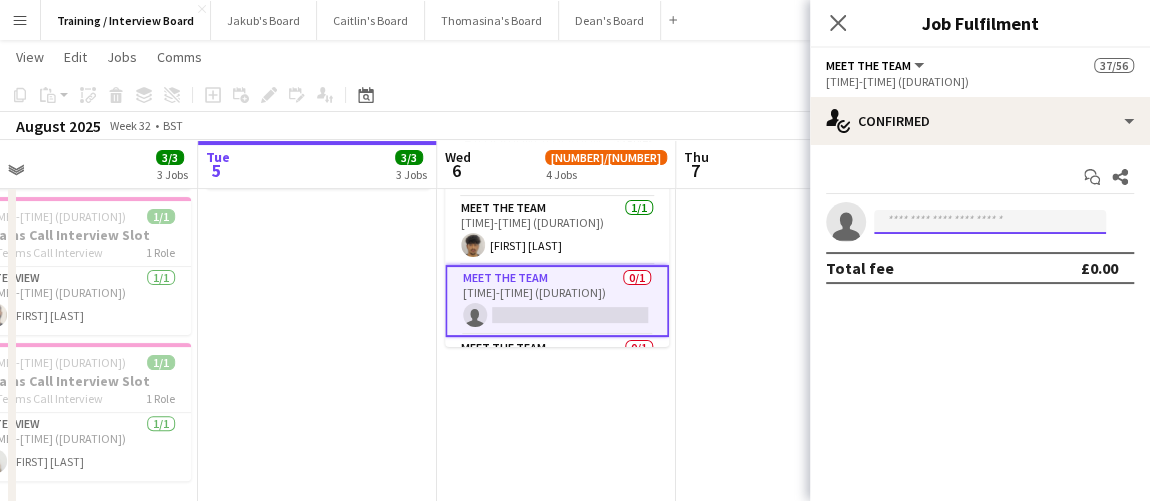 paste on "**********" 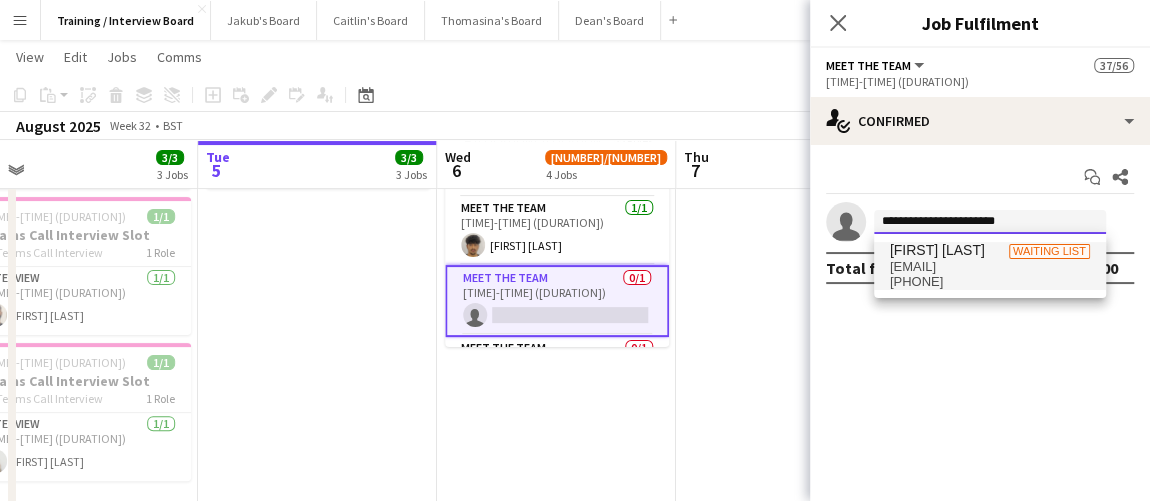 type on "**********" 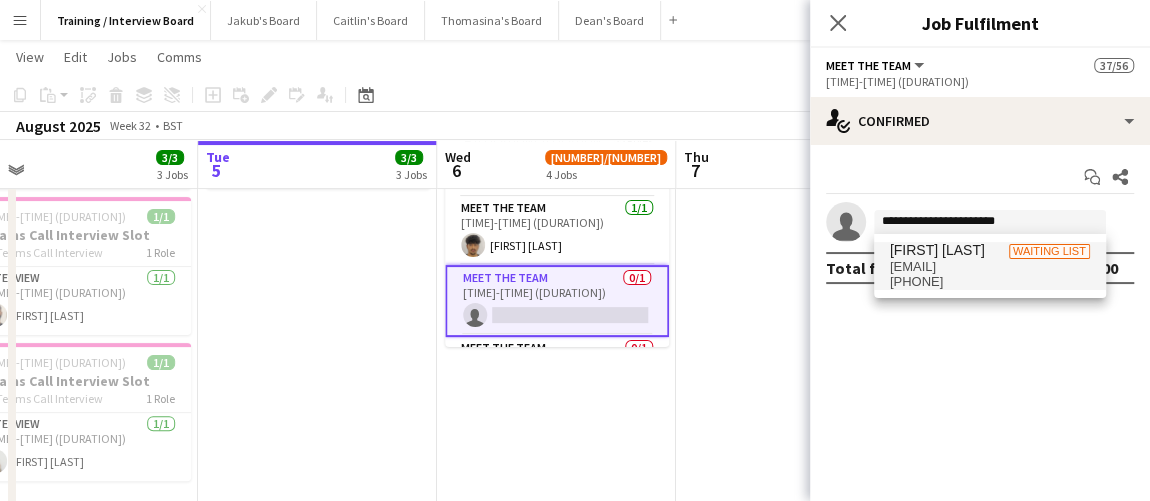 click on "Jessica Ferreira  Waiting list" at bounding box center (990, 250) 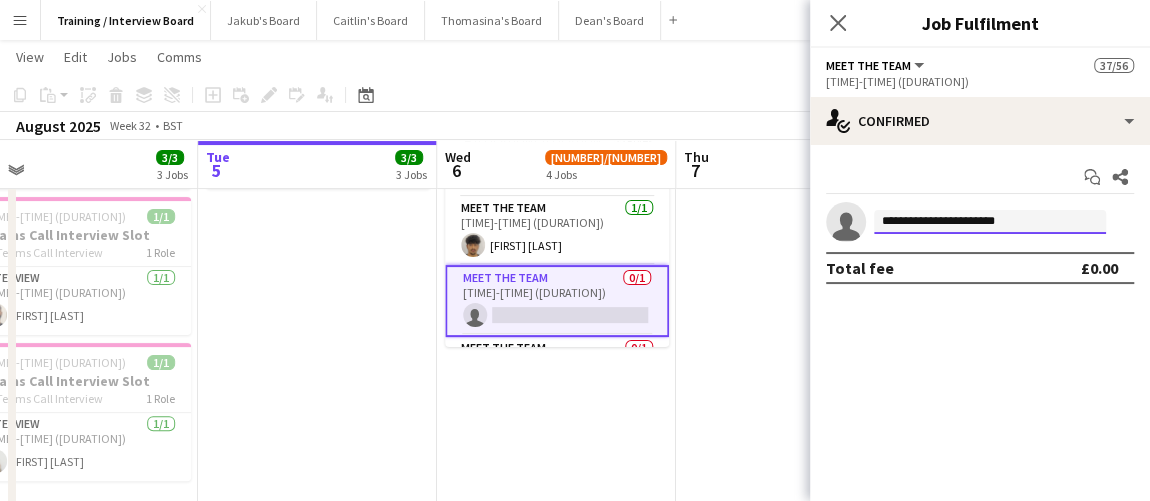 type 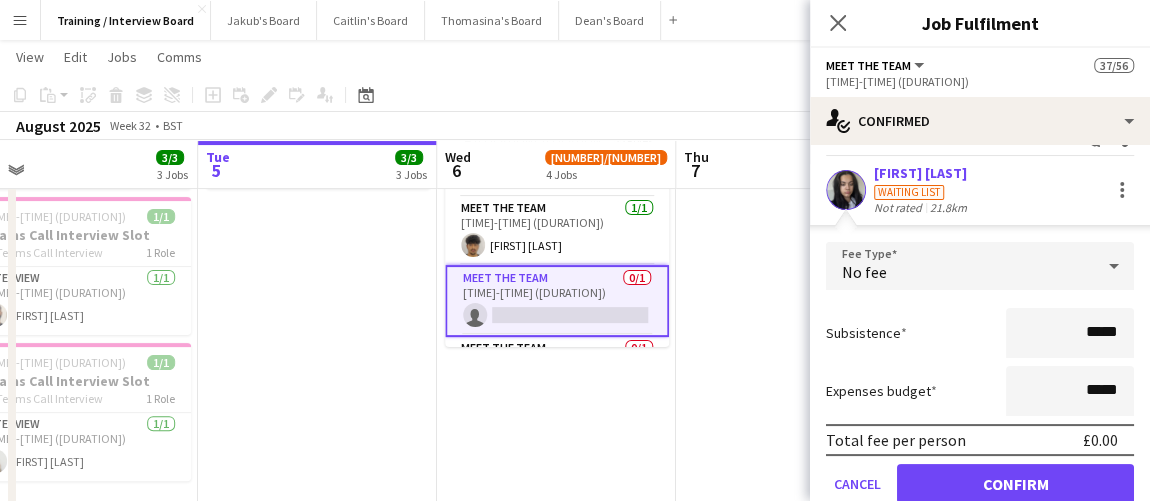 scroll, scrollTop: 113, scrollLeft: 0, axis: vertical 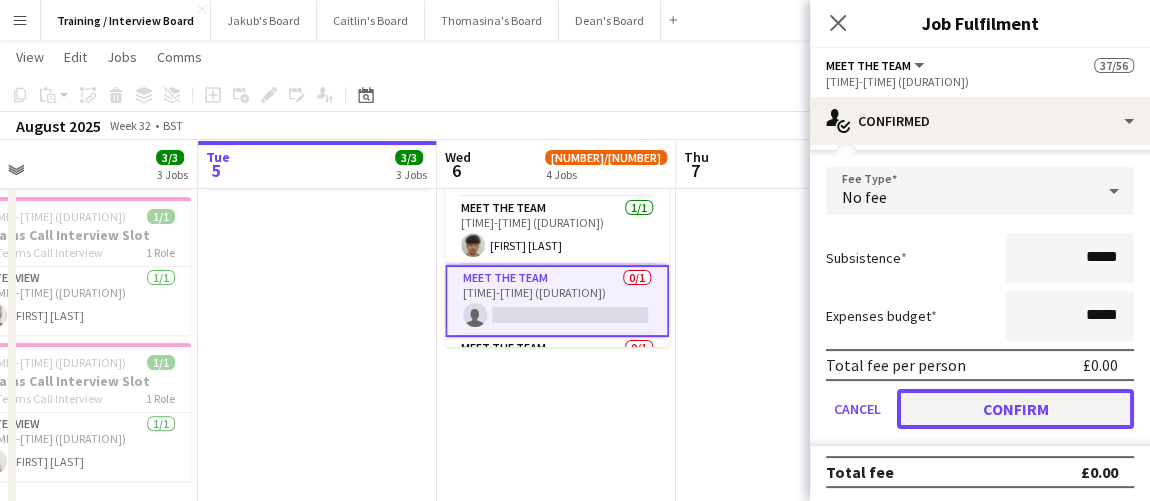 click on "Confirm" at bounding box center [1015, 409] 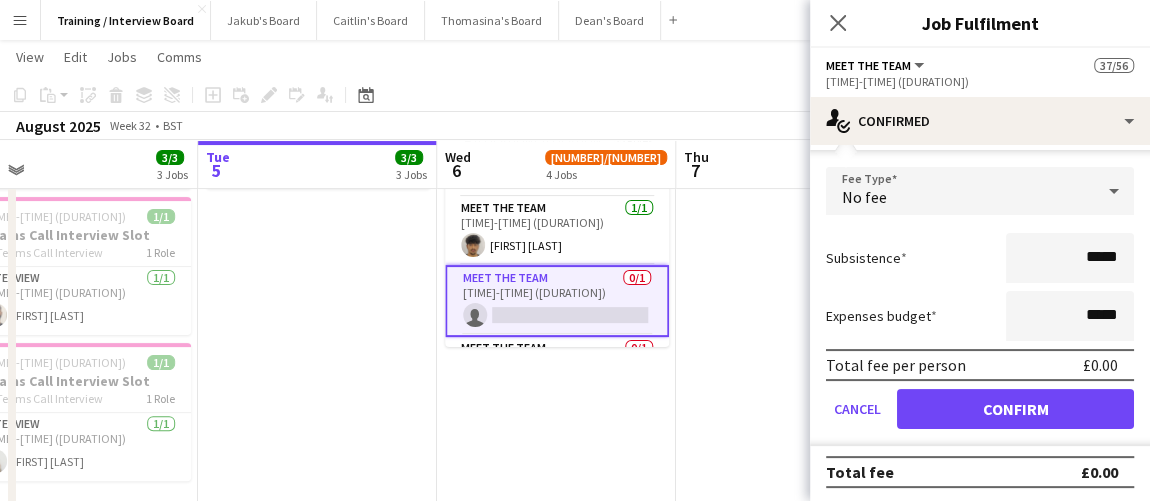 scroll, scrollTop: 0, scrollLeft: 0, axis: both 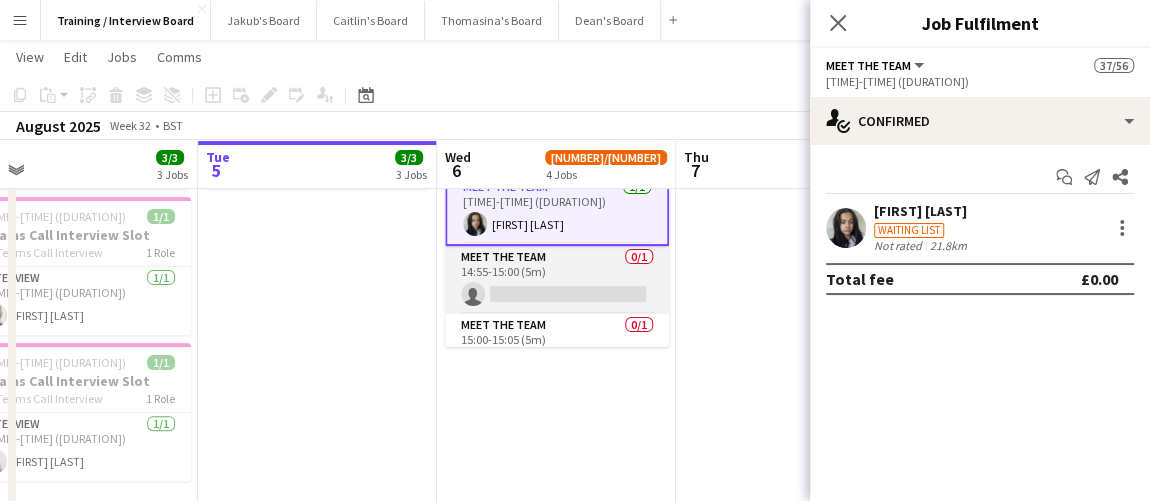 click on "Meet The Team   0/1   14:55-15:00 (5m)
single-neutral-actions" at bounding box center (557, 280) 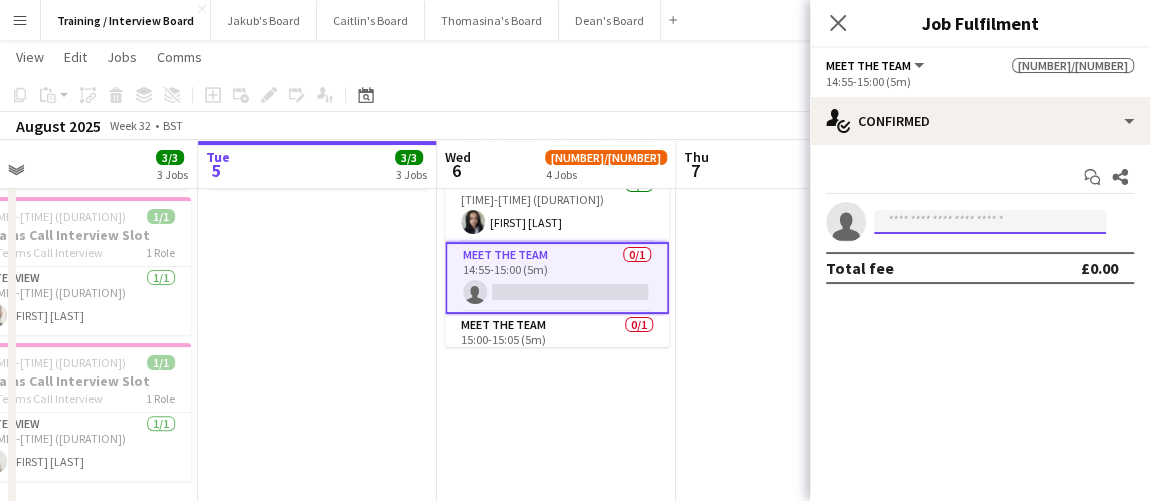 click at bounding box center [990, 222] 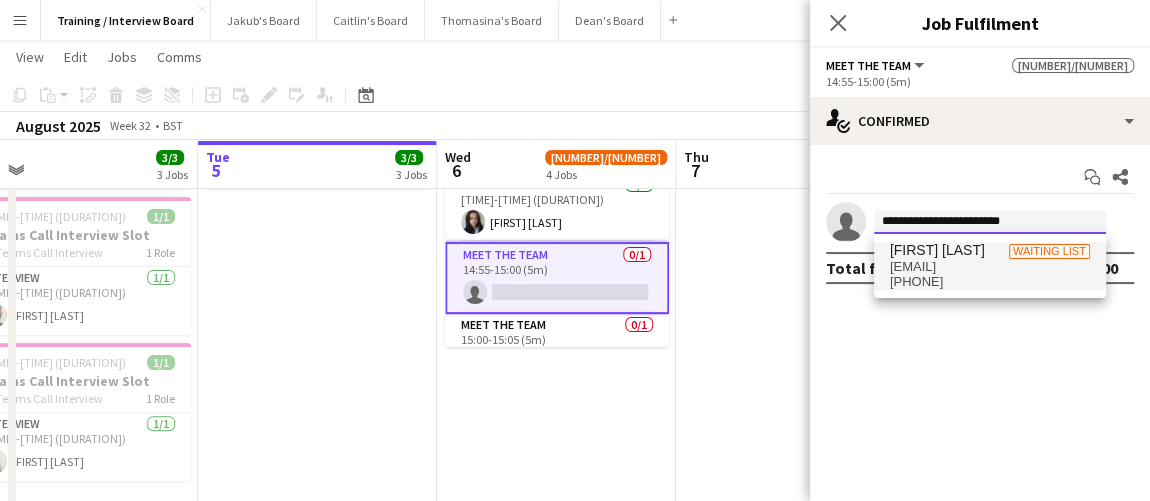 type on "**********" 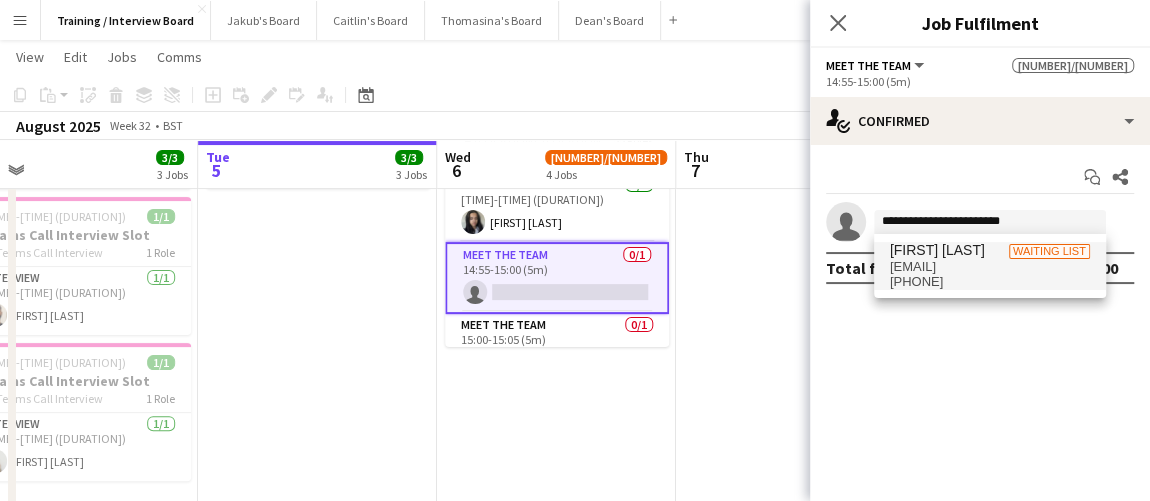 click on "+447359554711" at bounding box center [990, 282] 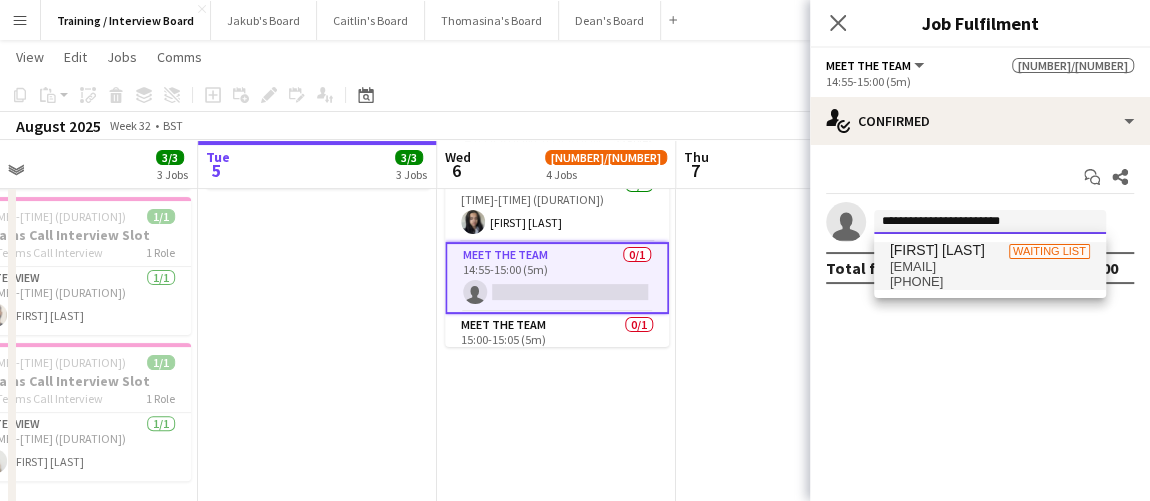 type 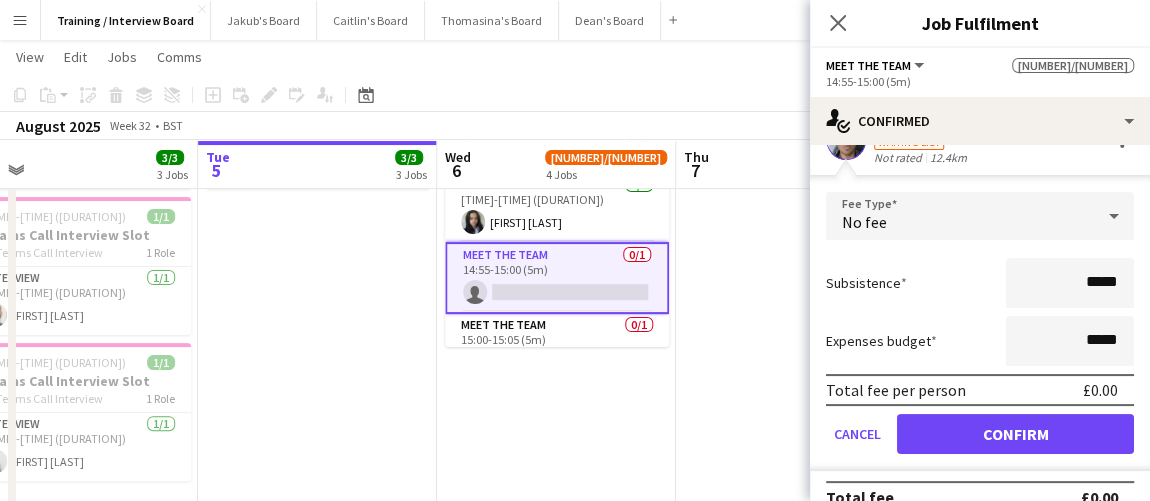 scroll, scrollTop: 113, scrollLeft: 0, axis: vertical 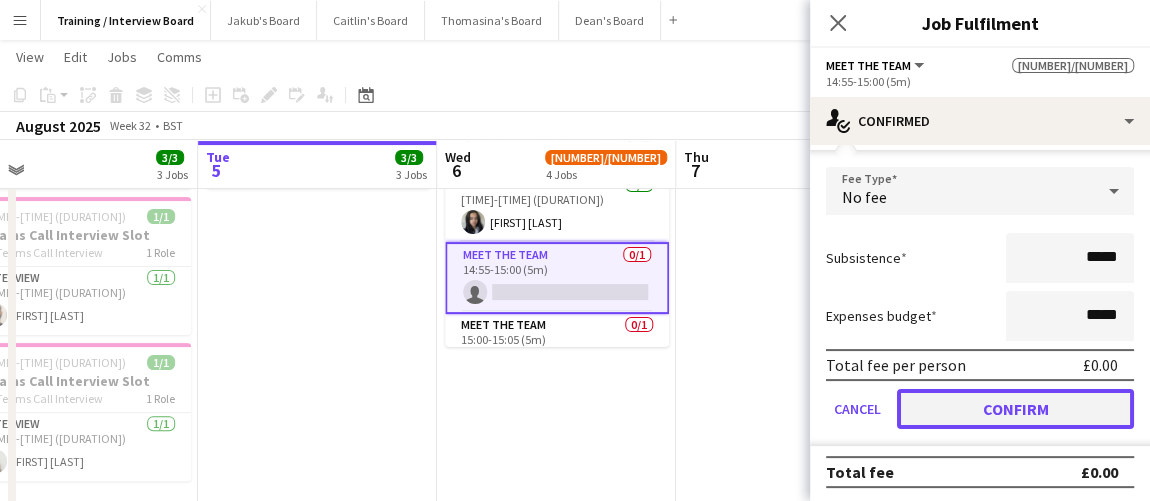 click on "Confirm" at bounding box center [1015, 409] 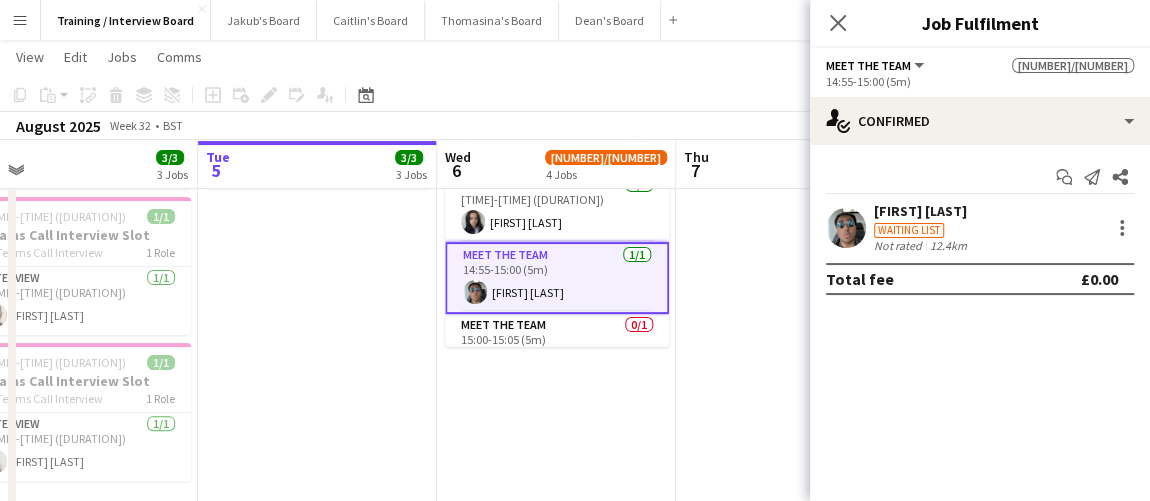 scroll, scrollTop: 0, scrollLeft: 0, axis: both 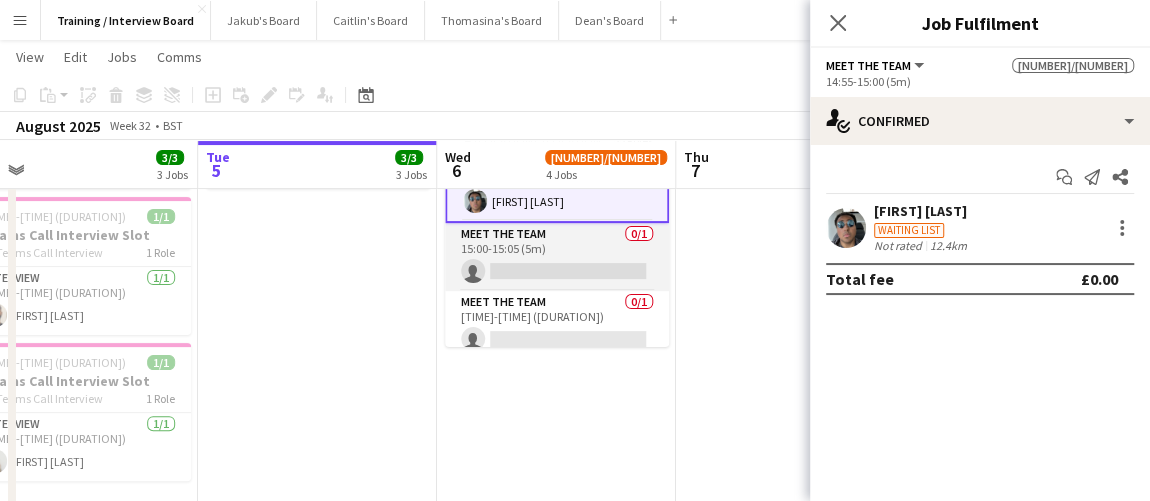 click on "Meet The Team   0/1   15:00-15:05 (5m)
single-neutral-actions" at bounding box center (557, 257) 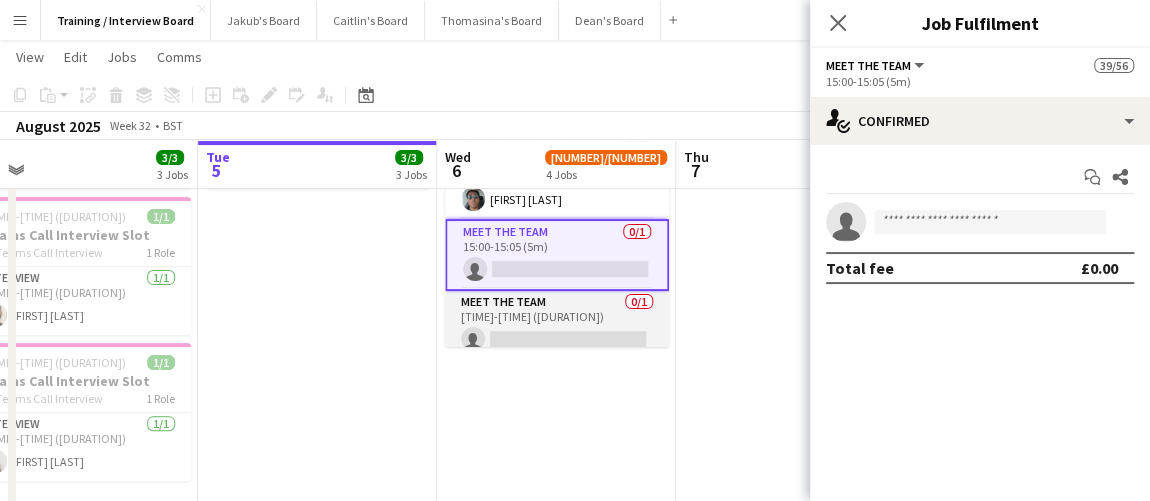 click on "Meet The Team   0/1   15:05-15:10 (5m)
single-neutral-actions" at bounding box center [557, 325] 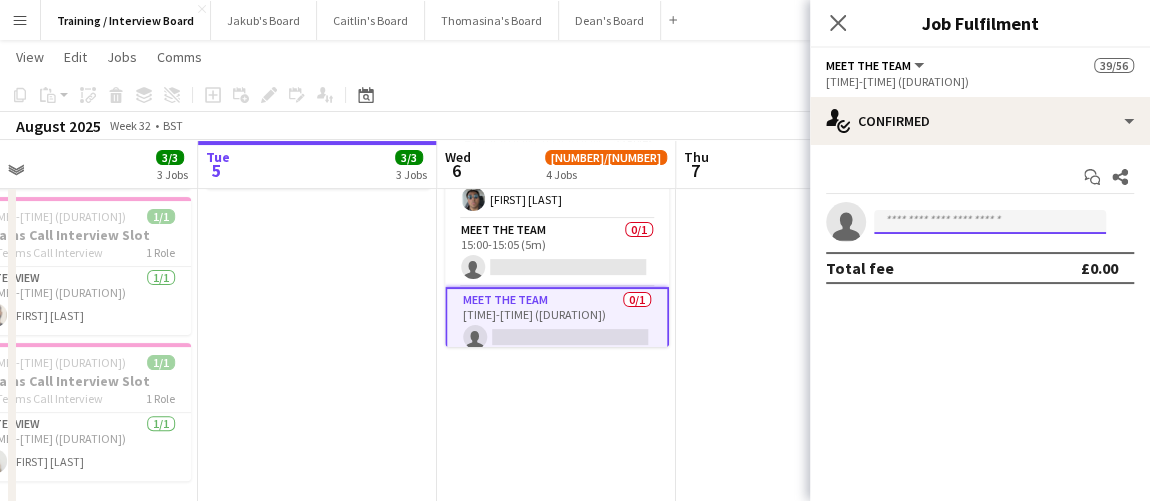 click at bounding box center (990, 222) 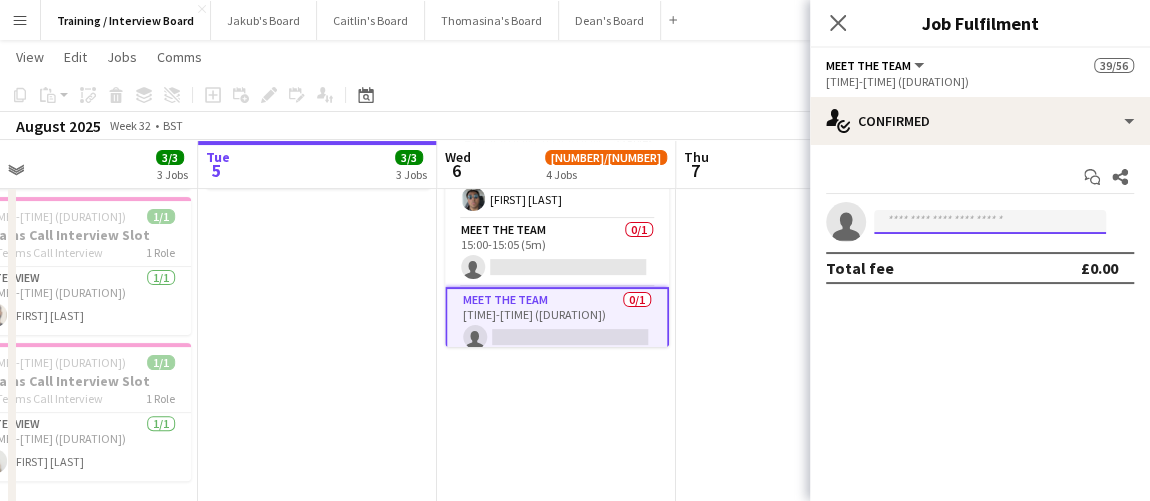 paste on "**********" 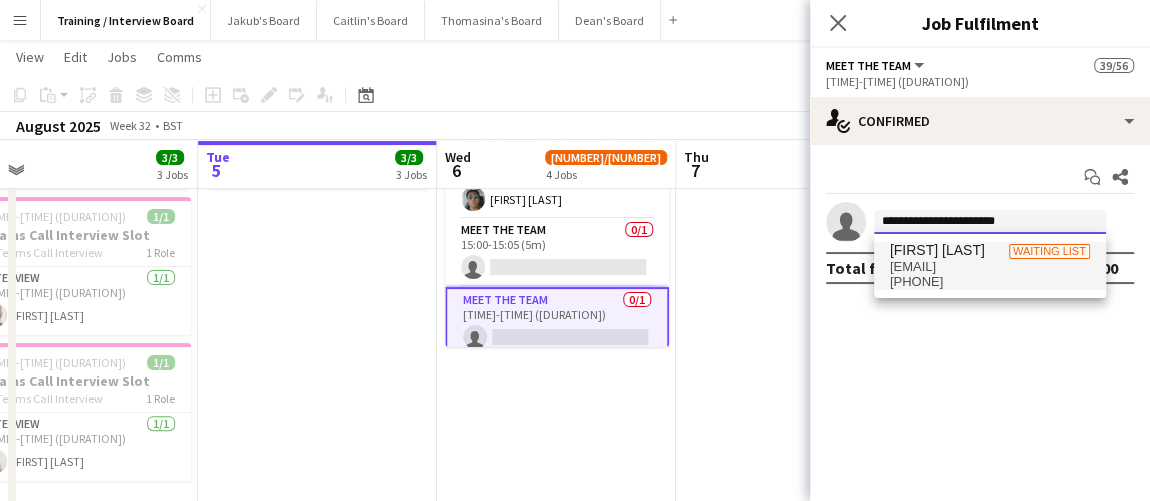 type on "**********" 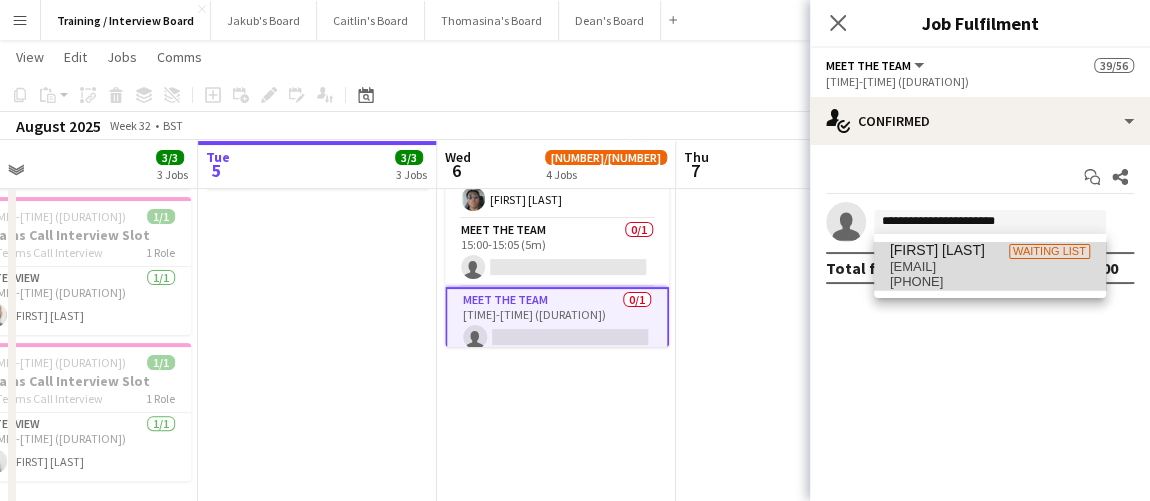 click on "Thanustan Inthirarasa" at bounding box center (937, 250) 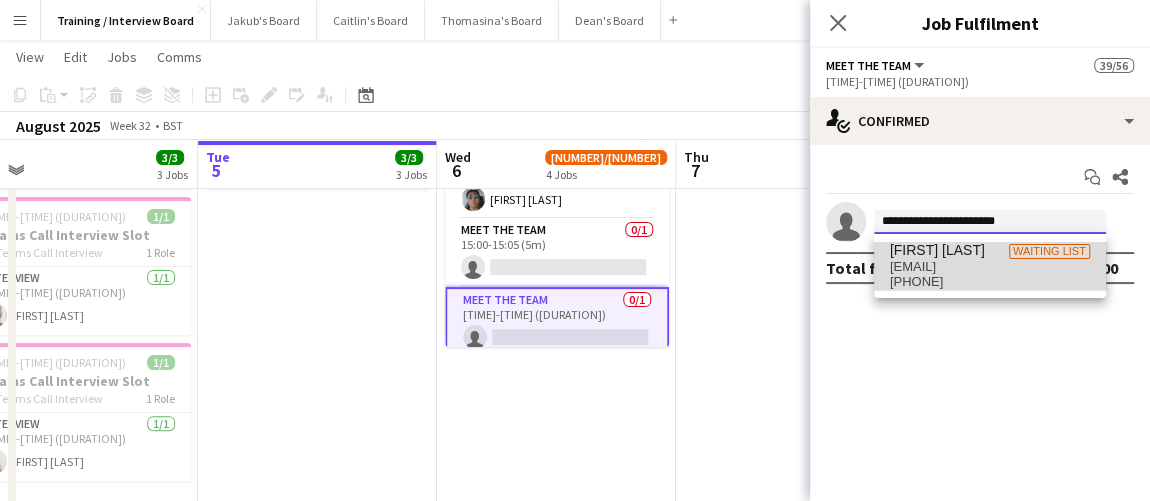 type 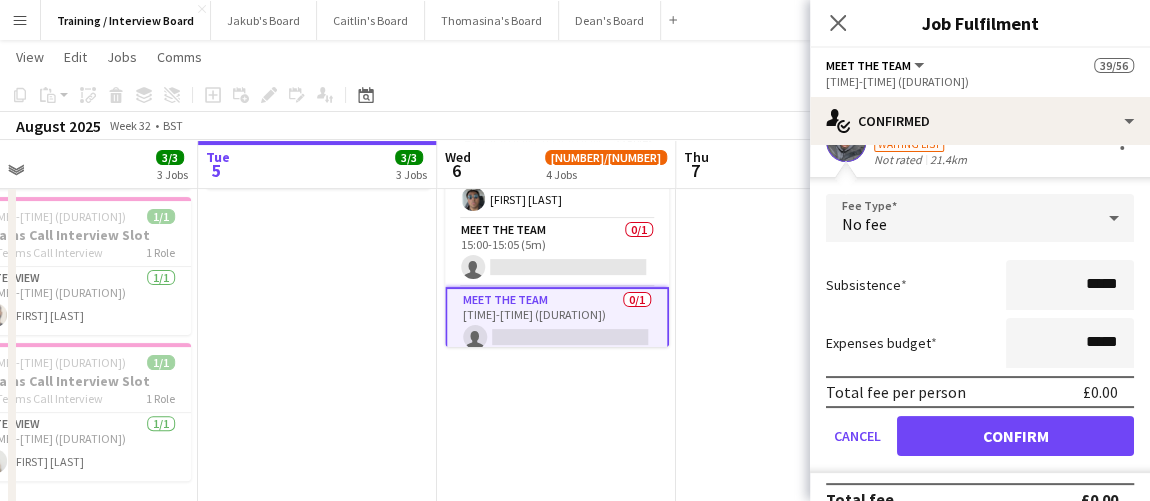 scroll, scrollTop: 113, scrollLeft: 0, axis: vertical 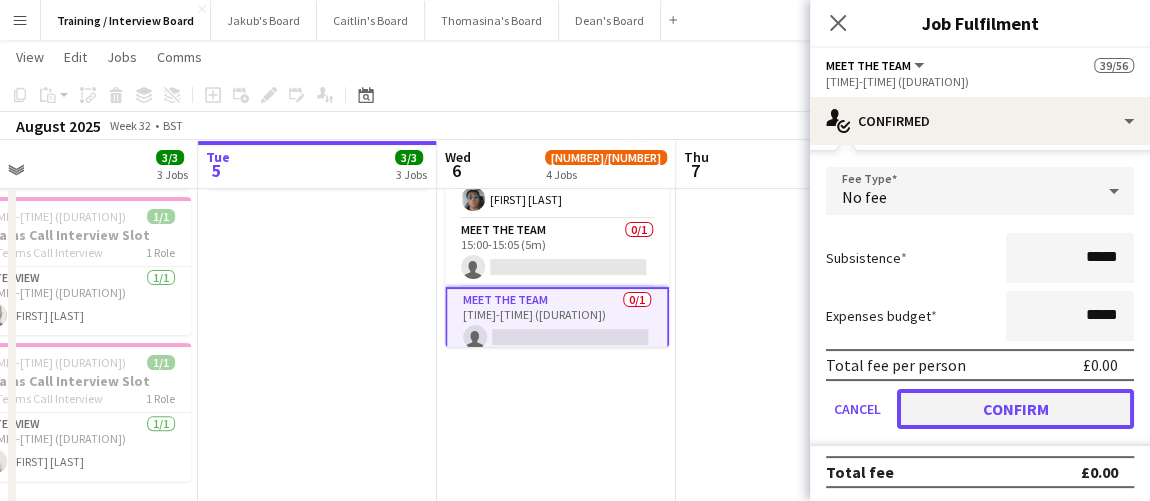 click on "Confirm" at bounding box center [1015, 409] 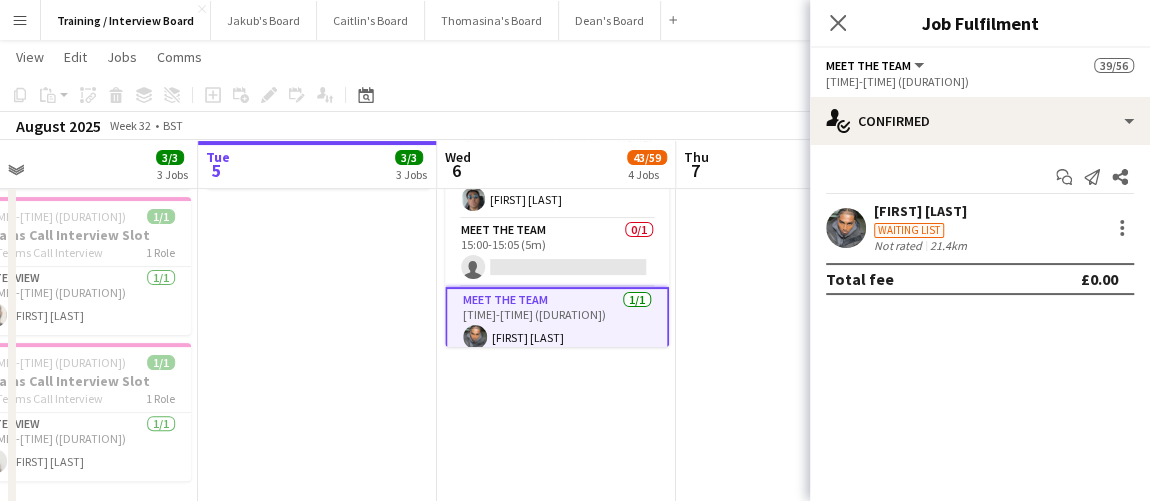 scroll, scrollTop: 0, scrollLeft: 0, axis: both 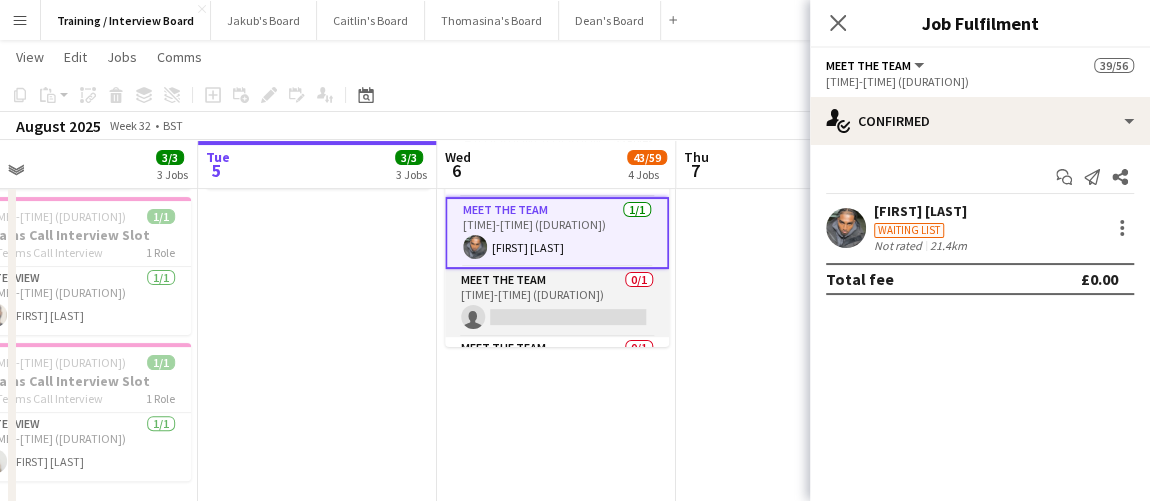 click on "Meet The Team   0/1   15:10-15:15 (5m)
single-neutral-actions" at bounding box center [557, 303] 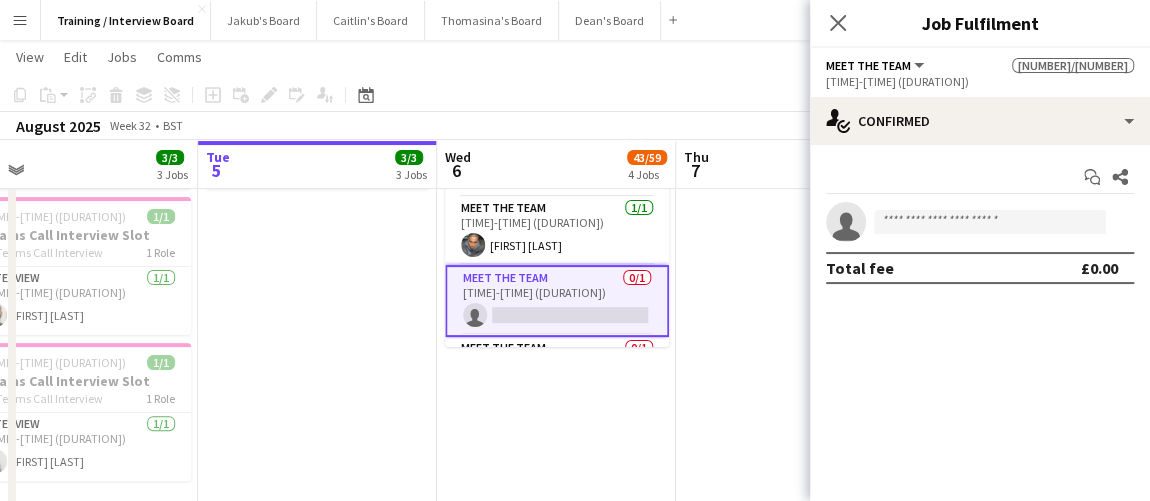 drag, startPoint x: 979, startPoint y: 202, endPoint x: 959, endPoint y: 214, distance: 23.323807 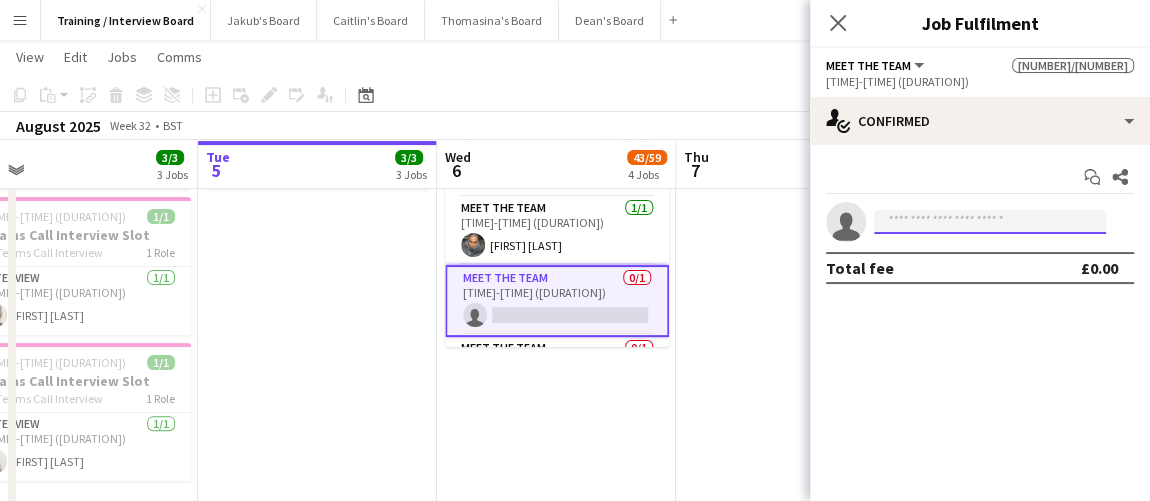 click at bounding box center (990, 222) 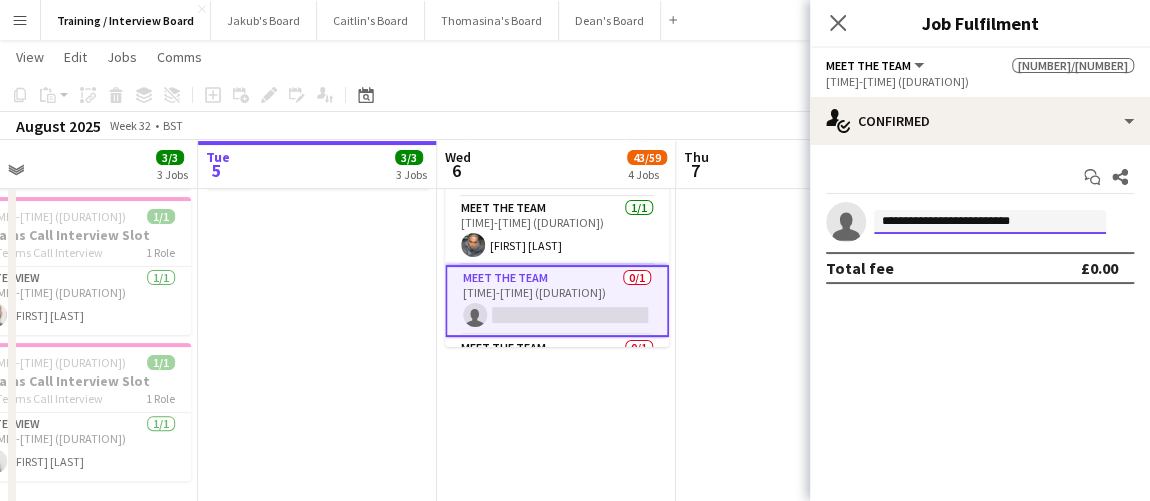type on "**********" 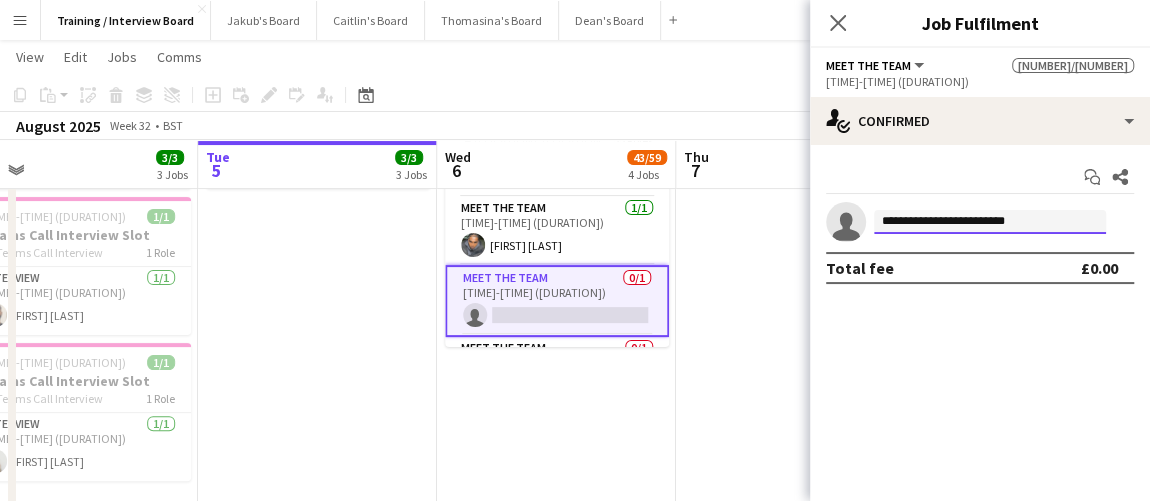 drag, startPoint x: 1043, startPoint y: 220, endPoint x: 792, endPoint y: 206, distance: 251.39014 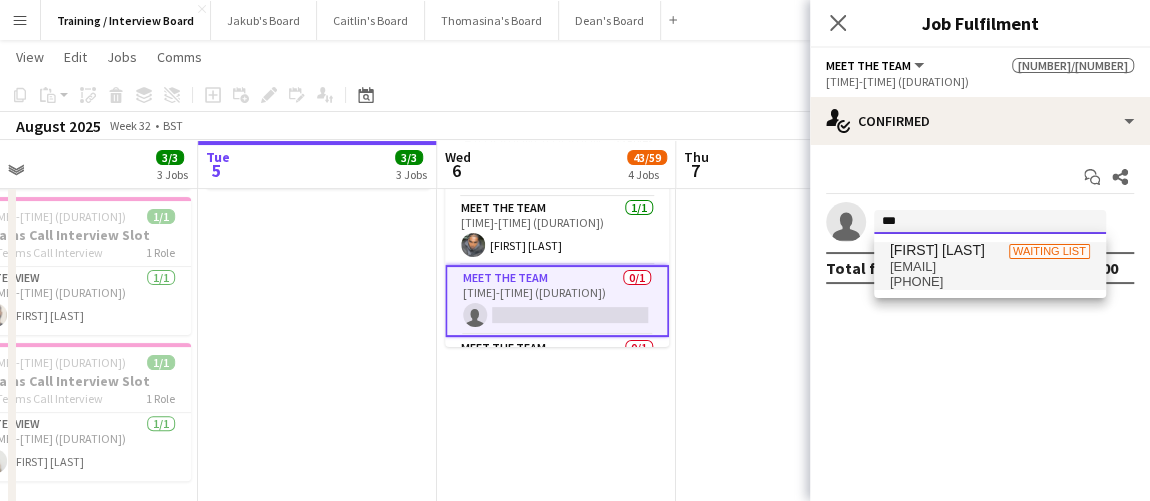type on "***" 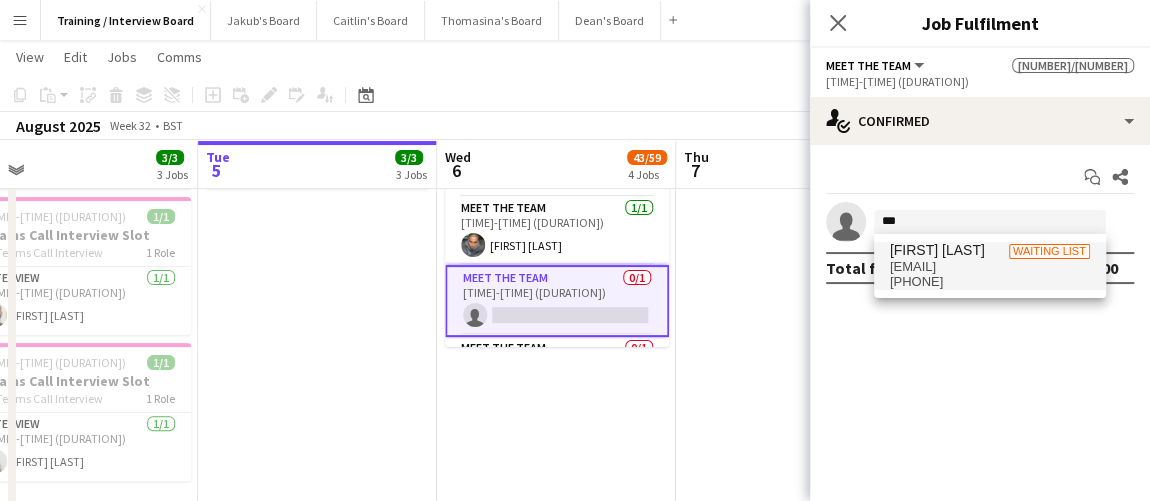 click on "saqlainmanzoor166@gmail.com" at bounding box center [990, 267] 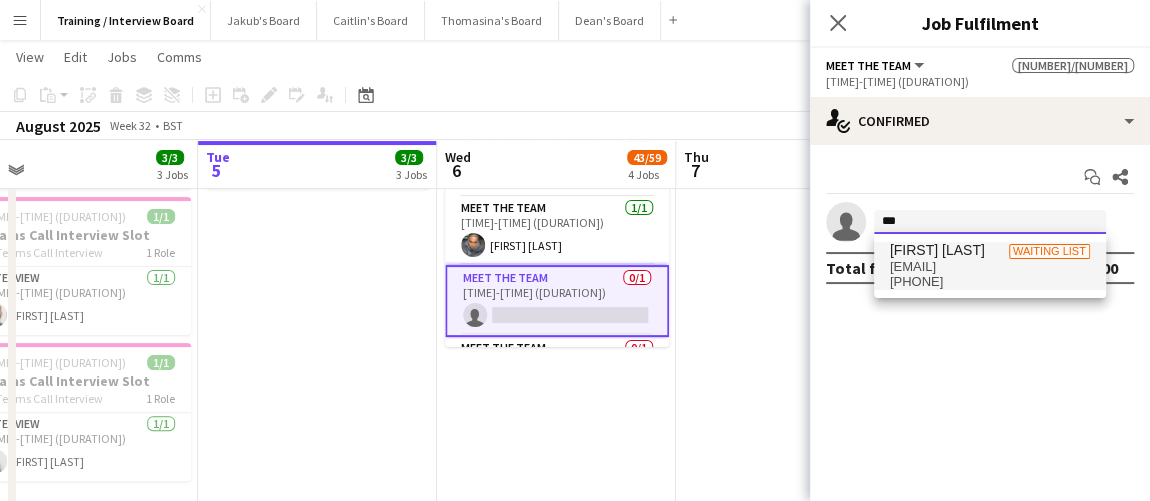 type 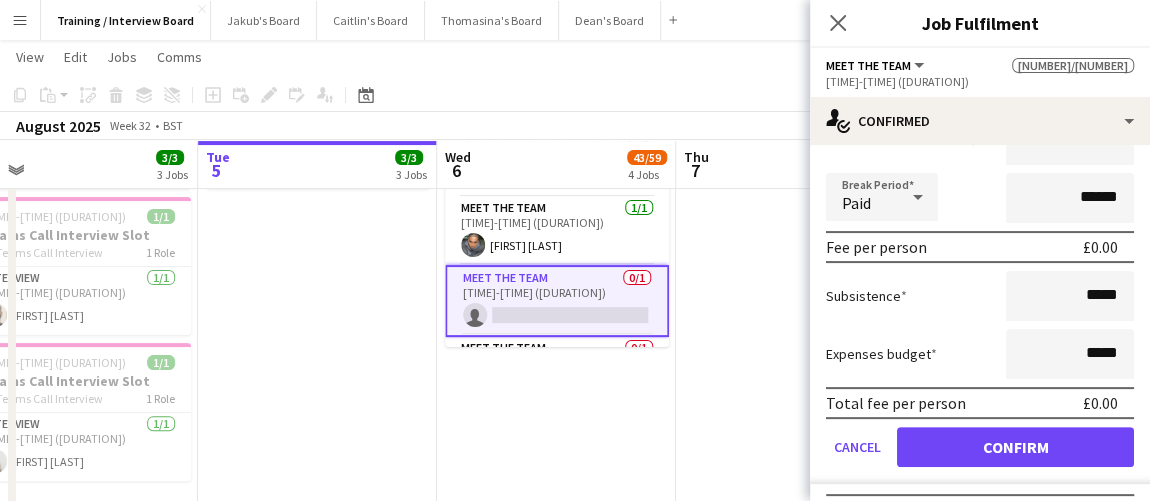 scroll, scrollTop: 261, scrollLeft: 0, axis: vertical 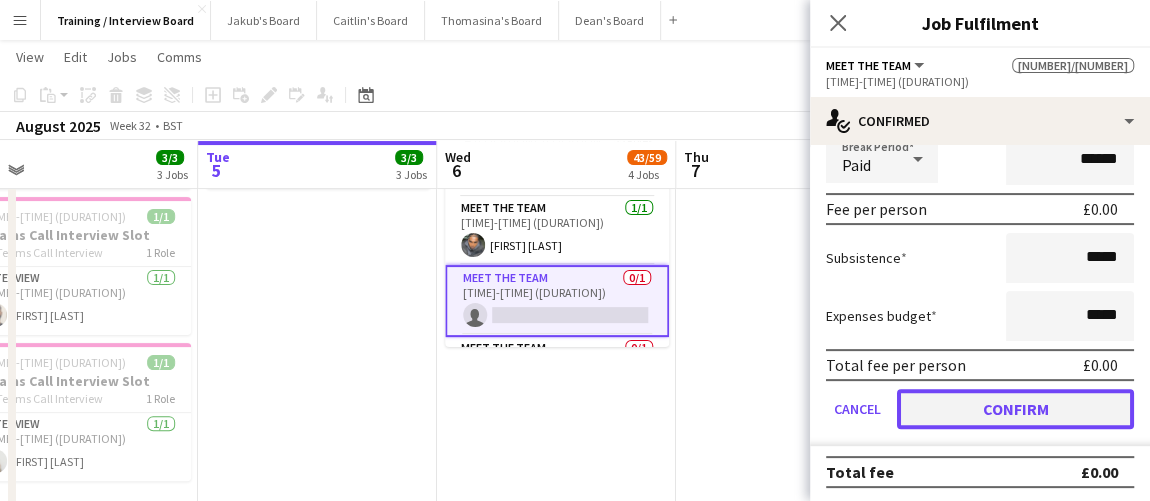 click on "Confirm" at bounding box center [1015, 409] 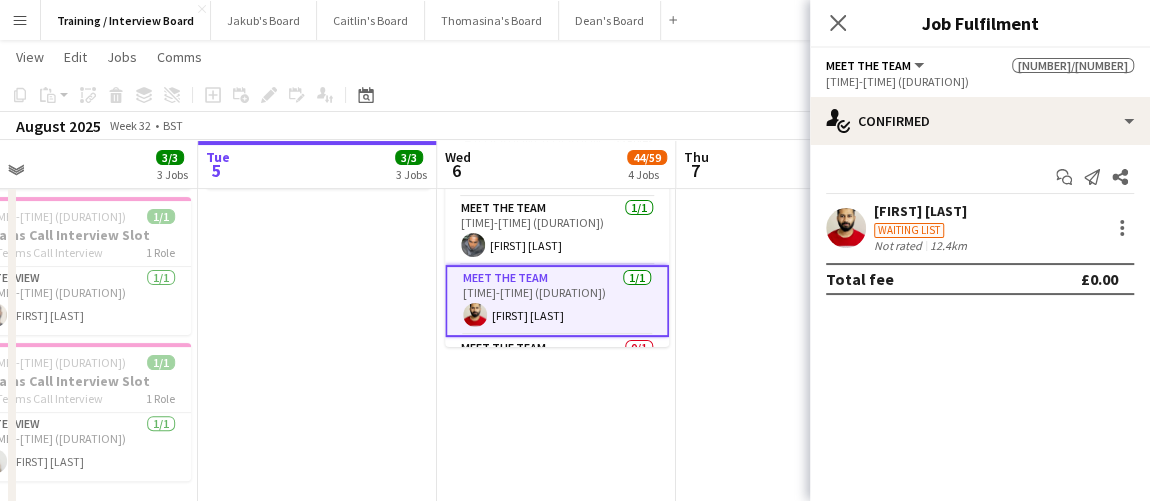 scroll, scrollTop: 0, scrollLeft: 0, axis: both 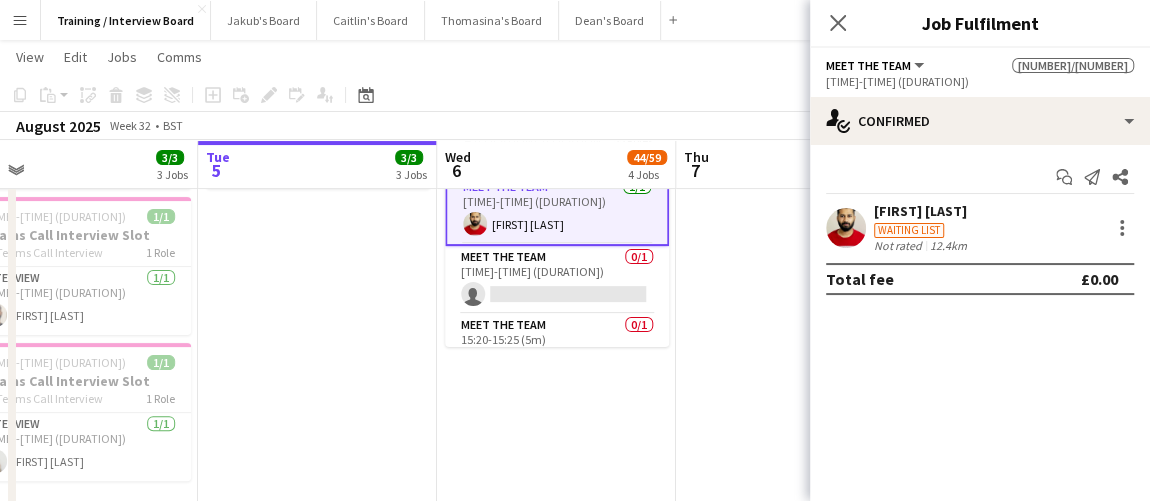 click on "Meet The Team   0/1   15:15-15:20 (5m)
single-neutral-actions" at bounding box center (557, 280) 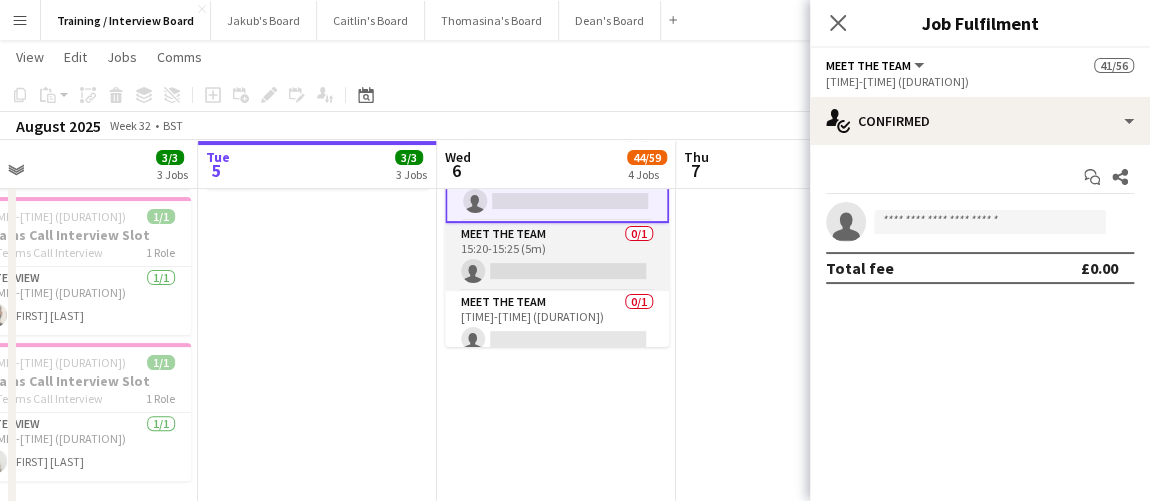 click on "Meet The Team   0/1   15:20-15:25 (5m)
single-neutral-actions" at bounding box center [557, 257] 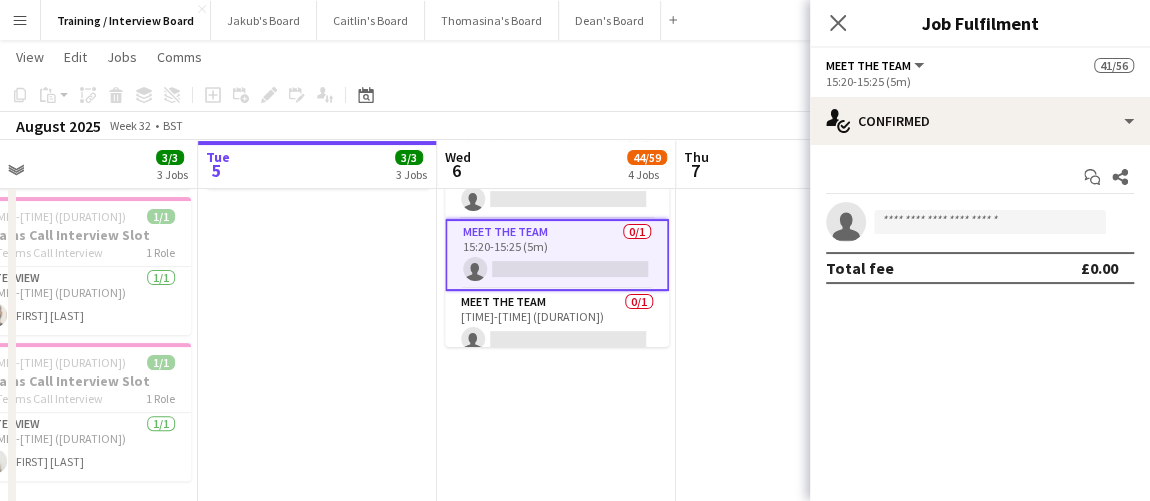 scroll, scrollTop: 3159, scrollLeft: 0, axis: vertical 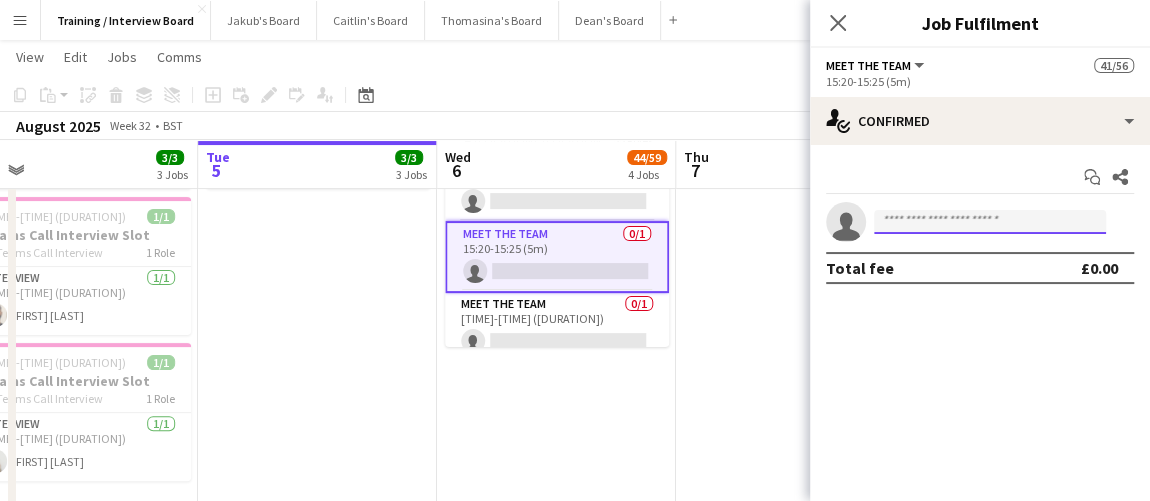 click at bounding box center (990, 222) 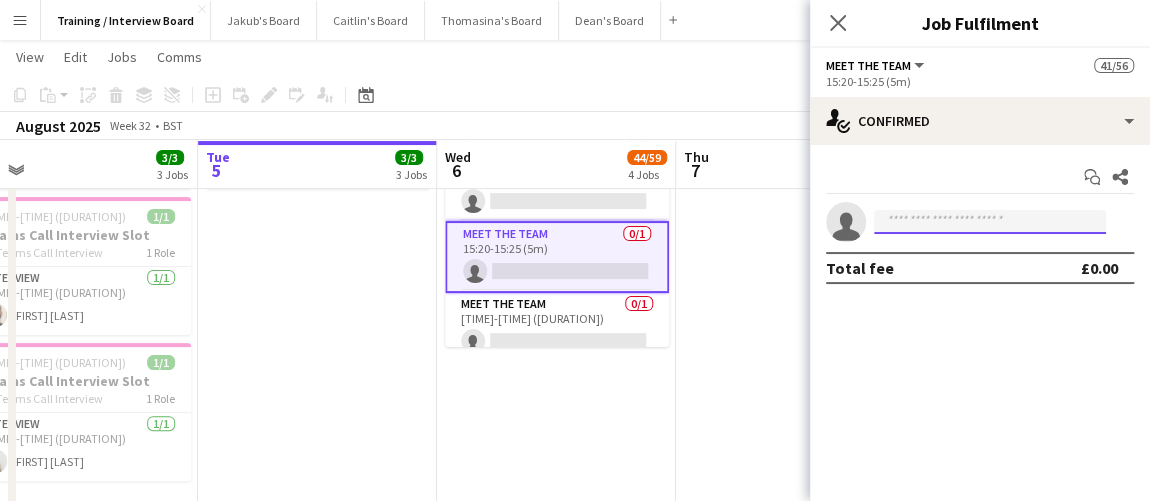 paste on "**********" 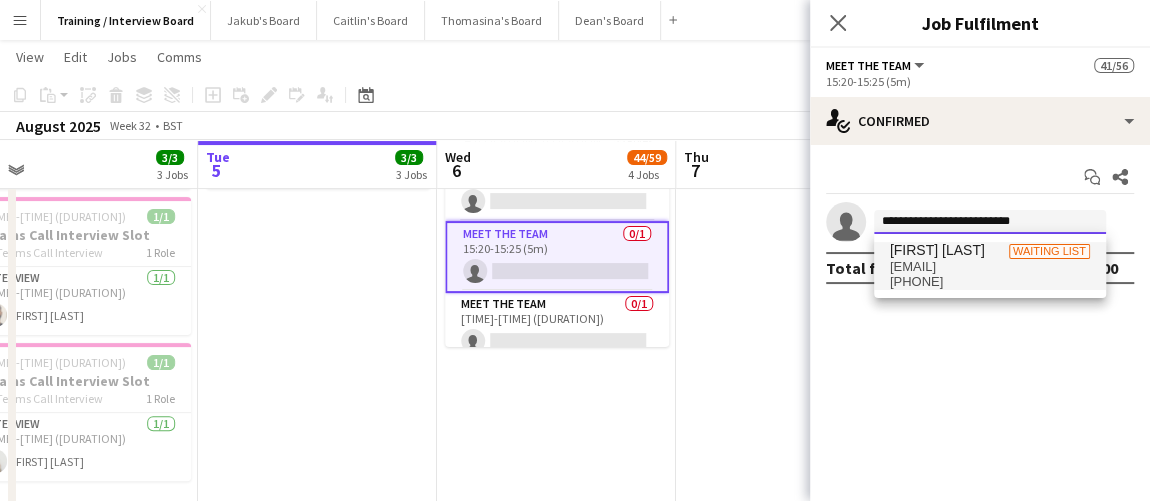 type on "**********" 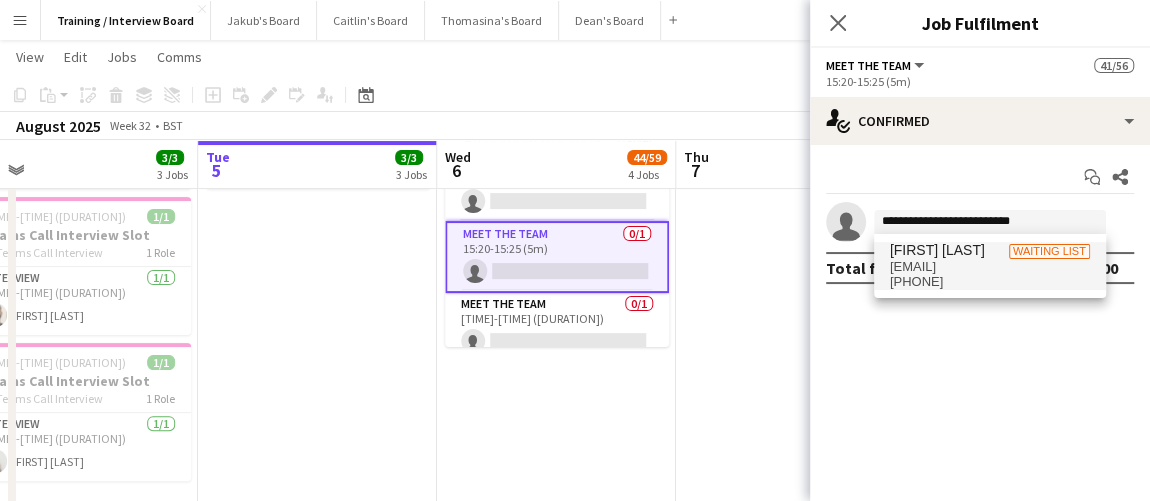 click on "+447443859705" at bounding box center (990, 282) 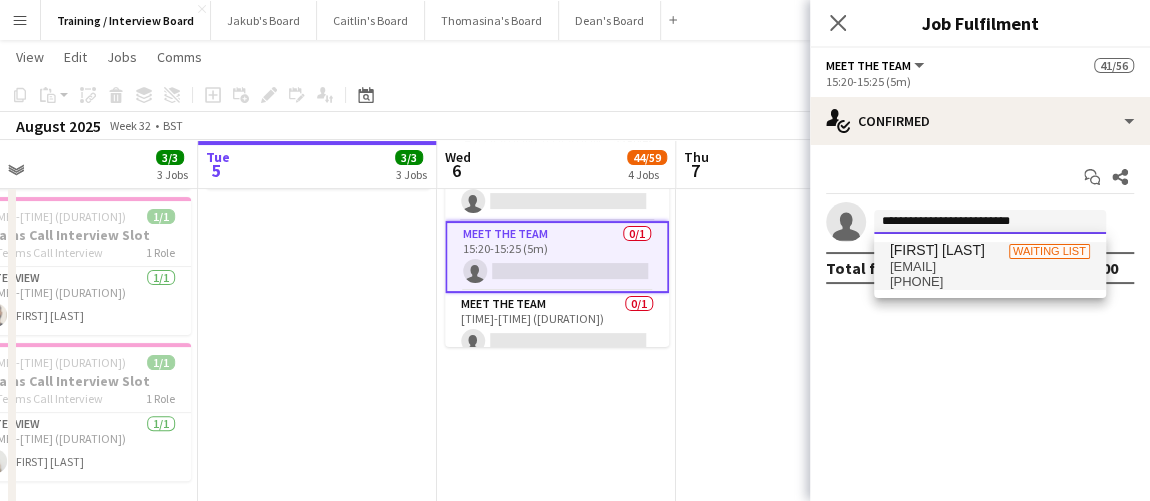 type 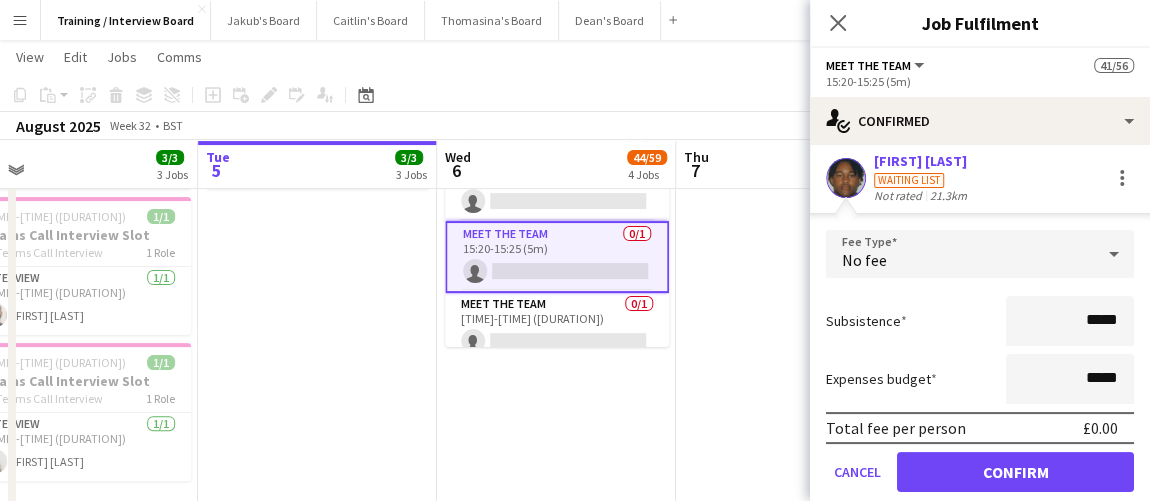 scroll, scrollTop: 113, scrollLeft: 0, axis: vertical 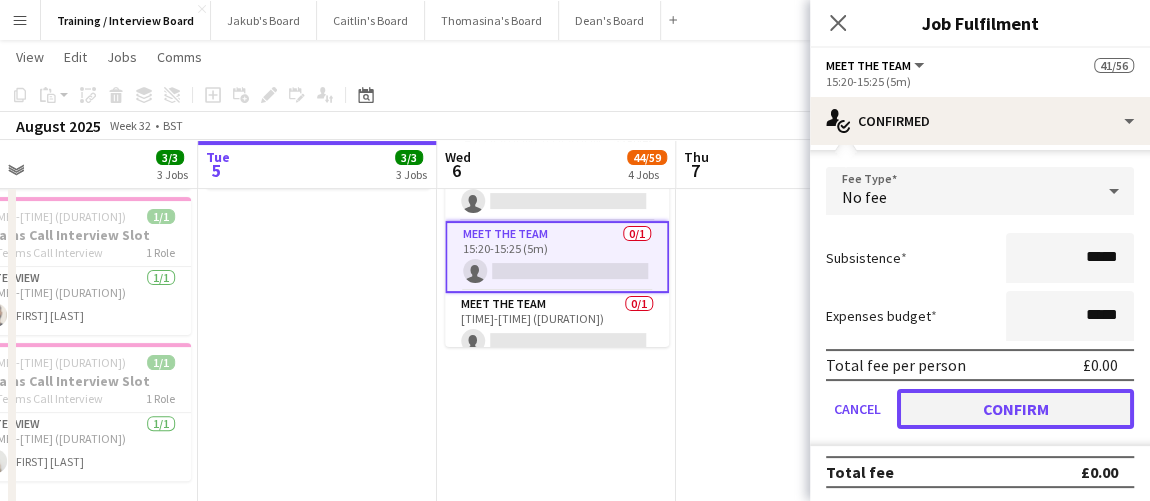 click on "Confirm" at bounding box center (1015, 409) 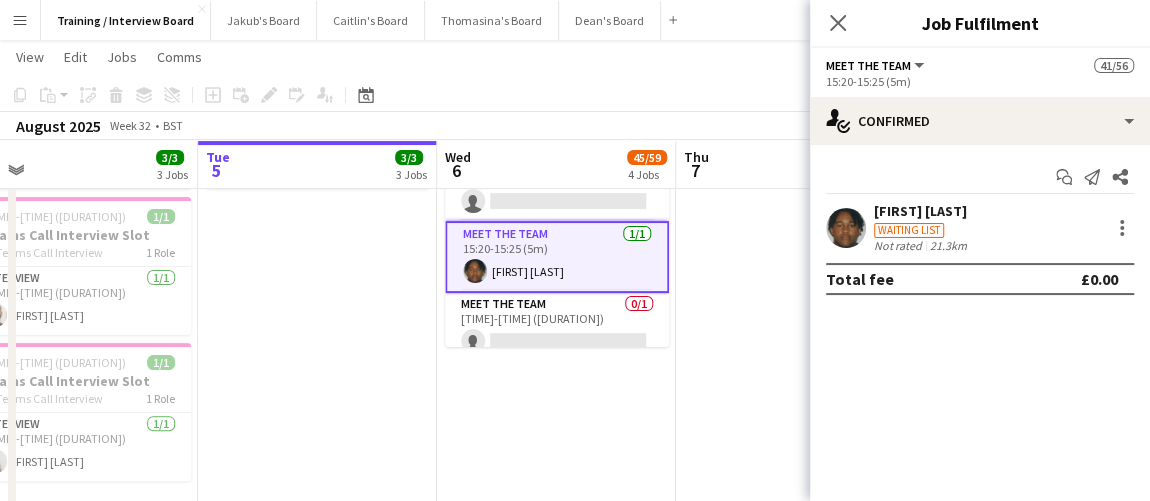 scroll, scrollTop: 0, scrollLeft: 0, axis: both 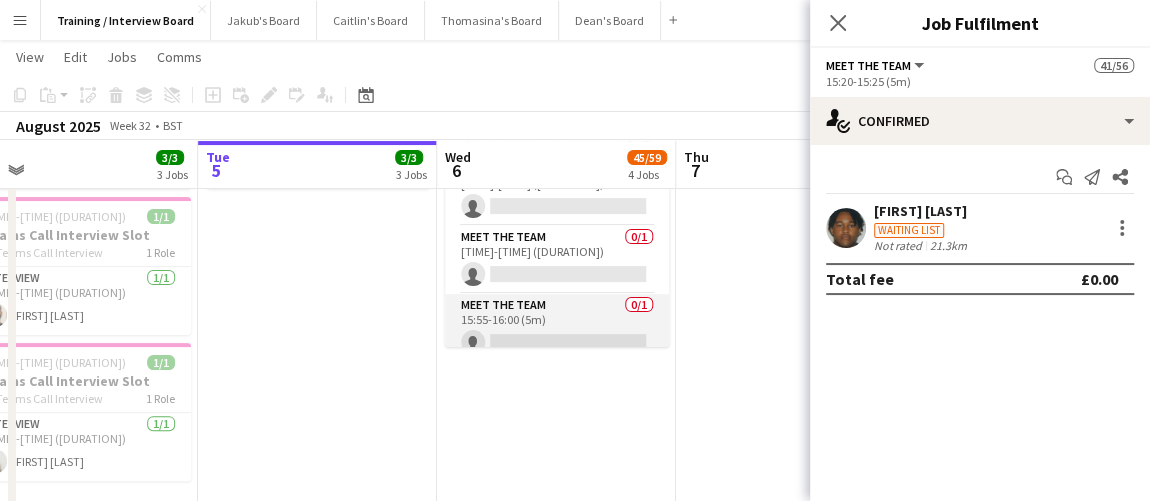 click on "Meet The Team   0/1   15:55-16:00 (5m)
single-neutral-actions" at bounding box center [557, 328] 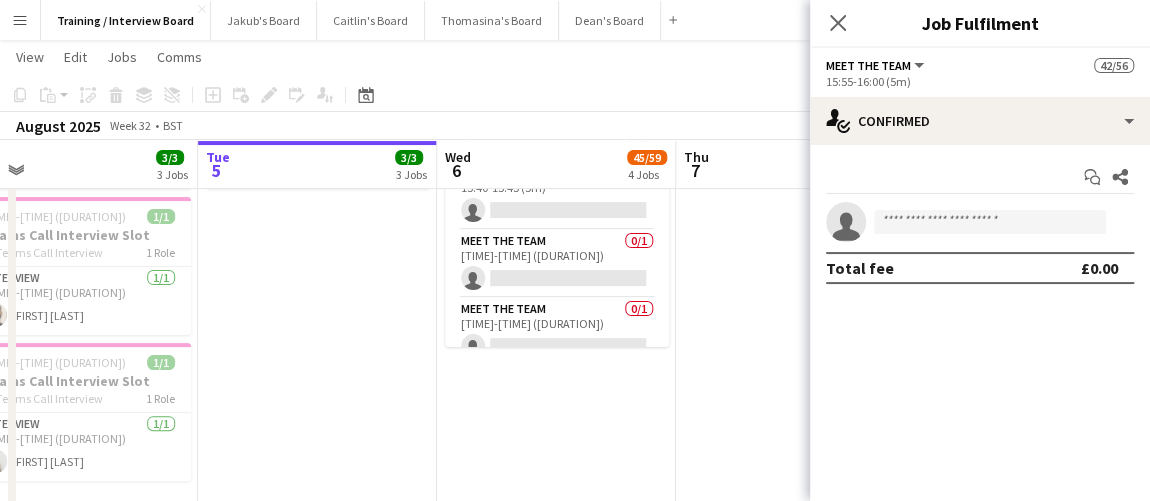 scroll, scrollTop: 3472, scrollLeft: 0, axis: vertical 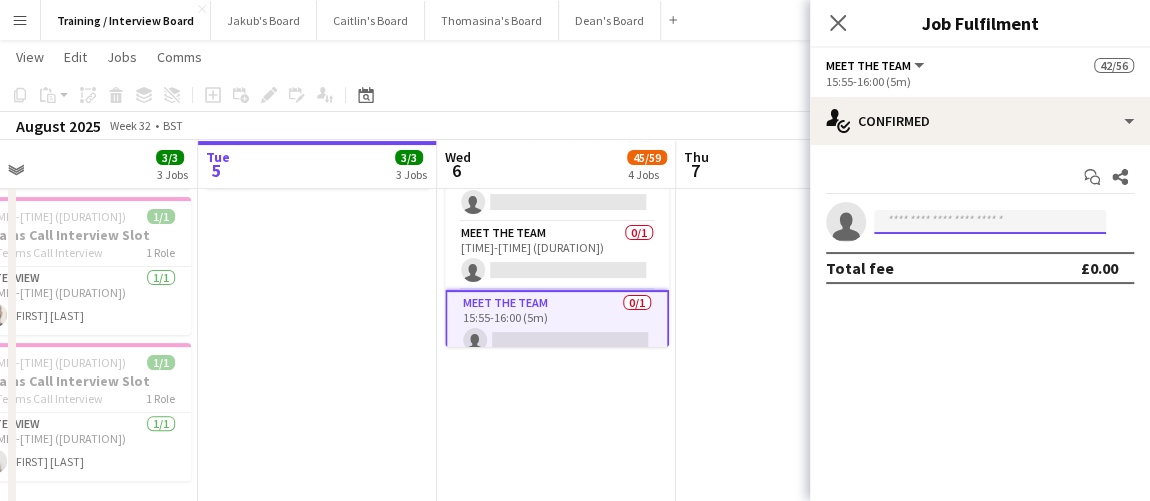 click at bounding box center [990, 222] 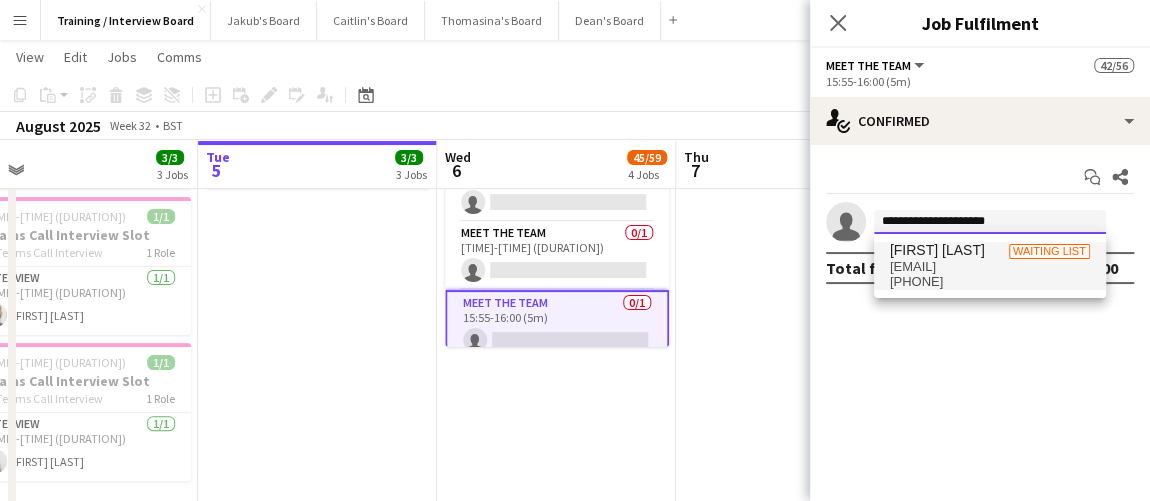 type on "**********" 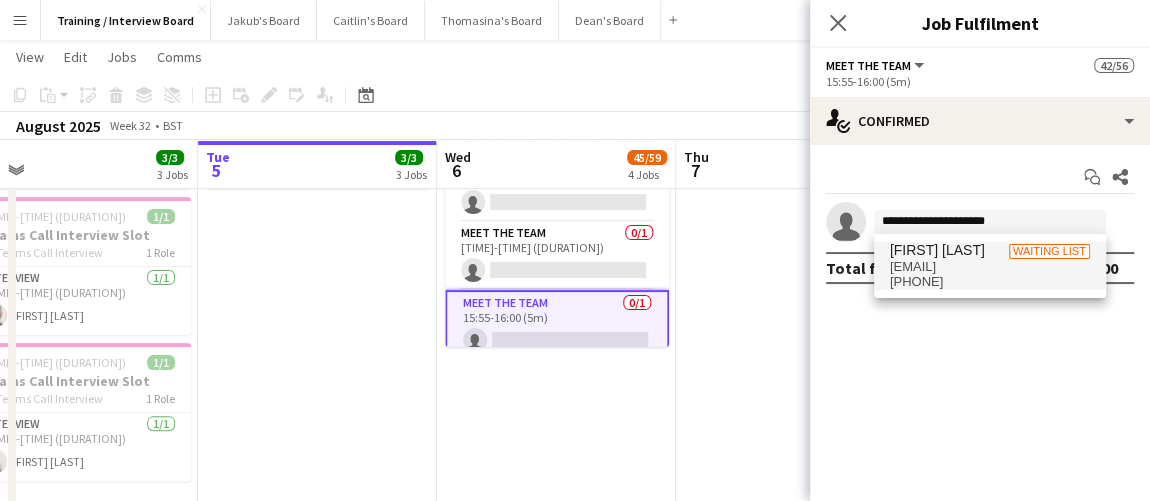 click on "Waiting list" at bounding box center [1049, 251] 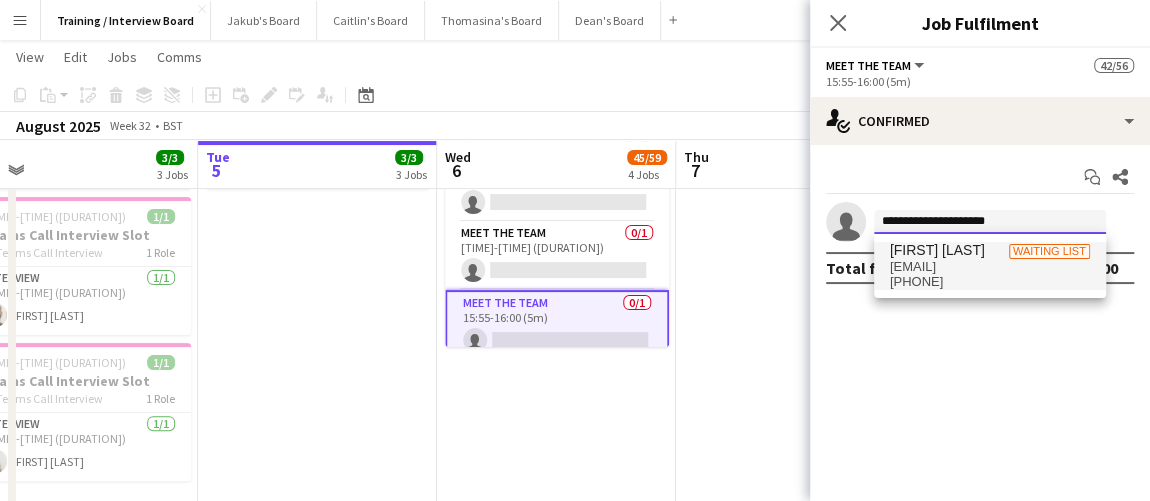 type 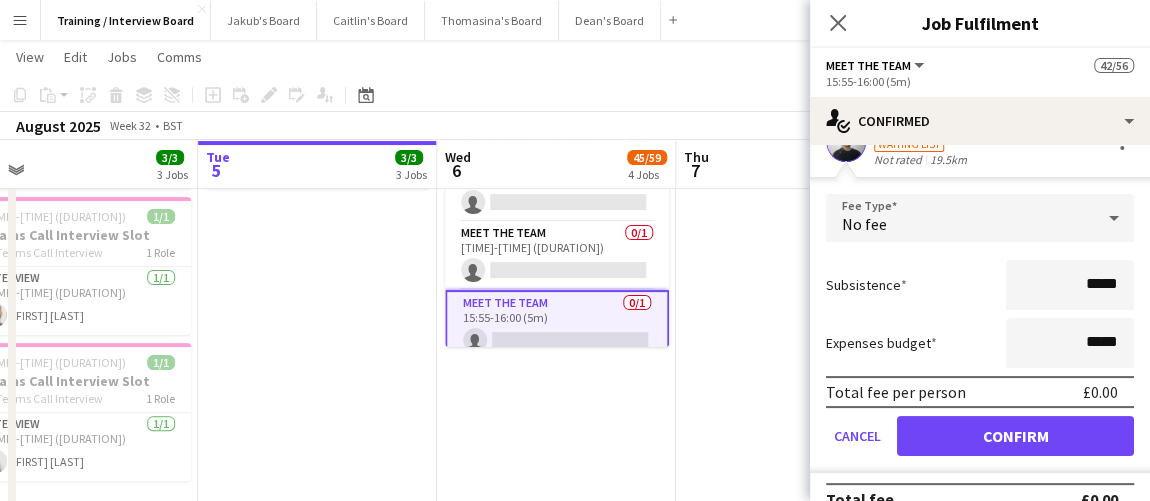 scroll, scrollTop: 113, scrollLeft: 0, axis: vertical 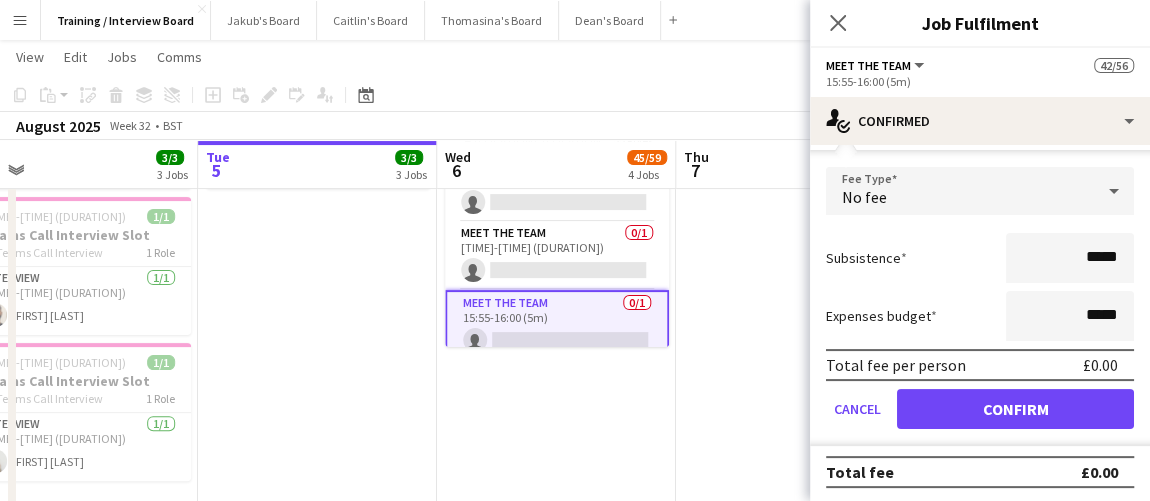 click on "Fee Type  No fee  Subsistence  *****  Expenses budget  *****  Total fee per person   £0.00   Cancel   Confirm" at bounding box center [980, 306] 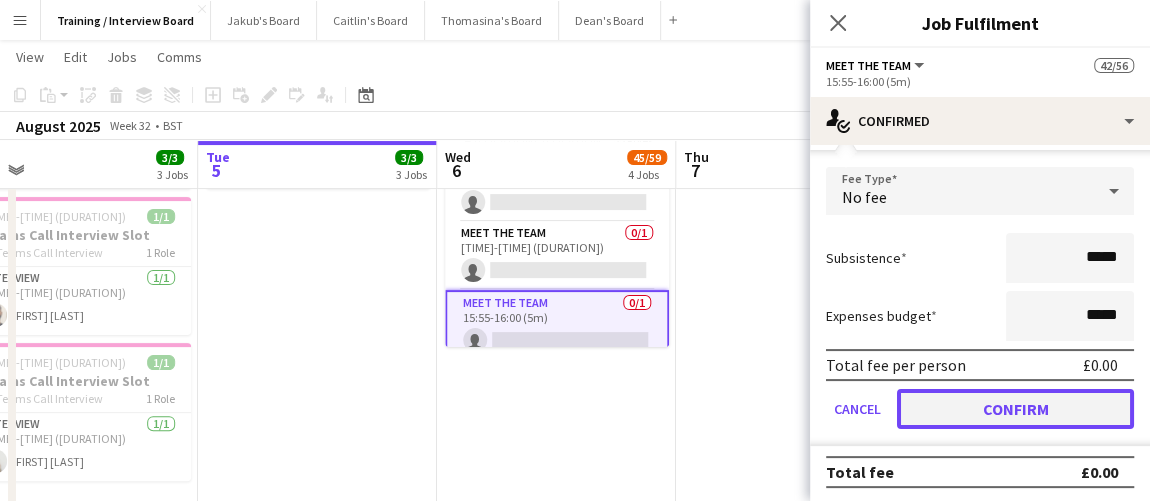 click on "Confirm" at bounding box center (1015, 409) 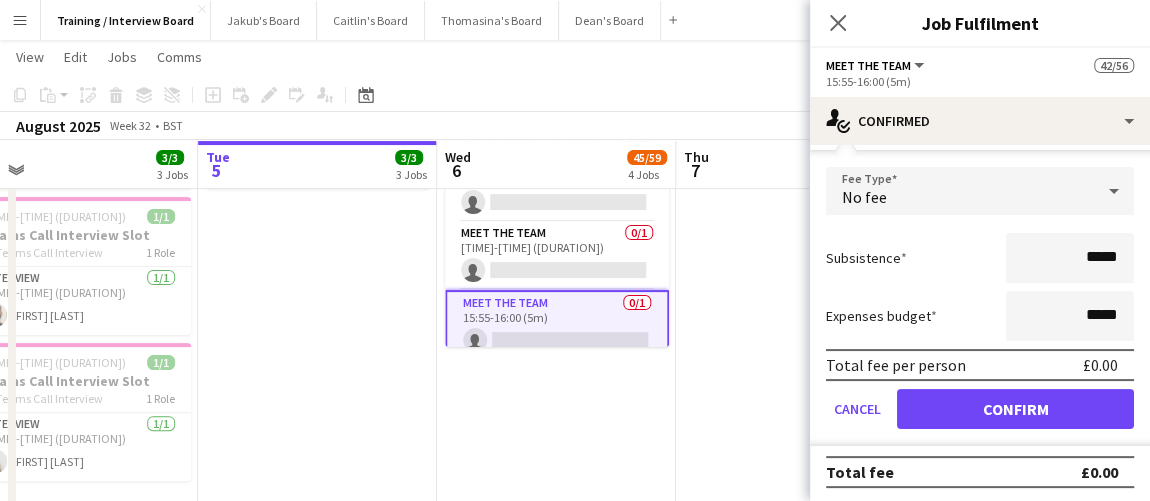 scroll, scrollTop: 0, scrollLeft: 0, axis: both 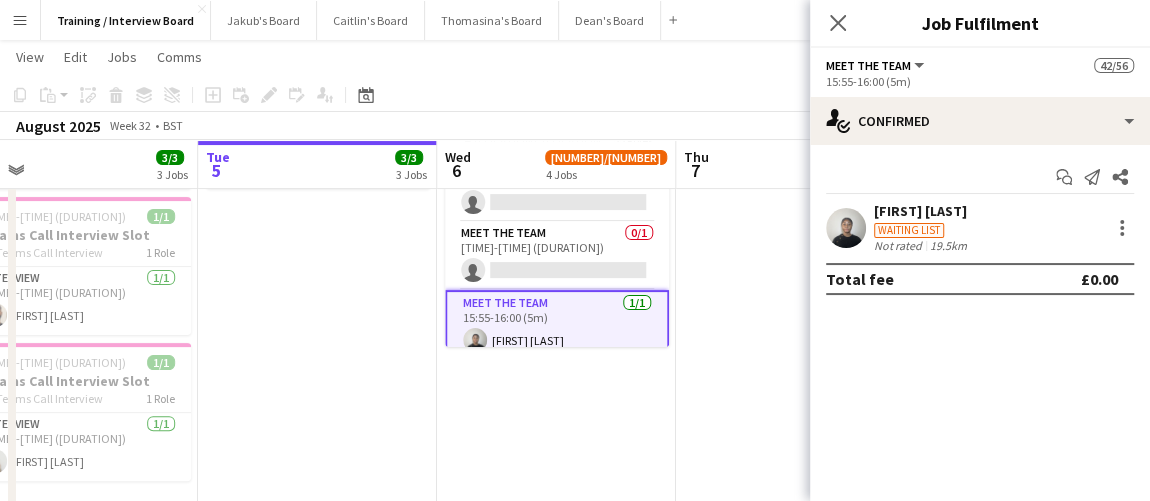 click on "Updated   08:00-16:00 (8h)    43/56   London Crew - Meet the Team
pin
Spaces, Covent Garden, 60 St Martin's Ln, London WC2N 4JS   55 Roles   Host / Hostess   2/2   08:00-16:00 (8h)
Jamie Anderson-Edward Fran Dancona  Meet The Team   1/1   10:00-10:05 (5m)
Pradeepkumar Muriki  Meet The Team   1/1   10:05-10:10 (5m)
mohamed hussein  Meet The Team   1/1   10:10-10:15 (5m)
Opeyemi Olagbegi  Meet The Team   1/1   10:15-10:20 (5m)
Joel Mancero  Meet The Team   1/1   10:20-10:25 (5m)
Oghenetega Asakpa  Meet The Team   1/1   10:25-10:30 (5m)
Favour Minna  Meet The Team   1/1   10:30-10:35 (5m)
Lilian Nwafor  Meet The Team   1/1   10:35-10:40 (5m)
Florence Ashaye  Meet The Team   1/1   10:40-10:45 (5m)
Somitha Sivagnanaratnam  Meet The Team   1/1   10:45-10:50 (5m)
Clifford Amankona Henneh Foriwaa  Meet The Team   1/1   10:50-10:55 (5m)
William Philip  Meet The Team   1/1   10:55-11:00 (5m)
Baby Gaje  Meet The Team   1/1   11:00-11:05 (5m)
Leah Finnegan  1/1   1/1" at bounding box center (556, 311) 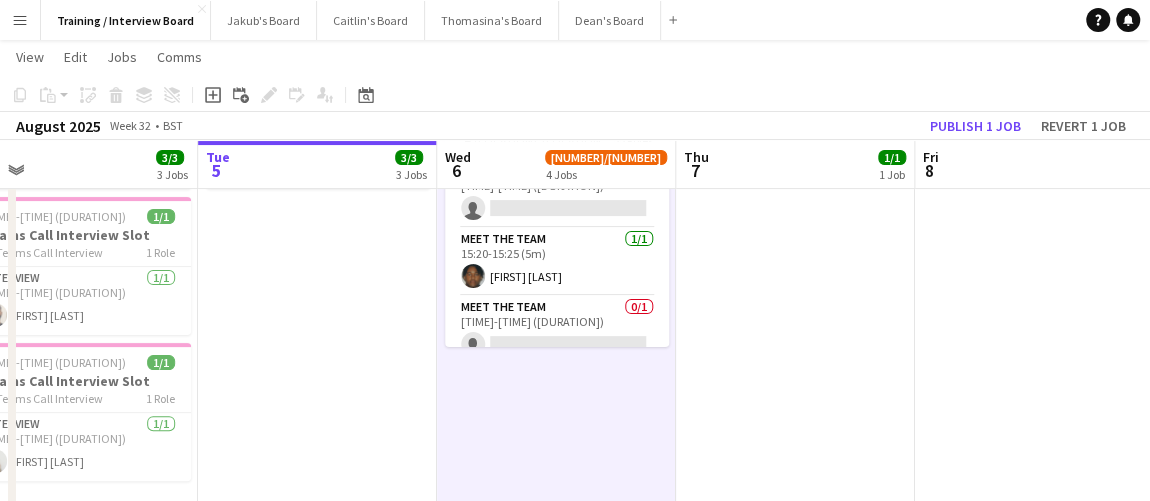 scroll, scrollTop: 3017, scrollLeft: 0, axis: vertical 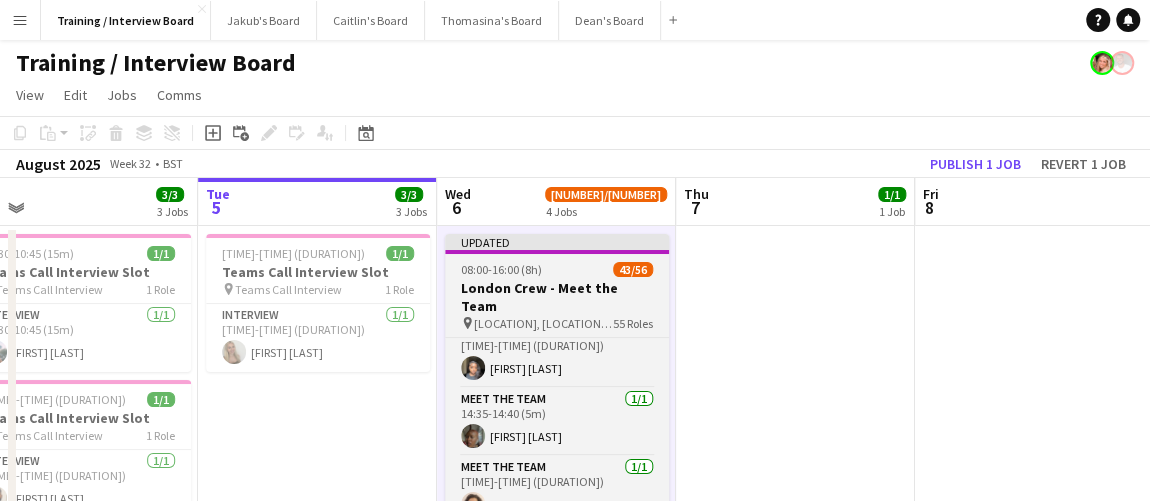 click on "London Crew - Meet the Team" at bounding box center (557, 297) 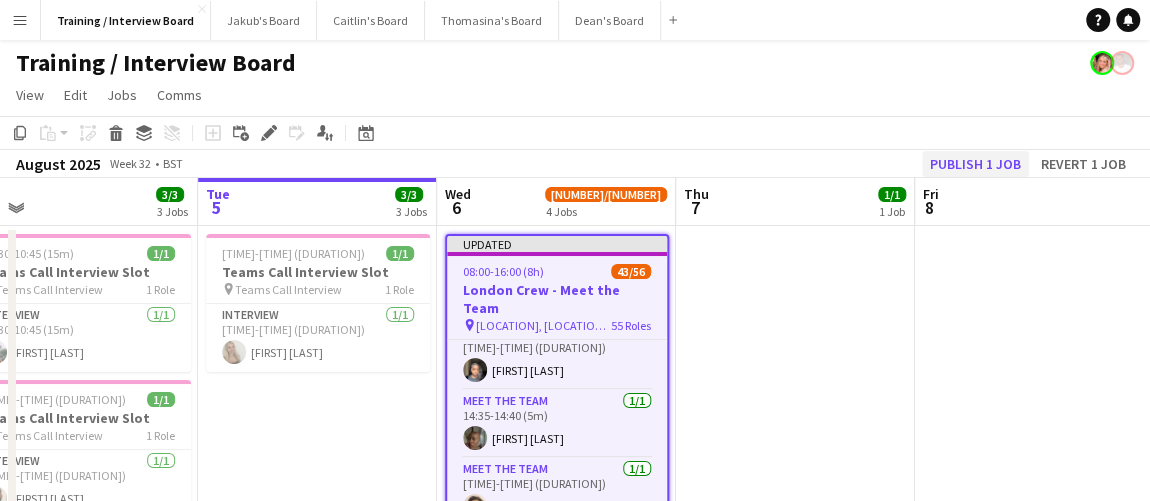 drag, startPoint x: 978, startPoint y: 144, endPoint x: 979, endPoint y: 159, distance: 15.033297 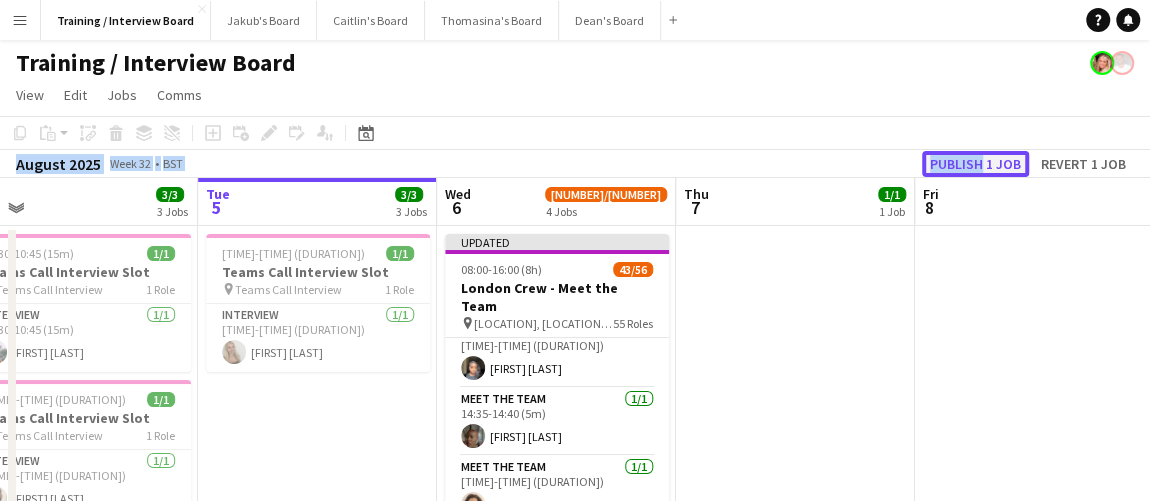 click on "Publish 1 job" 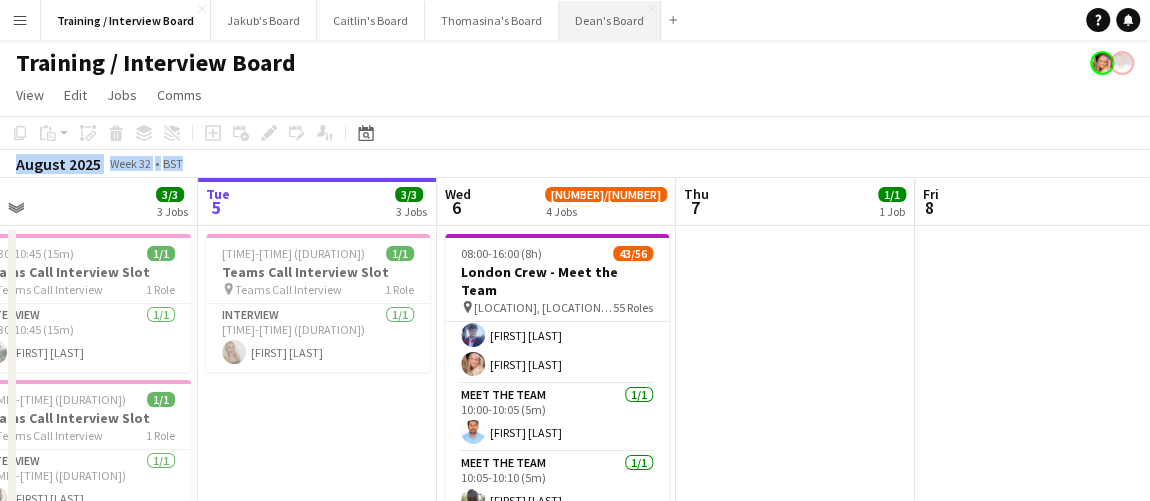 scroll, scrollTop: 0, scrollLeft: 0, axis: both 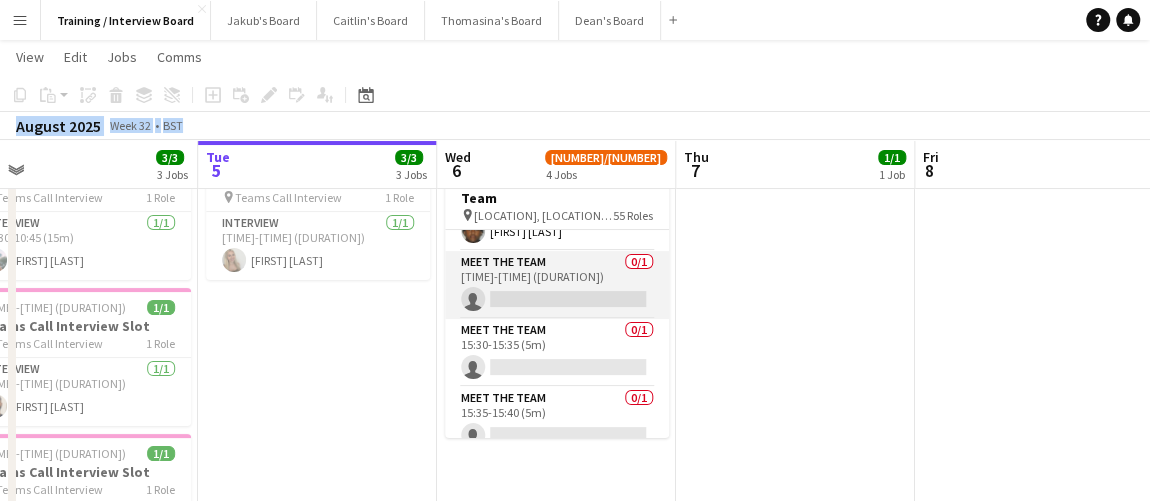 click on "Meet The Team   0/1   15:25-15:30 (5m)
single-neutral-actions" at bounding box center (557, 285) 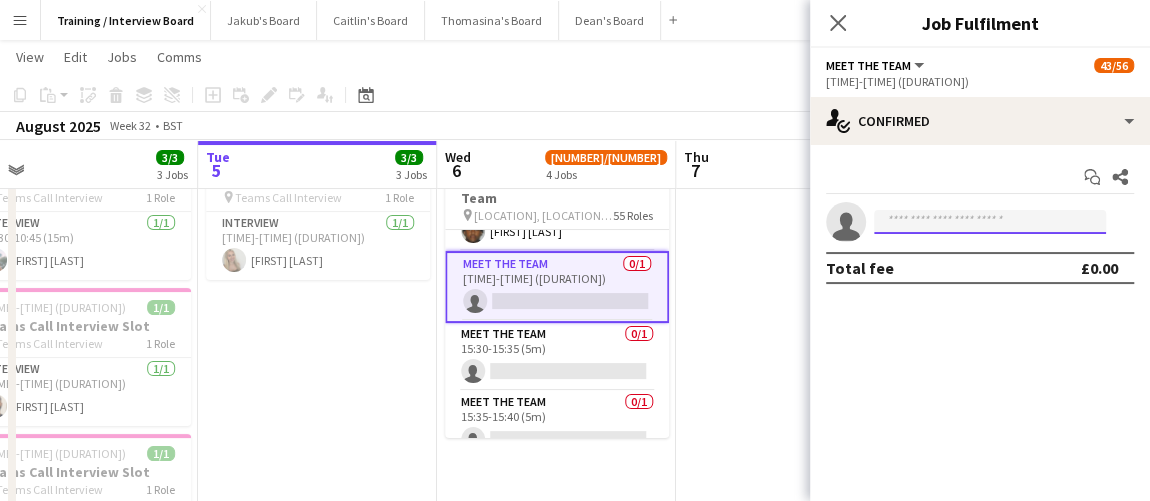 click at bounding box center [990, 222] 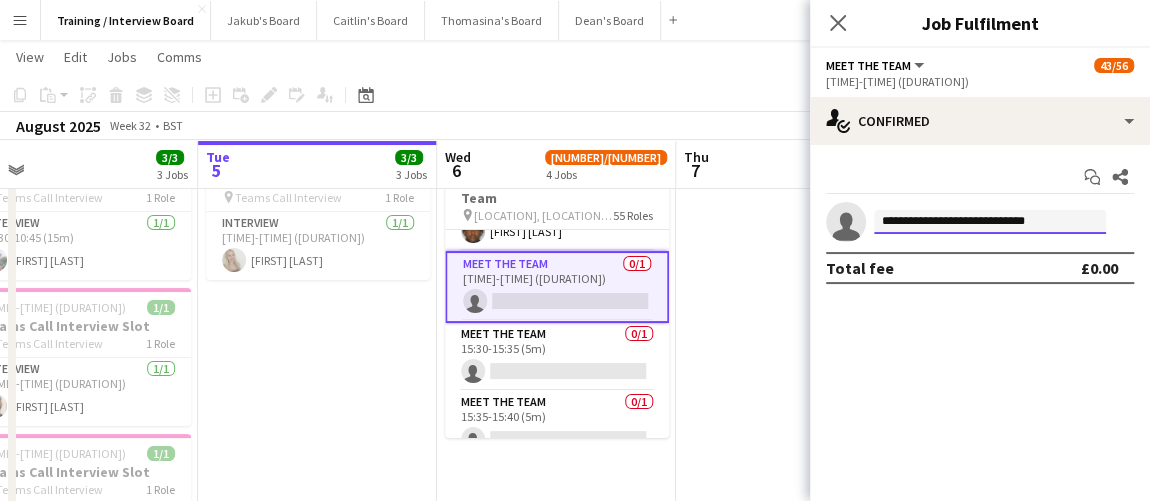 type on "**********" 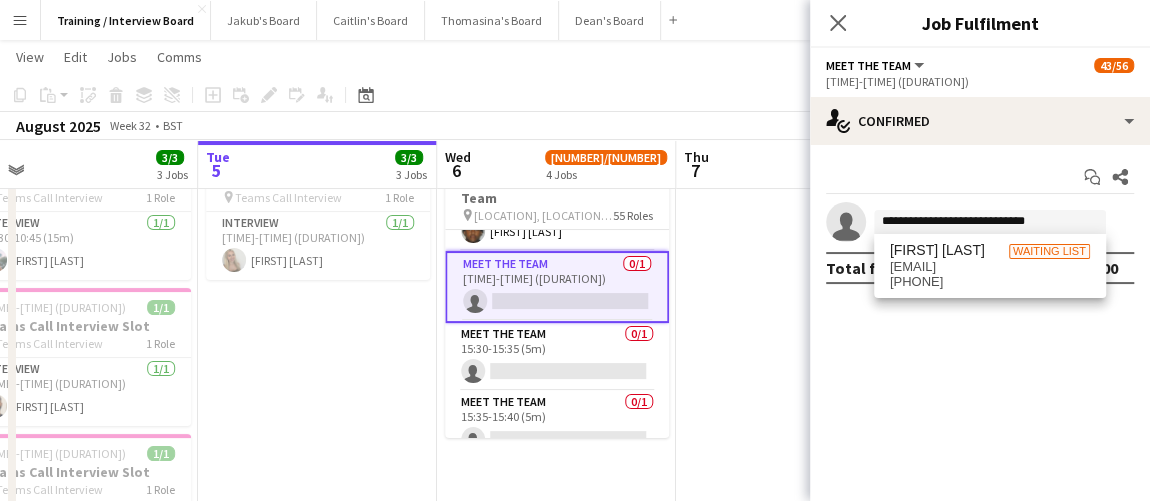 click on "Ehizele Igberaese" at bounding box center [937, 250] 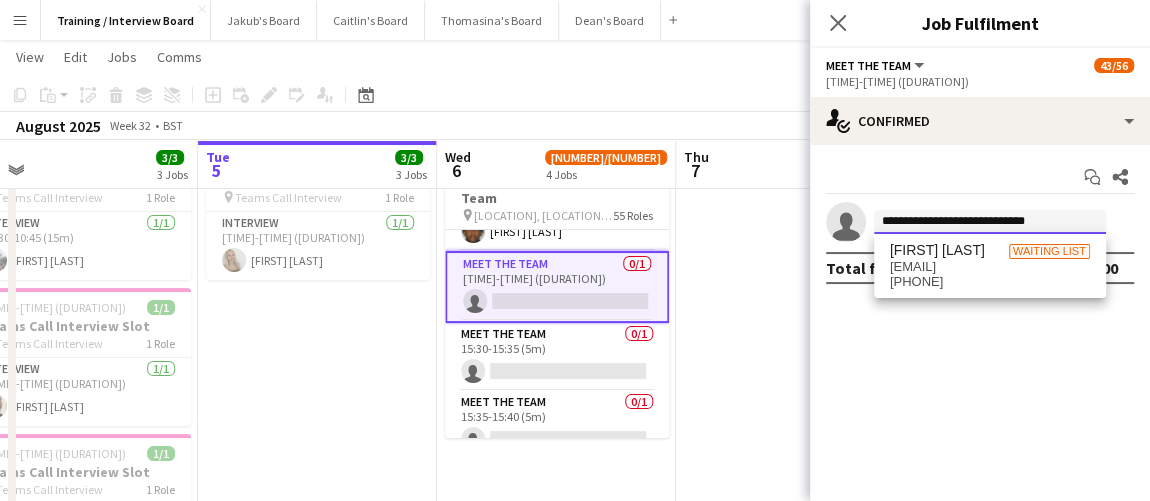 type 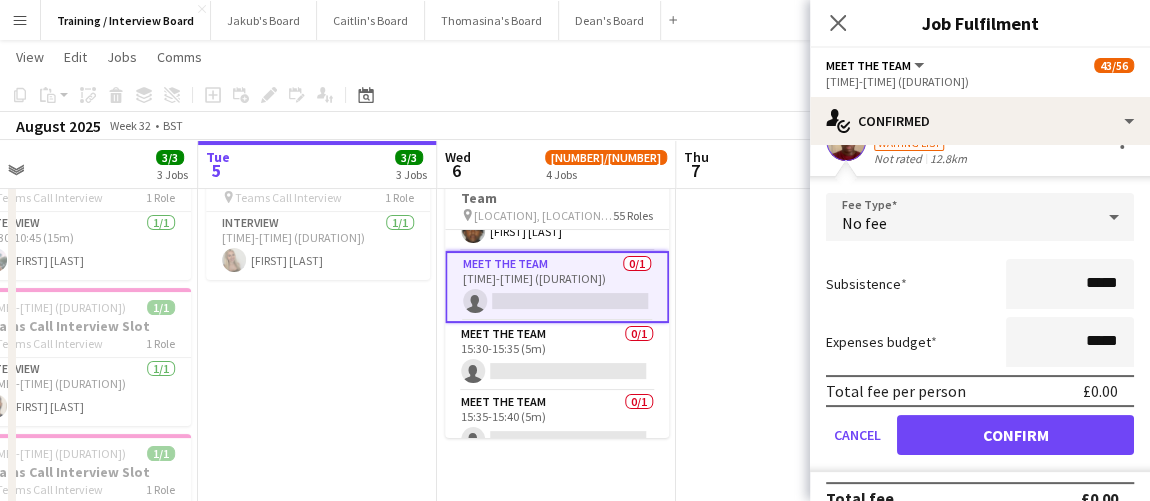 scroll, scrollTop: 113, scrollLeft: 0, axis: vertical 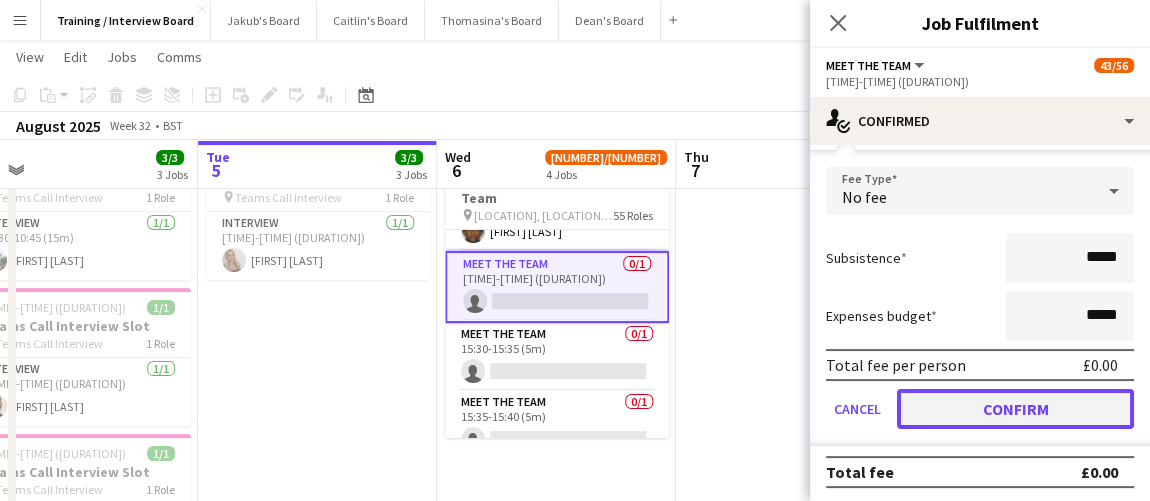 click on "Confirm" at bounding box center [1015, 409] 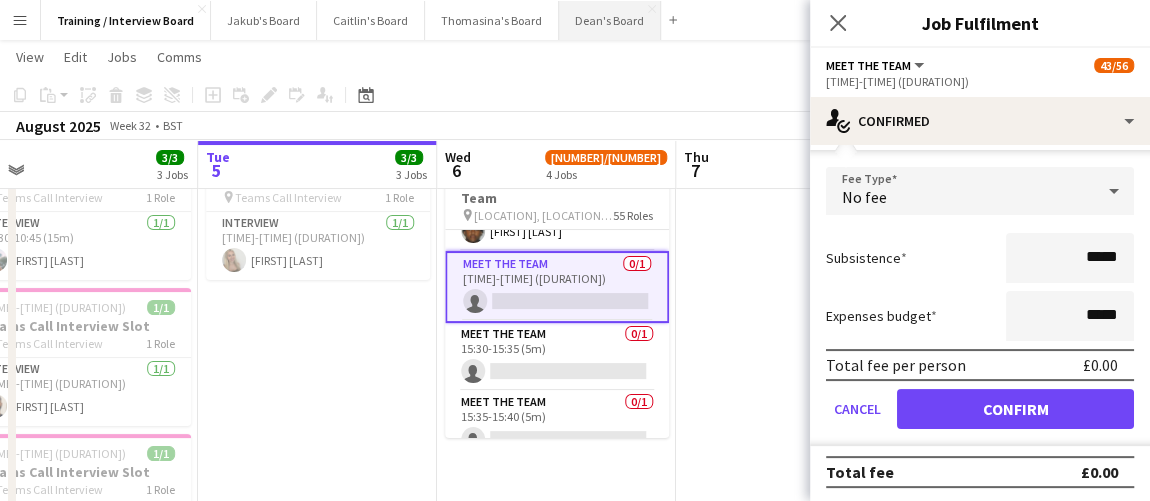 scroll, scrollTop: 0, scrollLeft: 0, axis: both 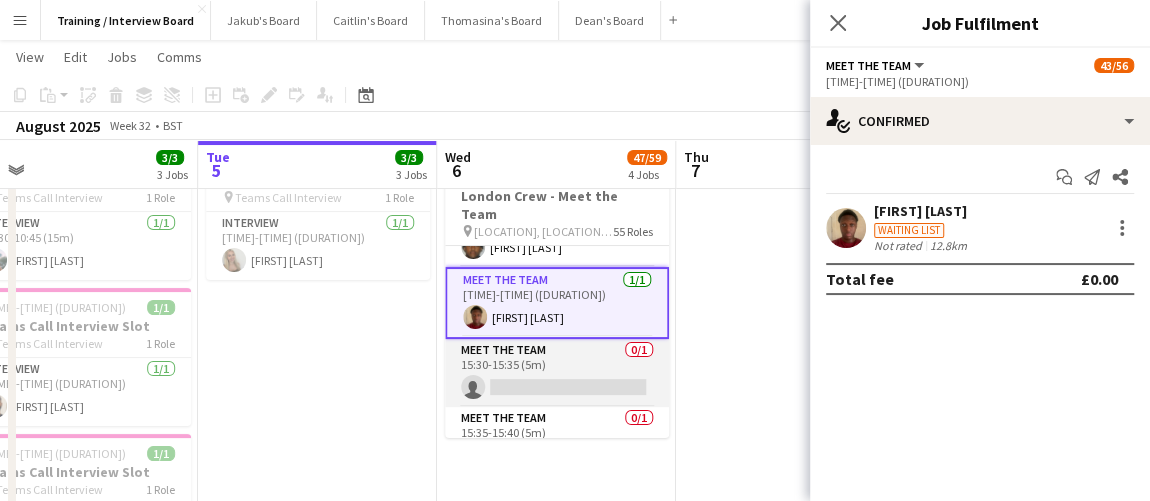 click on "Meet The Team   0/1   15:30-15:35 (5m)
single-neutral-actions" at bounding box center [557, 373] 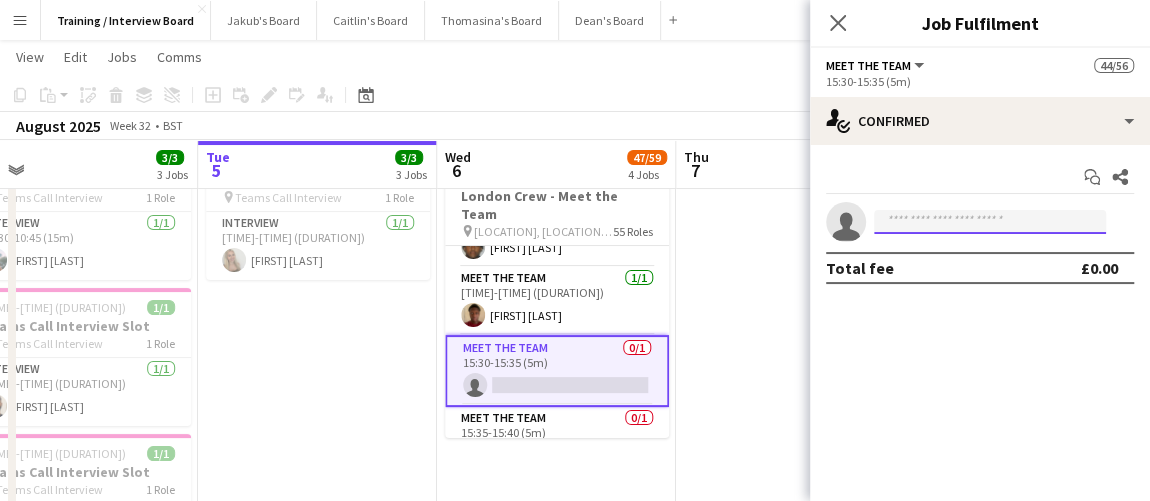 click at bounding box center [990, 222] 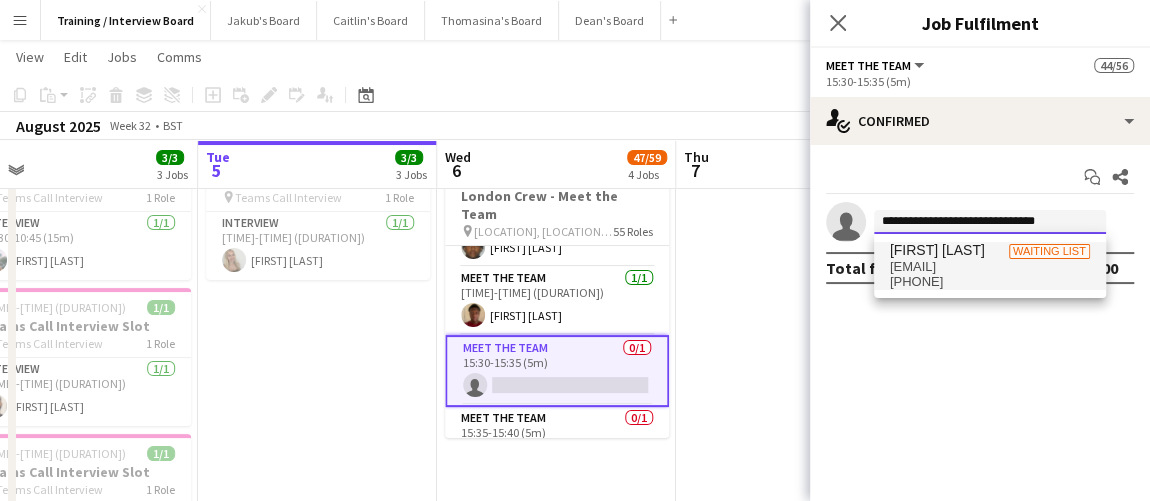 type on "**********" 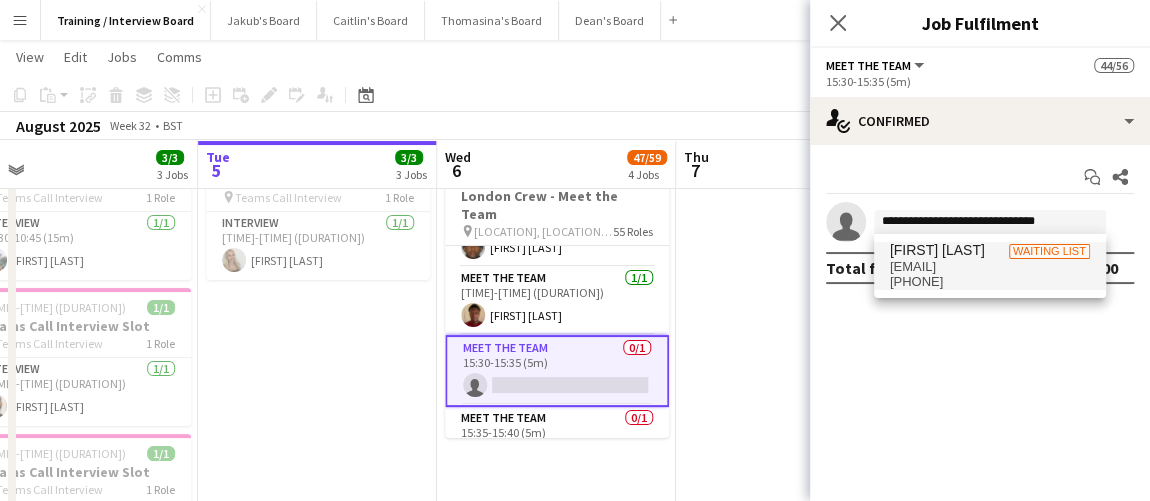 click on "Waiting list" at bounding box center (1049, 251) 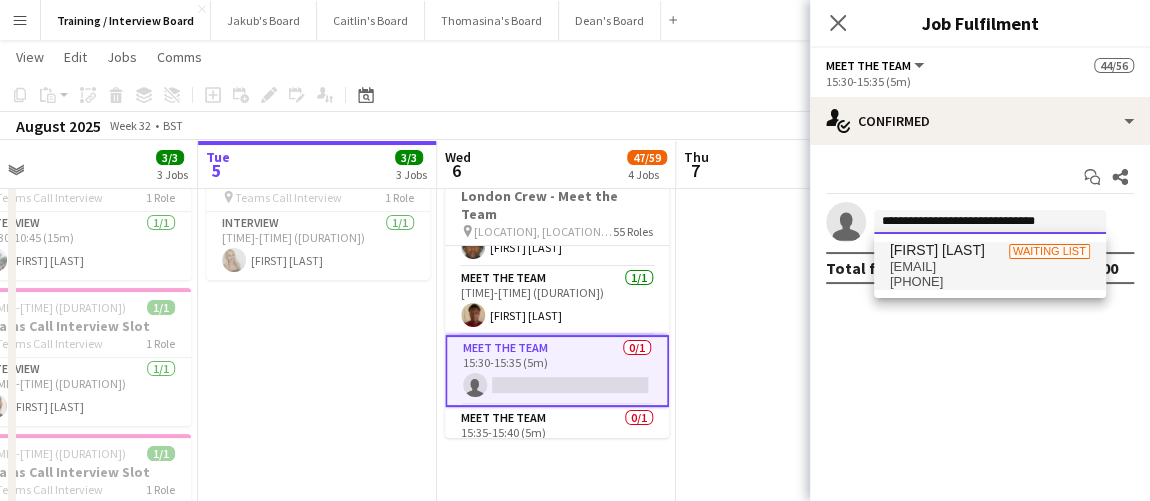 type 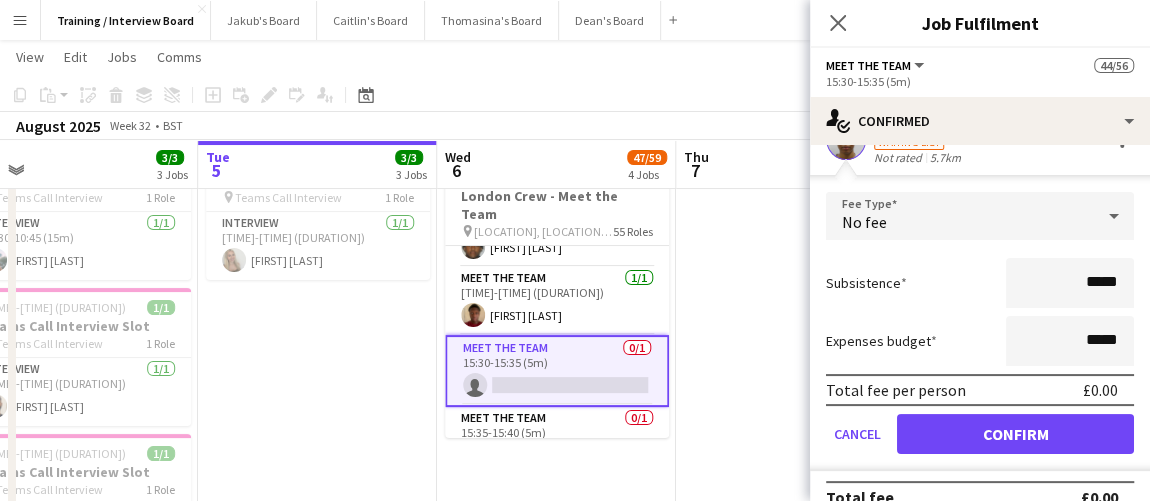 scroll, scrollTop: 113, scrollLeft: 0, axis: vertical 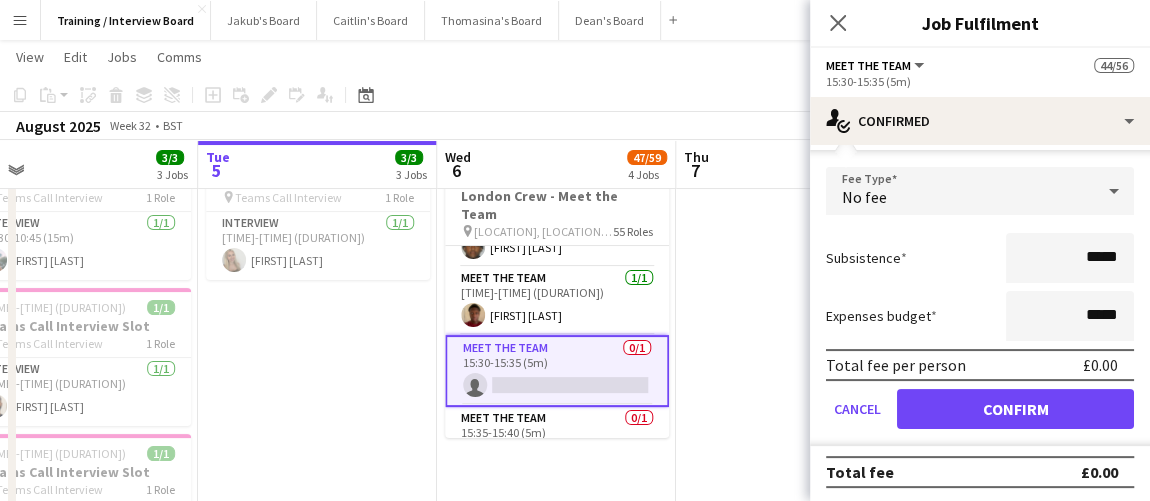 click on "Fee Type  No fee  Subsistence  *****  Expenses budget  *****  Total fee per person   £0.00   Cancel   Confirm" at bounding box center (980, 306) 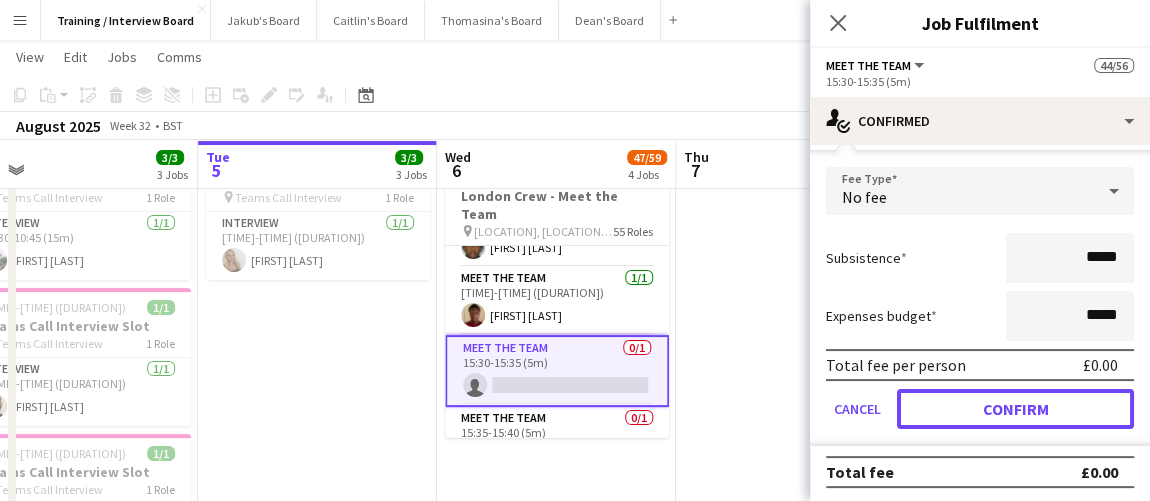 click on "Confirm" at bounding box center [1015, 409] 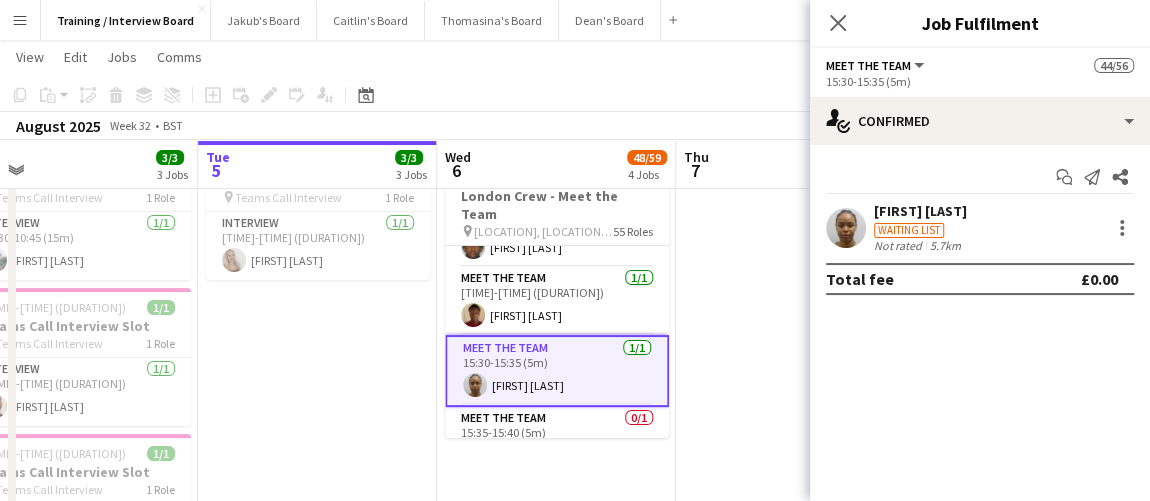 scroll, scrollTop: 0, scrollLeft: 0, axis: both 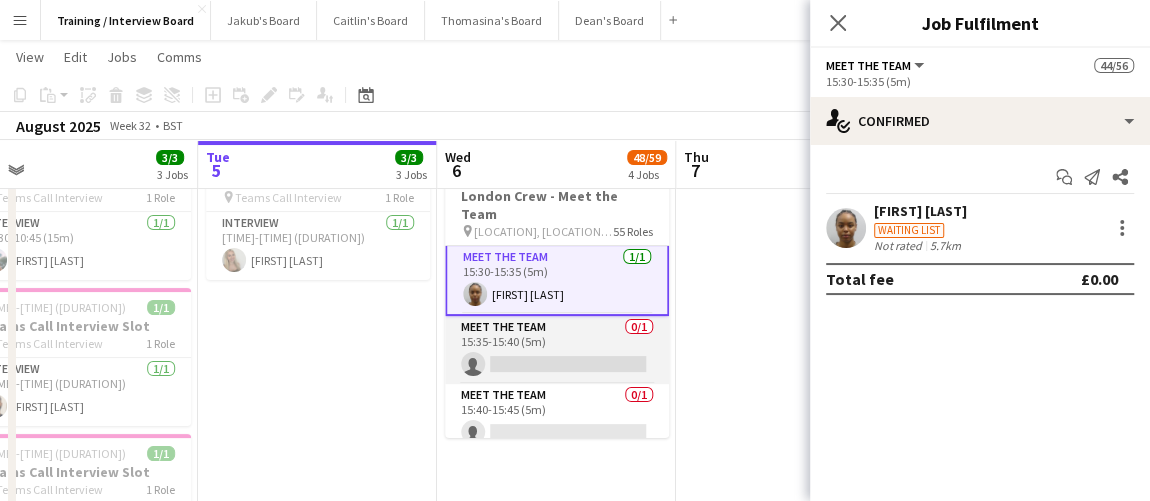 click on "Meet The Team   0/1   15:35-15:40 (5m)
single-neutral-actions" at bounding box center (557, 350) 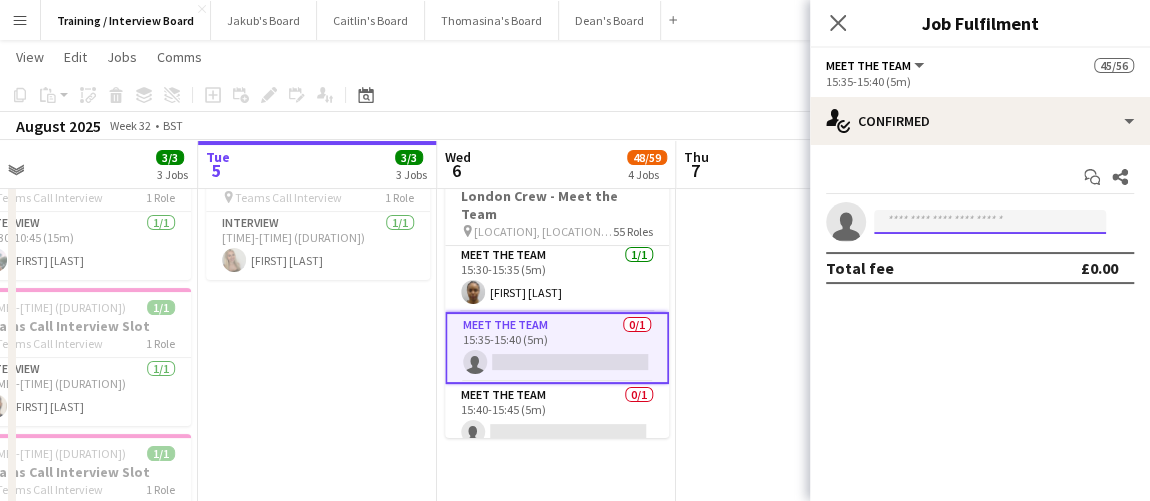 click at bounding box center [990, 222] 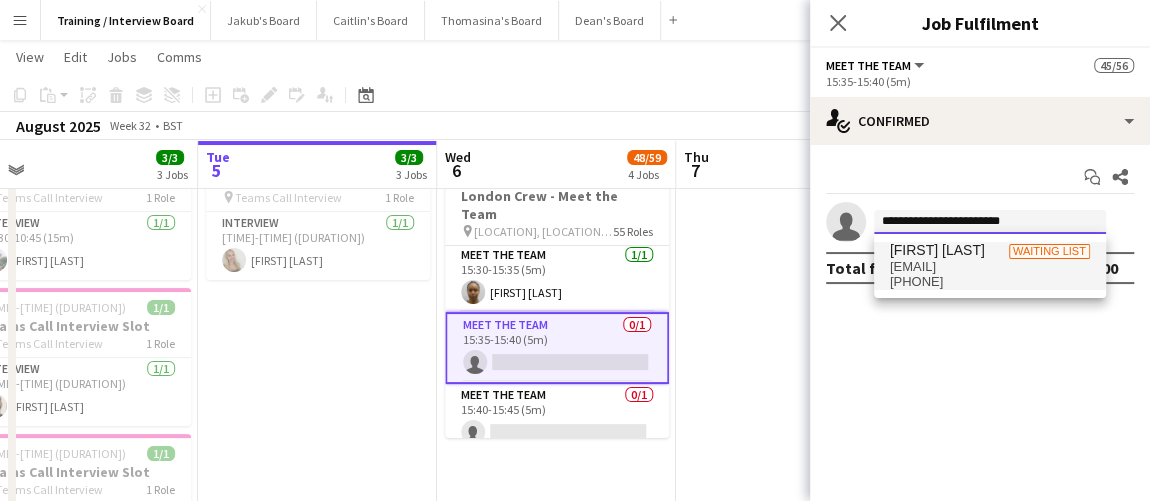 type on "**********" 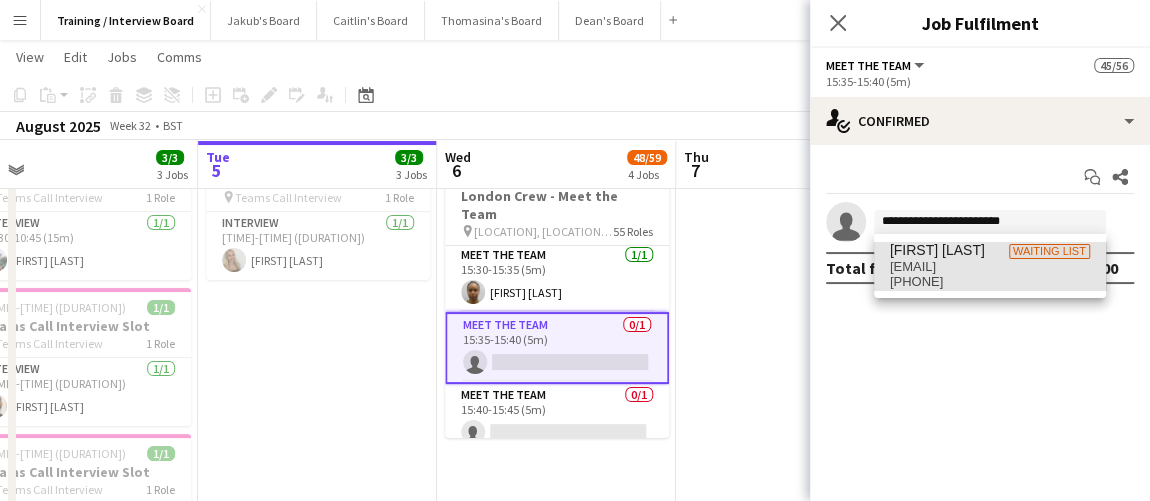 click on "hassansihaam@outlook.com" at bounding box center (990, 267) 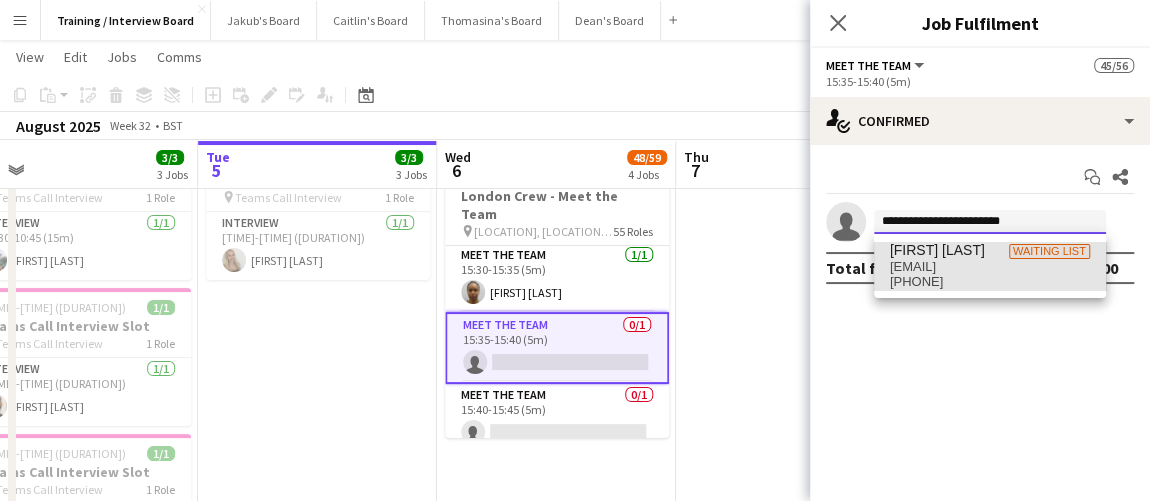 type 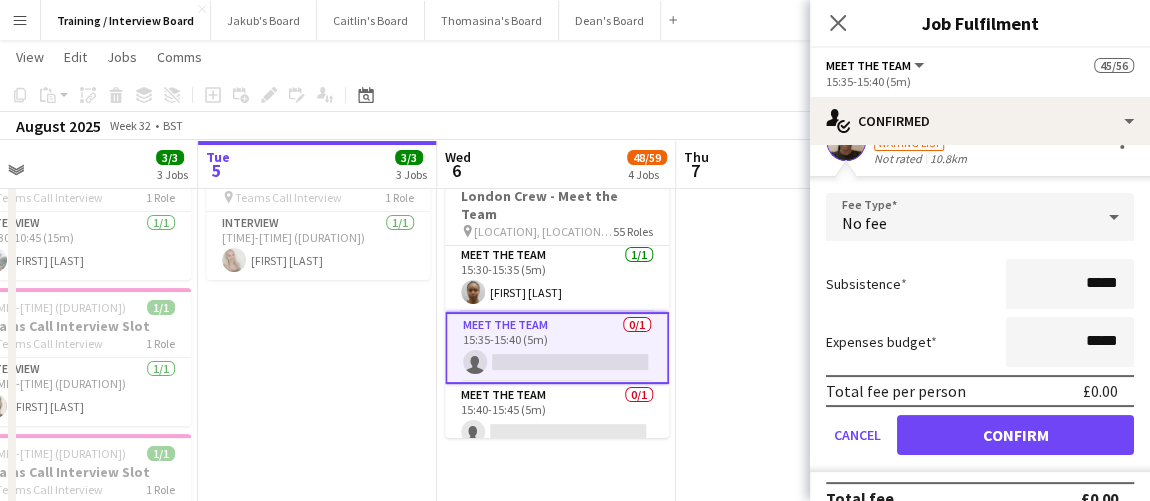 scroll, scrollTop: 113, scrollLeft: 0, axis: vertical 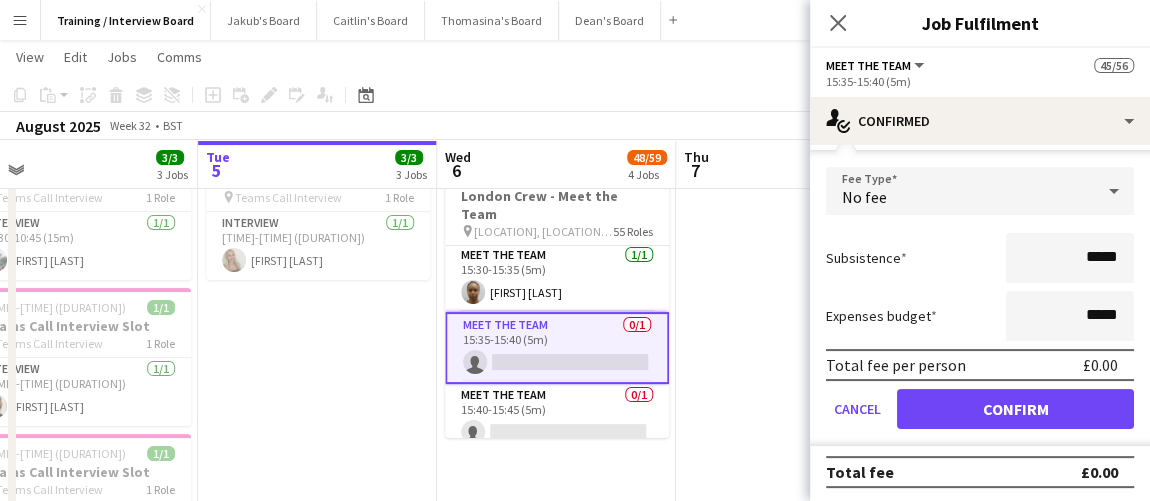 click on "Fee Type  No fee  Subsistence  *****  Expenses budget  *****  Total fee per person   £0.00   Cancel   Confirm" at bounding box center (980, 306) 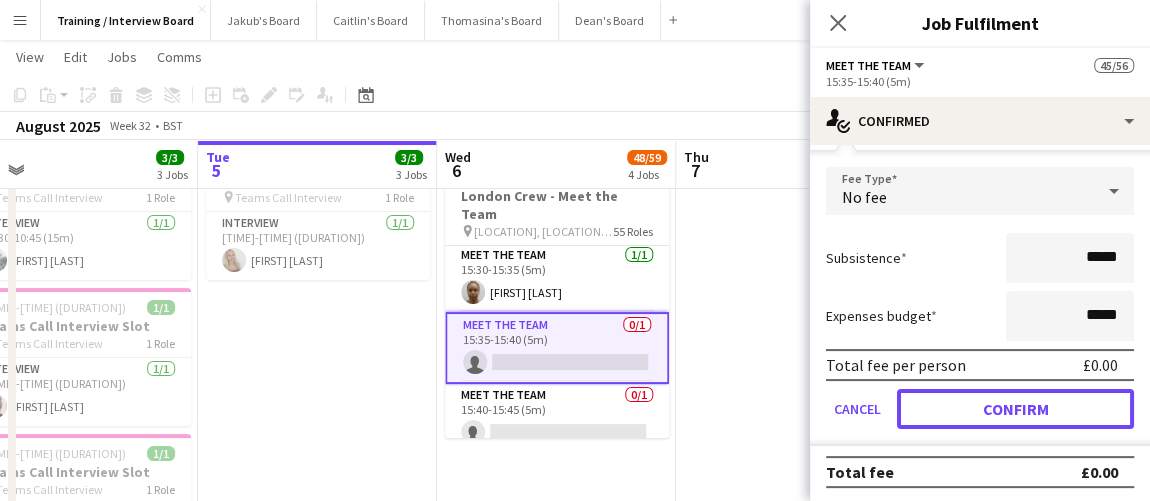 click on "Confirm" at bounding box center [1015, 409] 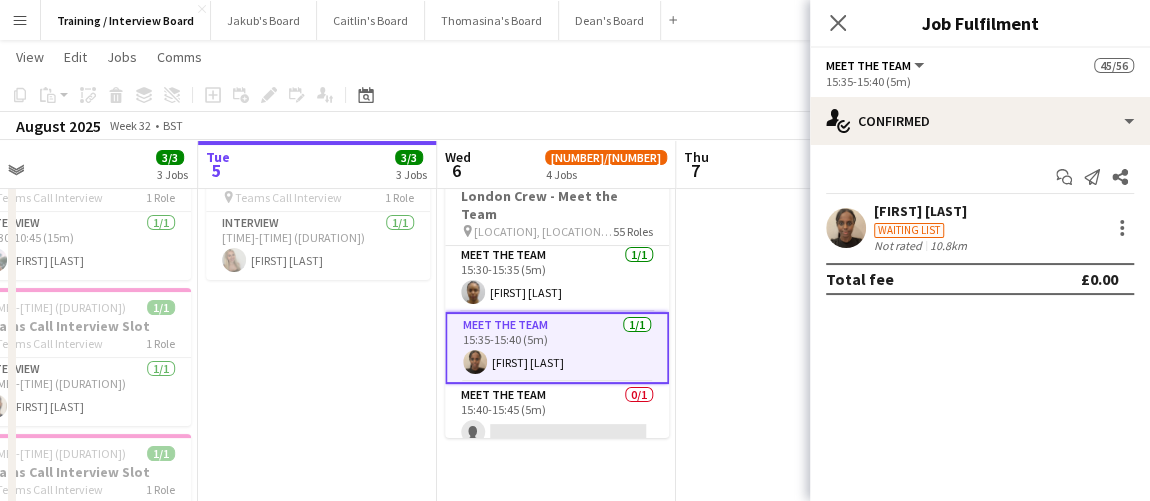 scroll, scrollTop: 0, scrollLeft: 0, axis: both 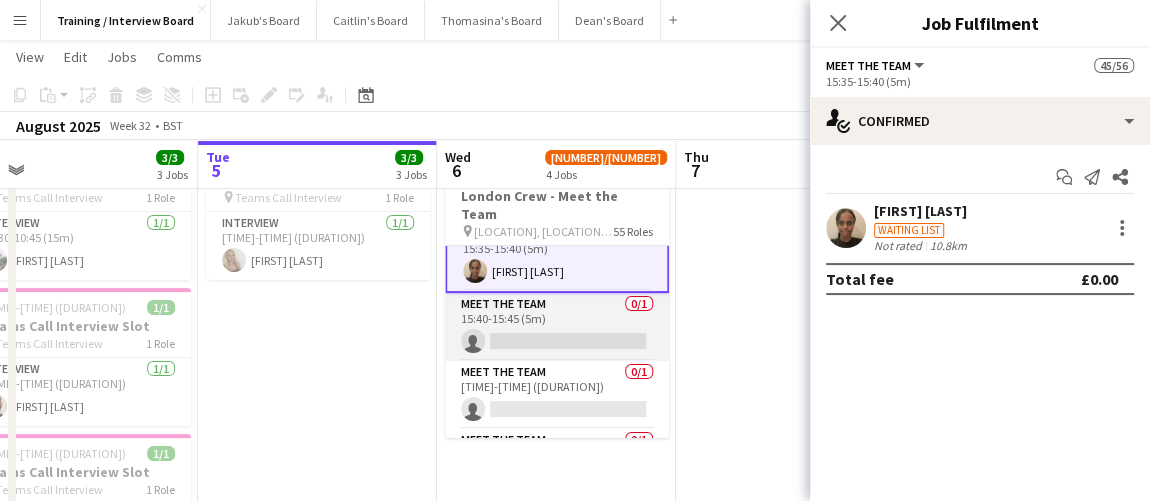 click on "Meet The Team   0/1   15:40-15:45 (5m)
single-neutral-actions" at bounding box center (557, 327) 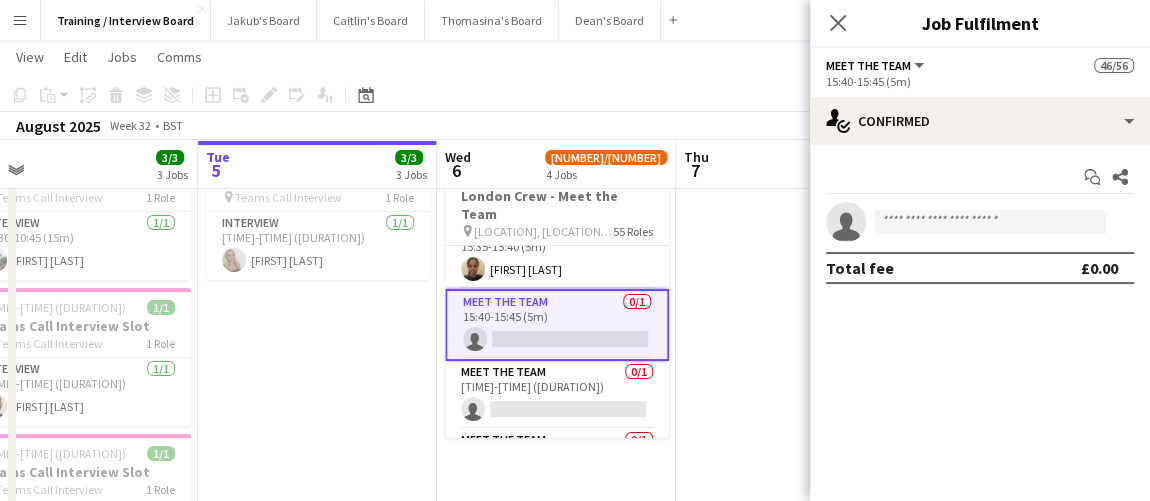 scroll, scrollTop: 3452, scrollLeft: 0, axis: vertical 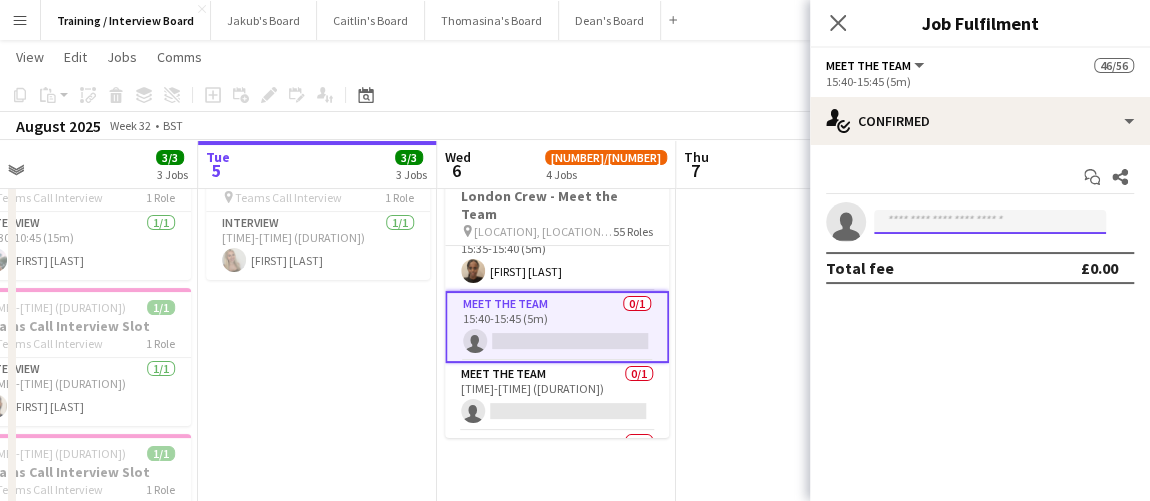 click at bounding box center [990, 222] 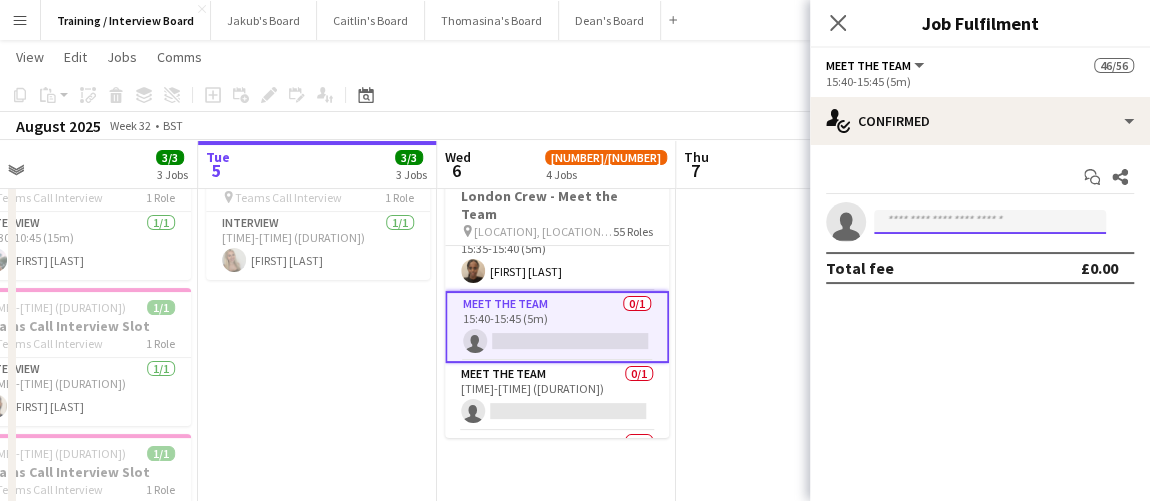 paste on "**********" 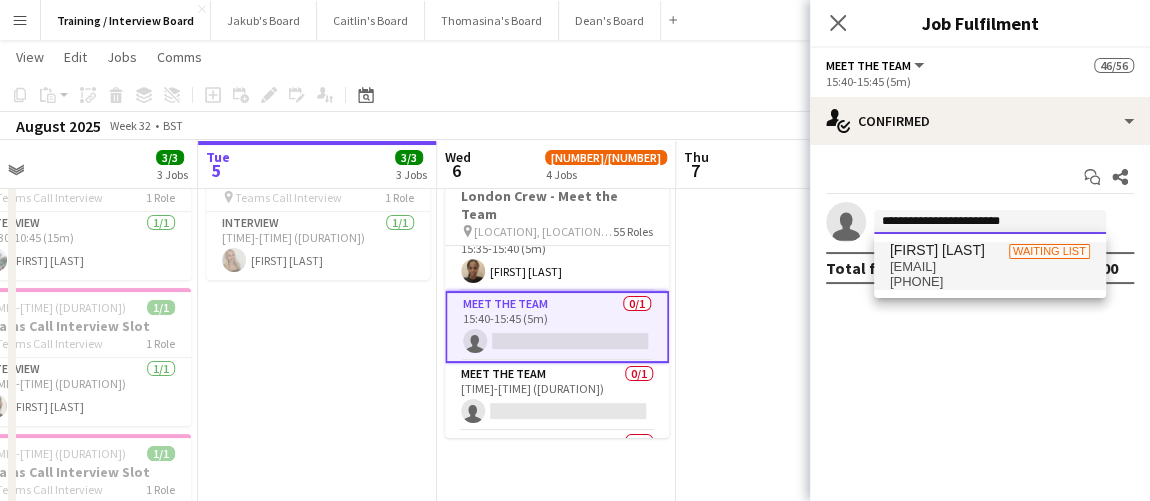 type on "**********" 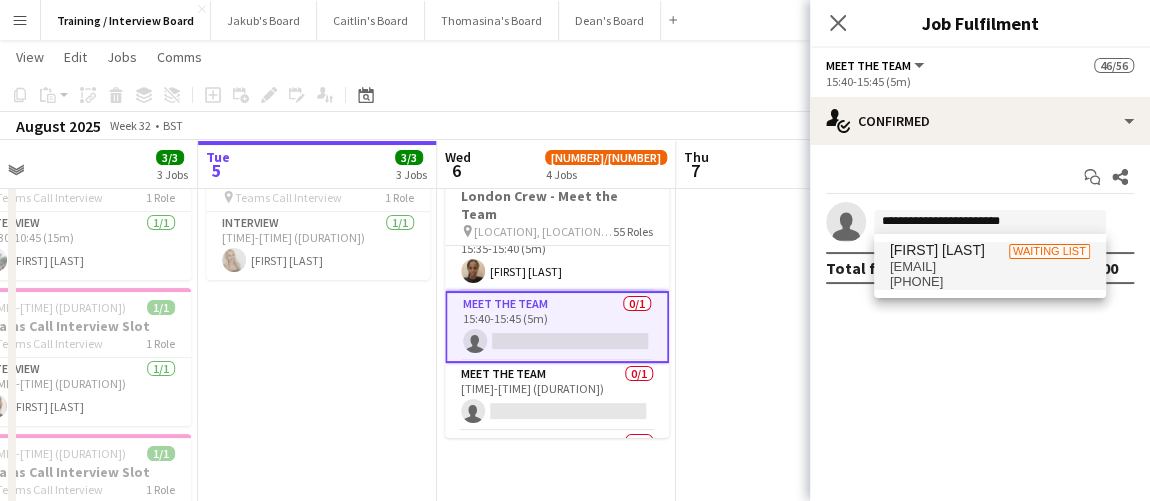 click on "+4407930710933" at bounding box center (990, 282) 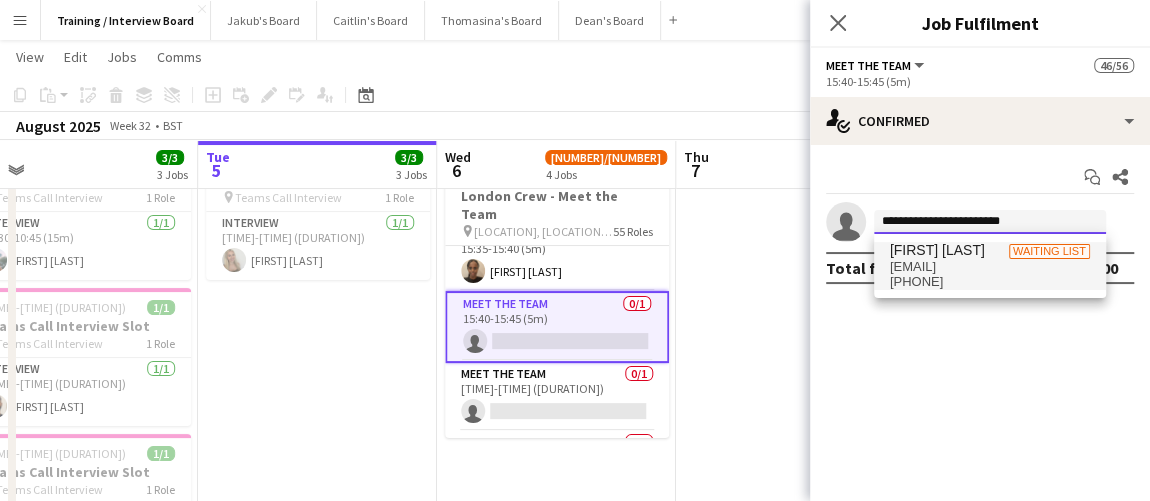 type 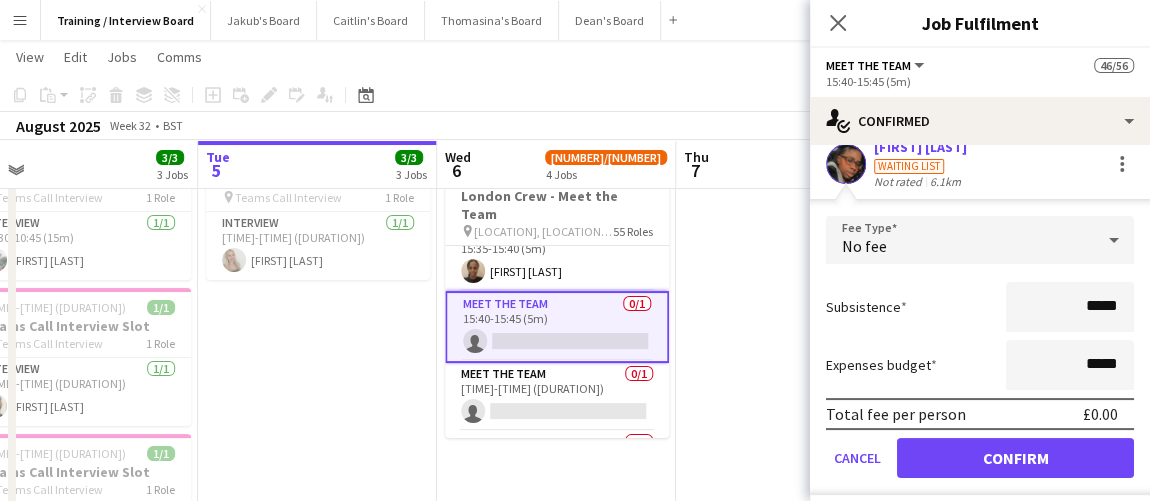 scroll, scrollTop: 113, scrollLeft: 0, axis: vertical 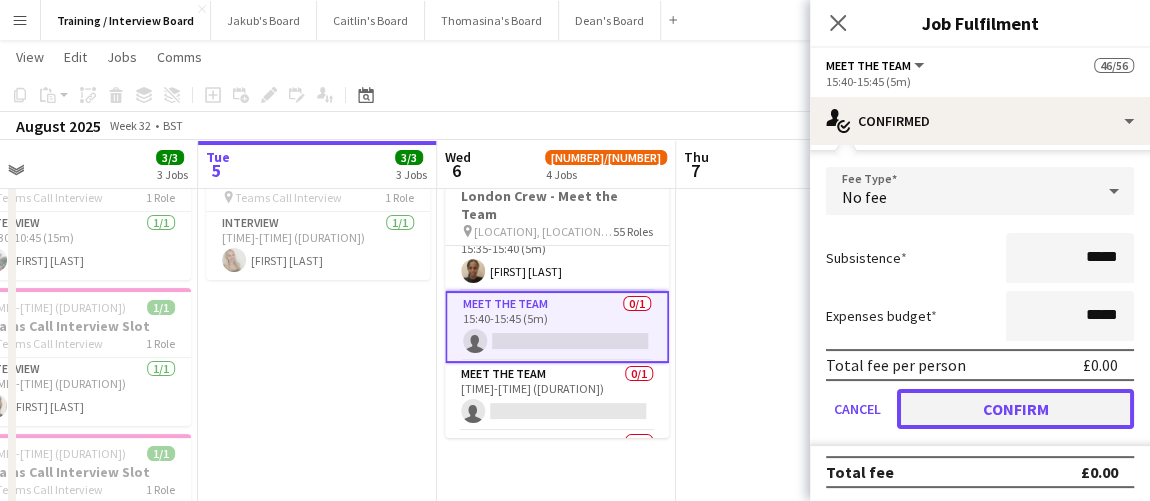 click on "Confirm" at bounding box center [1015, 409] 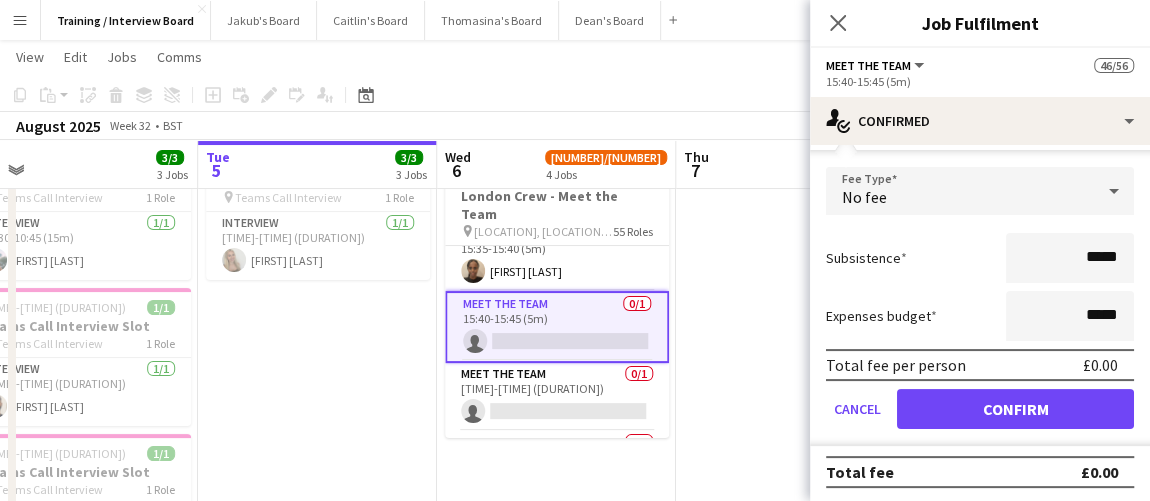 scroll, scrollTop: 0, scrollLeft: 0, axis: both 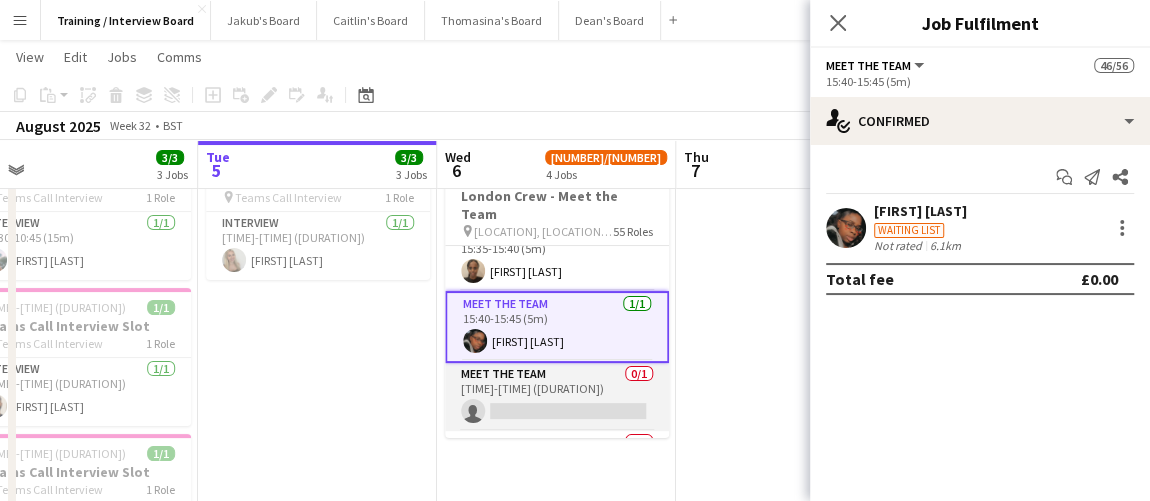 click on "Meet The Team   0/1   15:45-15:50 (5m)
single-neutral-actions" at bounding box center [557, 397] 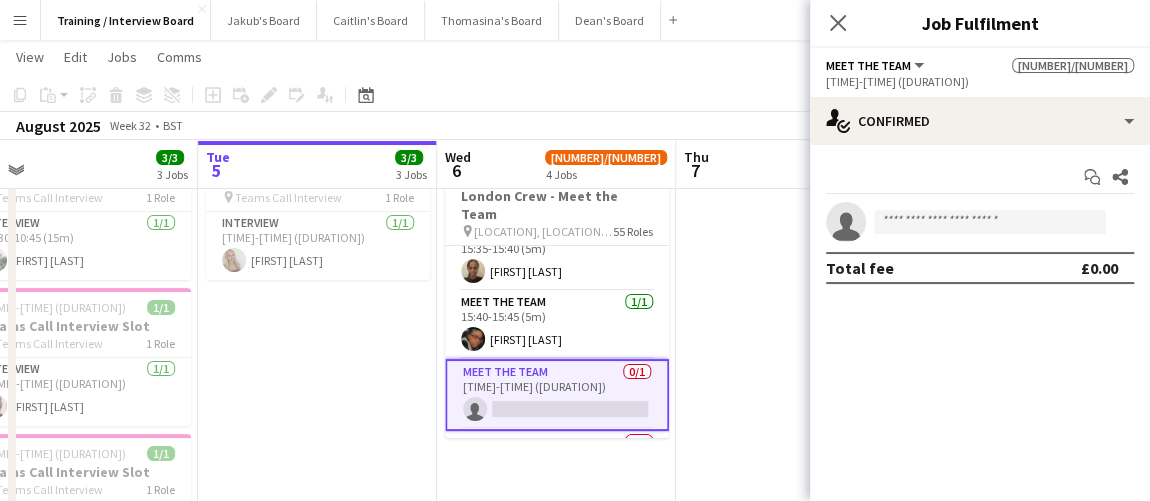 click on "single-neutral-actions" at bounding box center [980, 222] 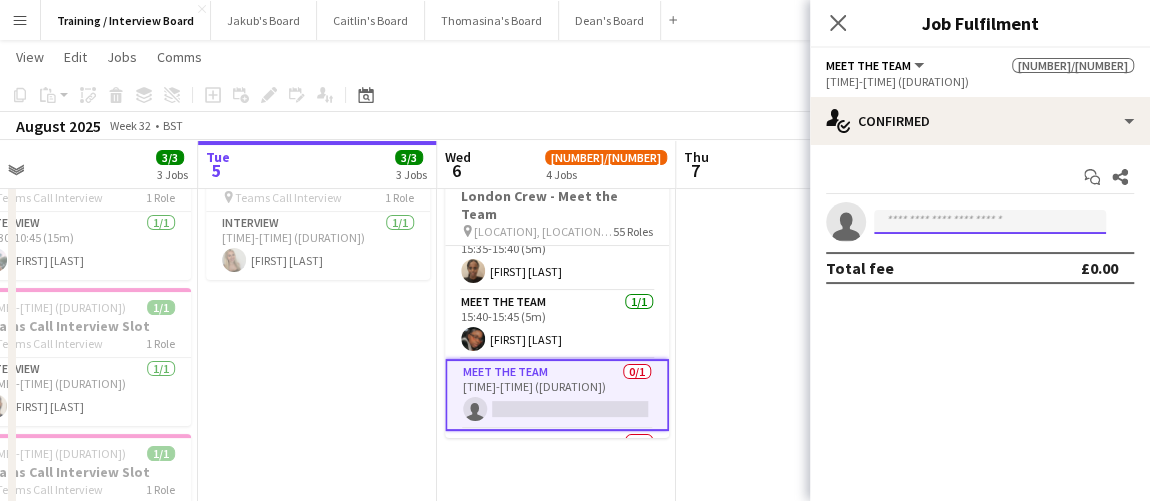click at bounding box center (990, 222) 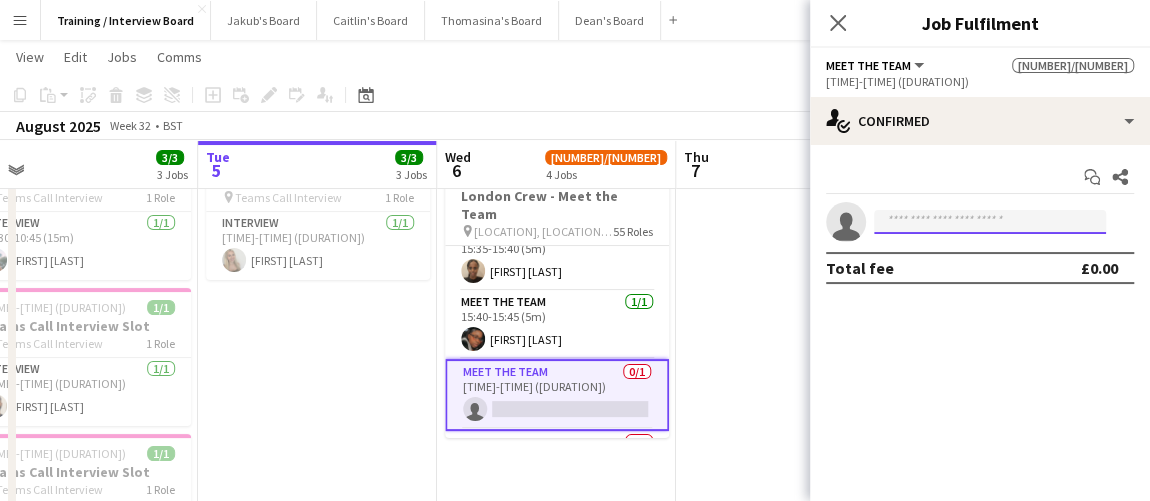 paste on "**********" 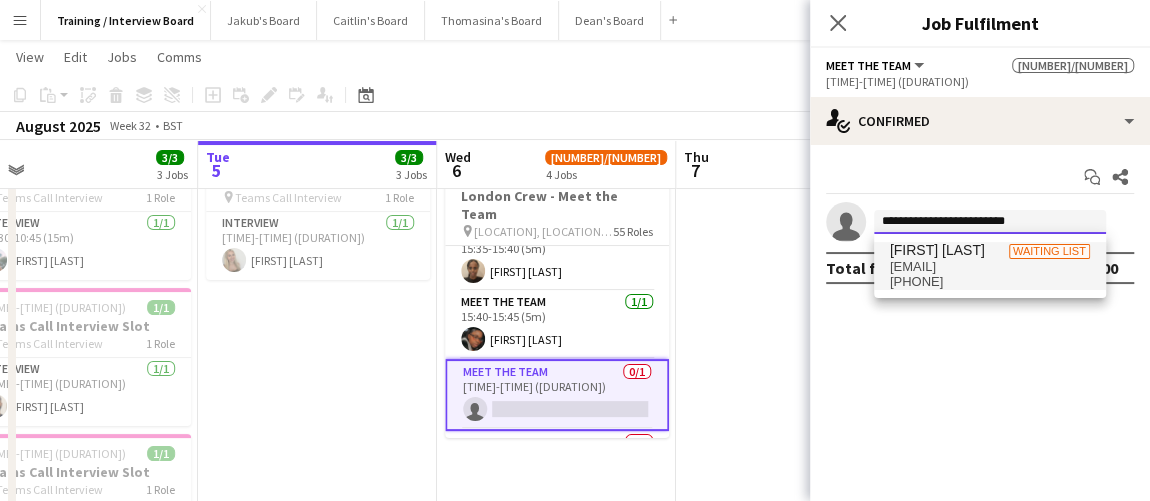 type on "**********" 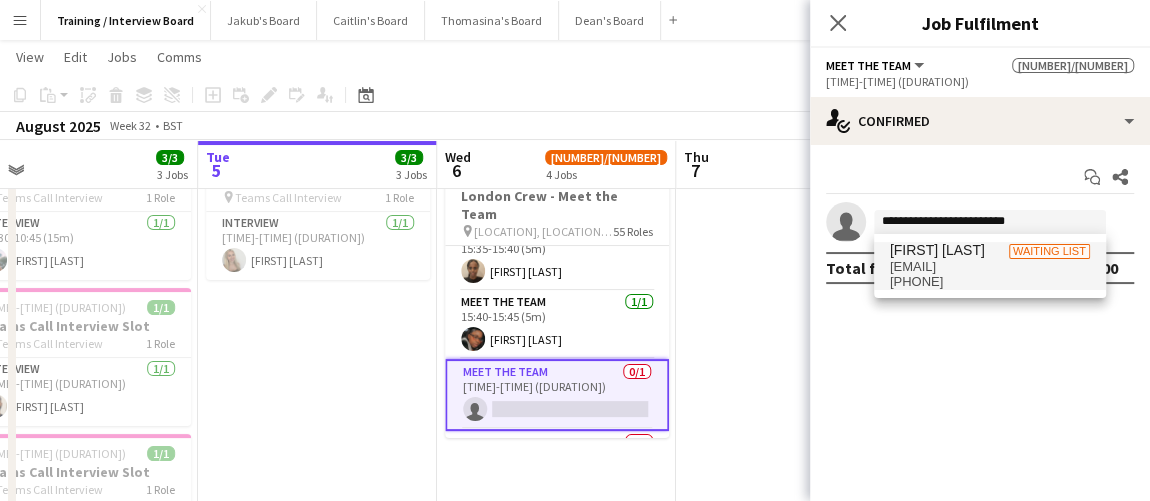 click on "+4407863909222" at bounding box center [990, 282] 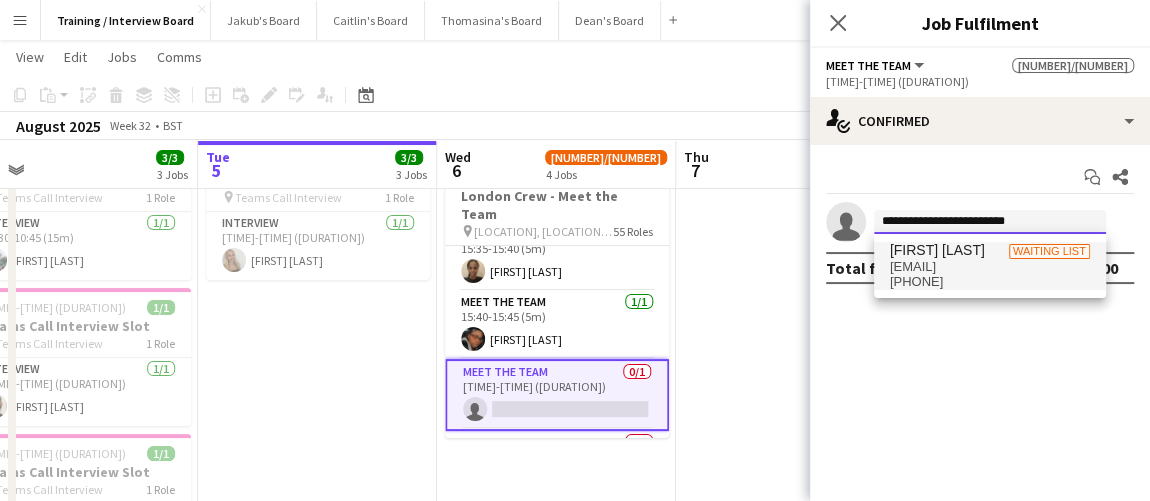 type 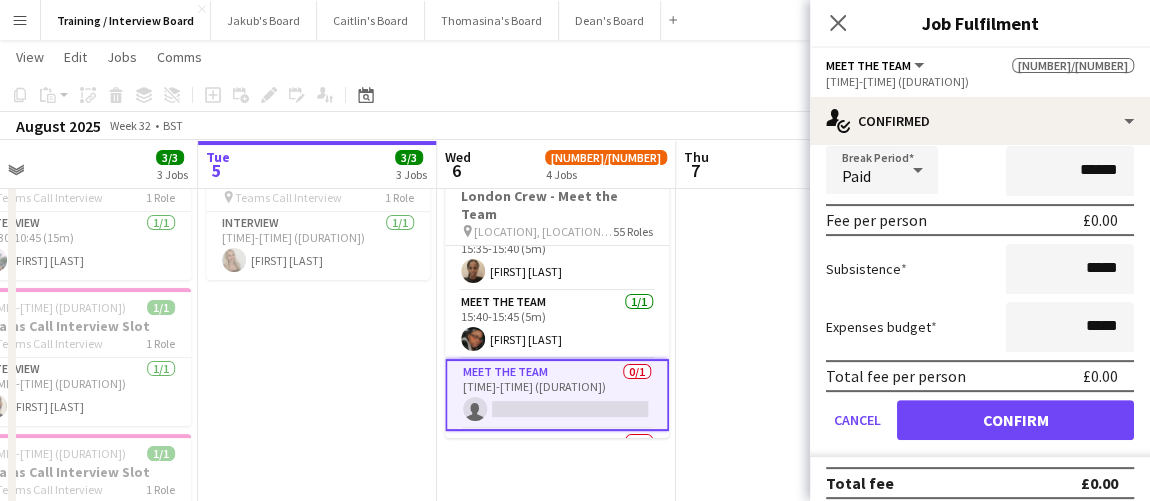 scroll, scrollTop: 261, scrollLeft: 0, axis: vertical 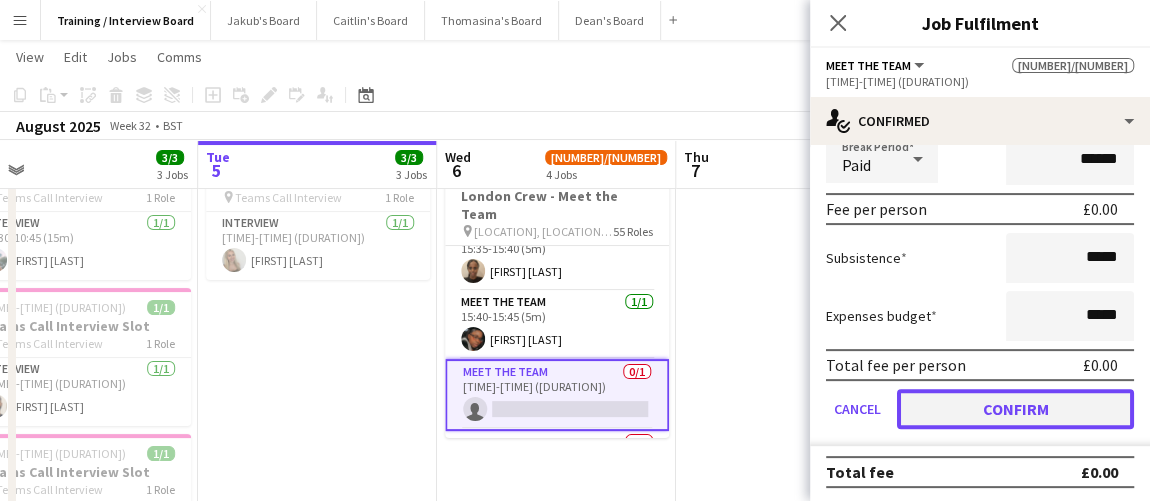click on "Confirm" at bounding box center [1015, 409] 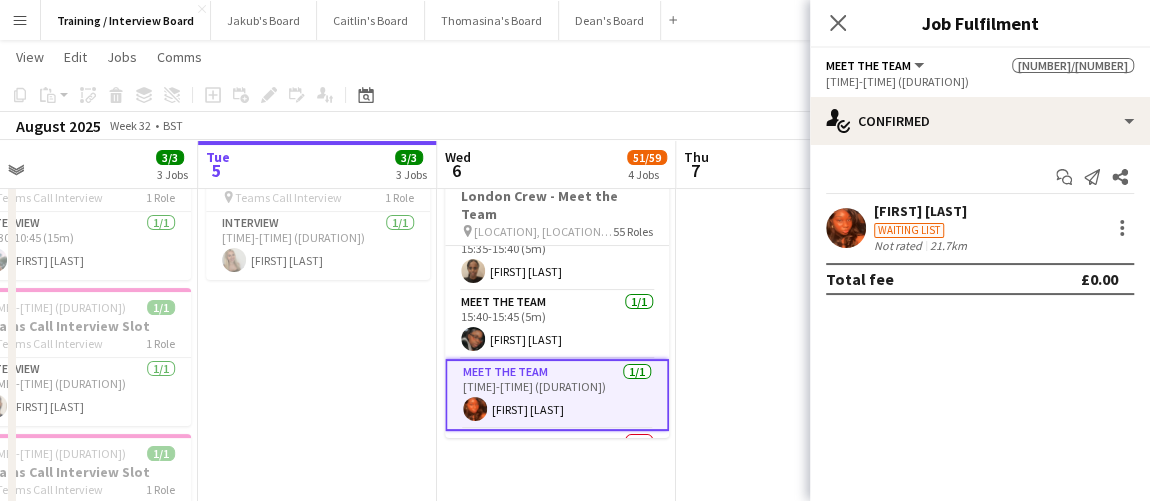 scroll, scrollTop: 0, scrollLeft: 0, axis: both 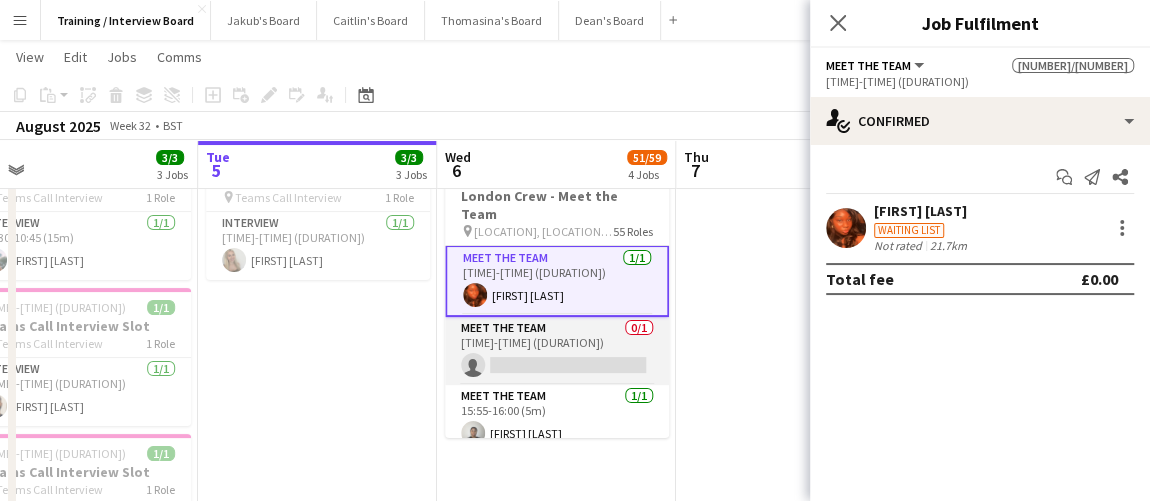 click on "Meet The Team   0/1   15:50-15:55 (5m)
single-neutral-actions" at bounding box center (557, 351) 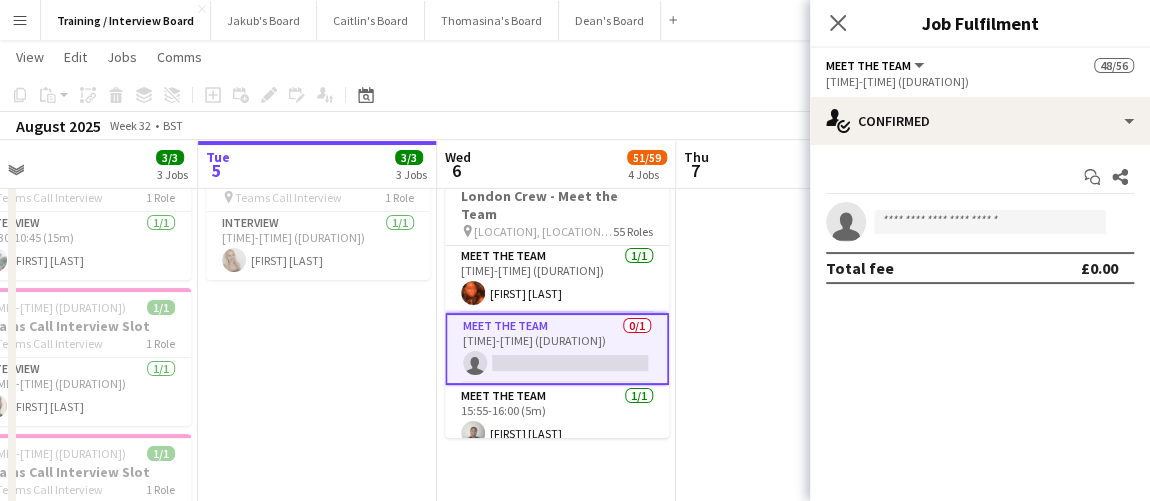 click on "single-neutral-actions" at bounding box center (980, 222) 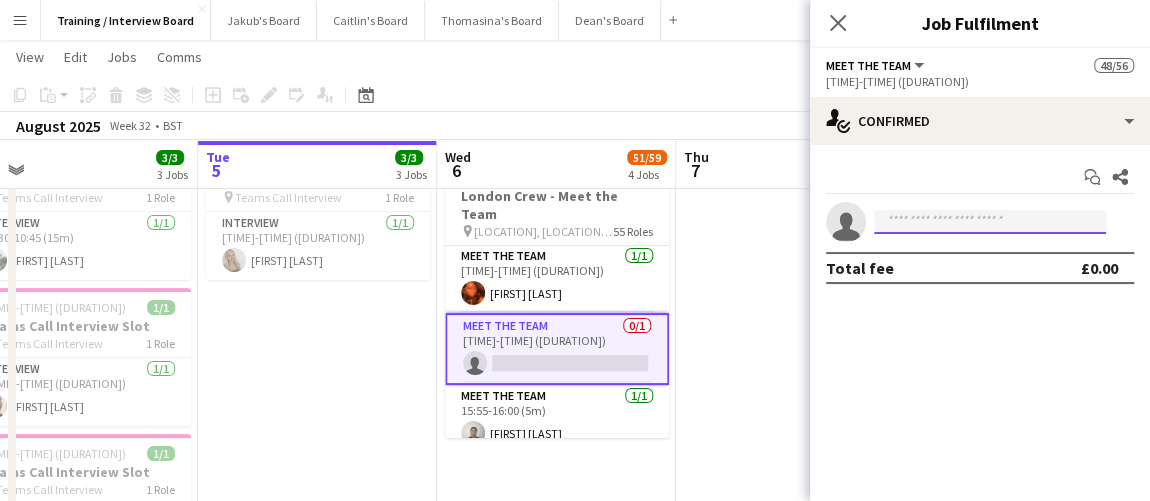 click at bounding box center [990, 222] 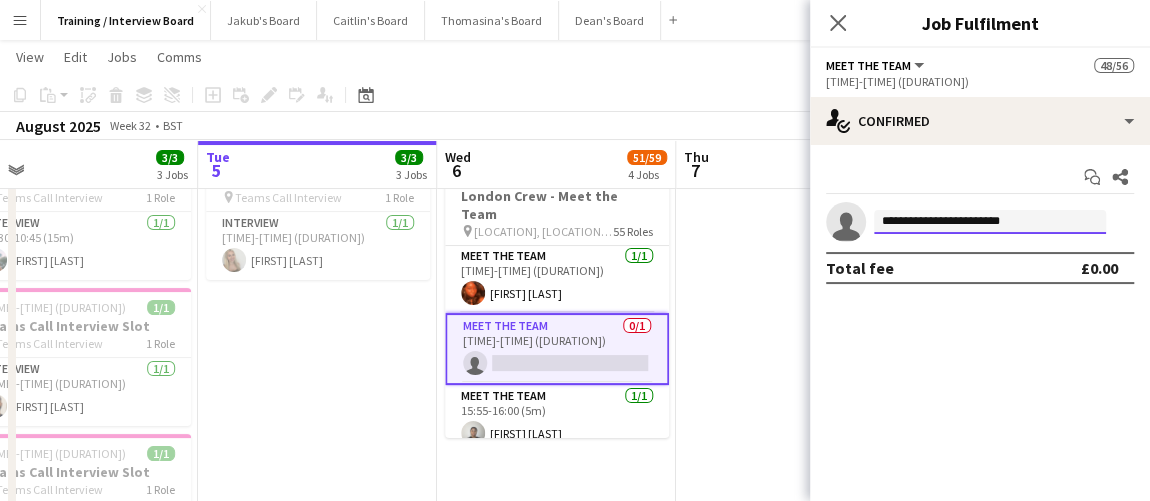click on "**********" at bounding box center (990, 222) 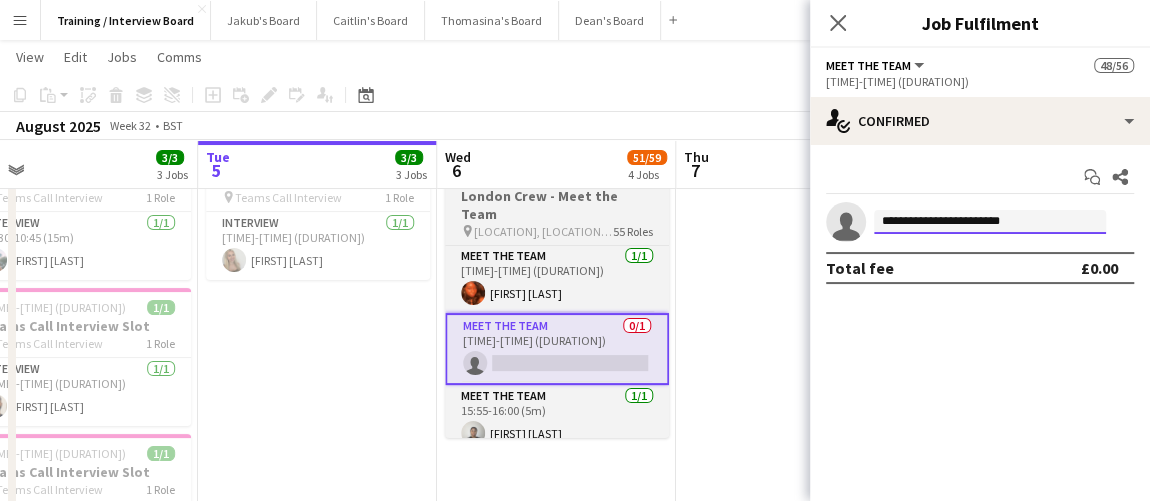 drag, startPoint x: 1043, startPoint y: 214, endPoint x: 635, endPoint y: 217, distance: 408.01102 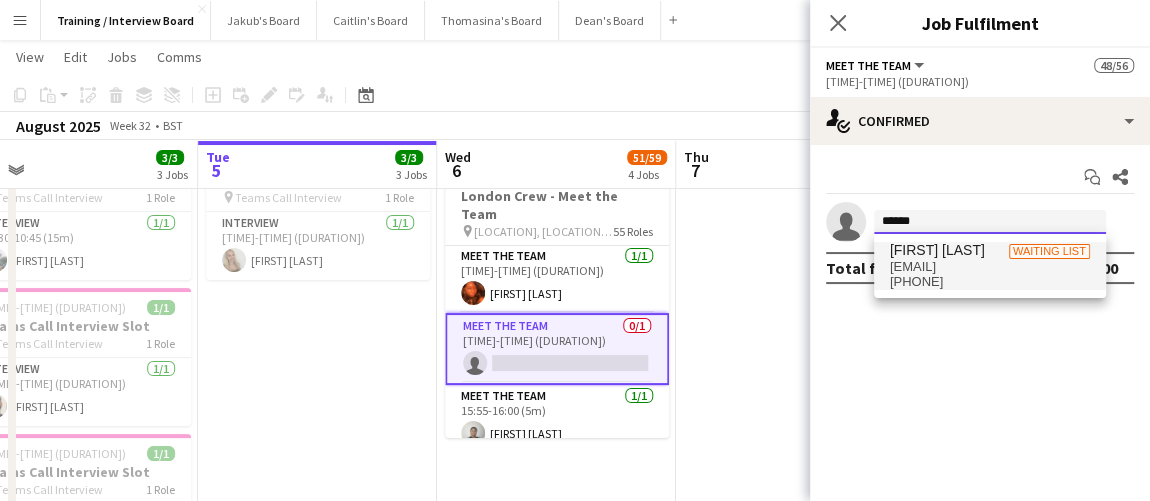 type on "******" 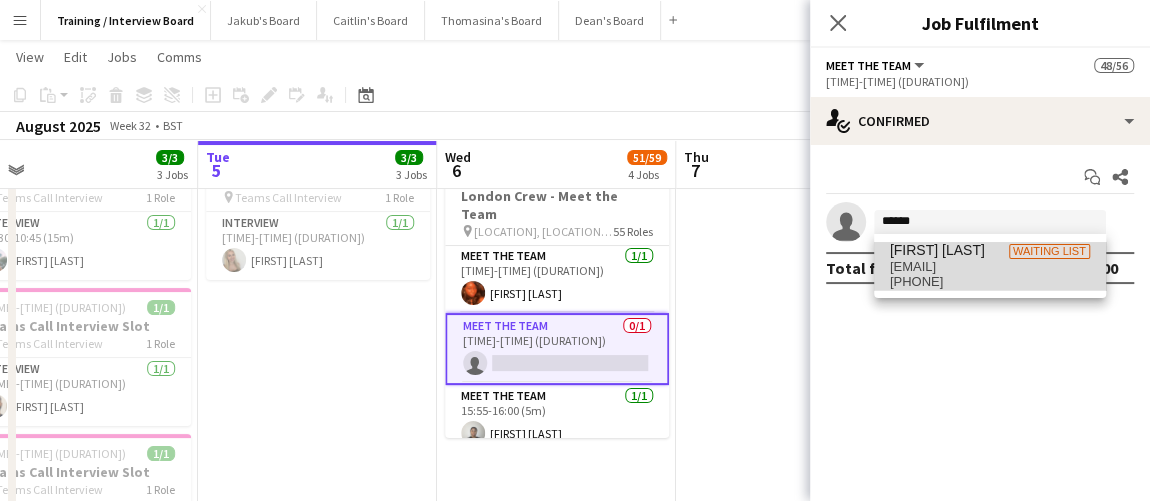 click on "denzilagyemang0@gmail.com" at bounding box center [990, 267] 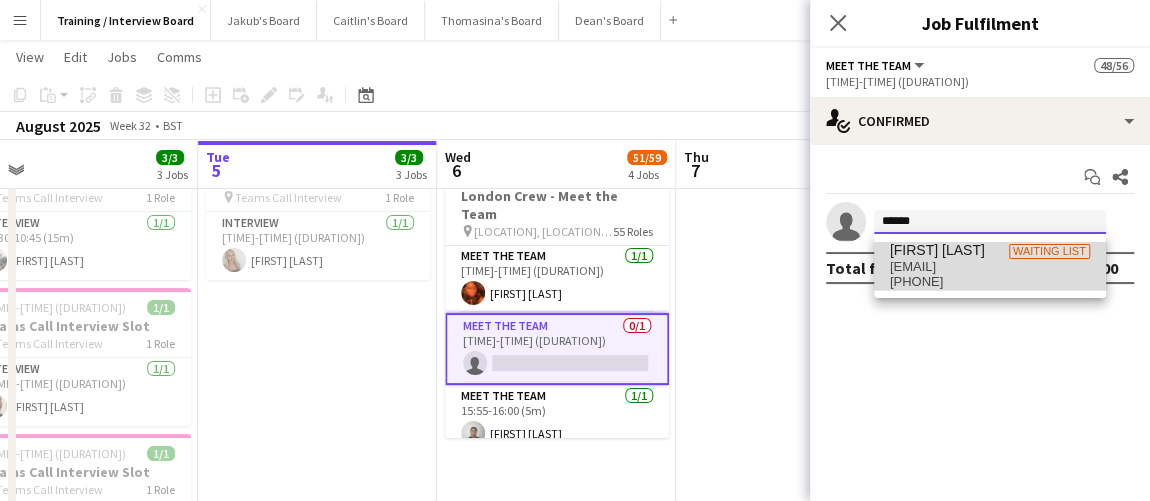 type 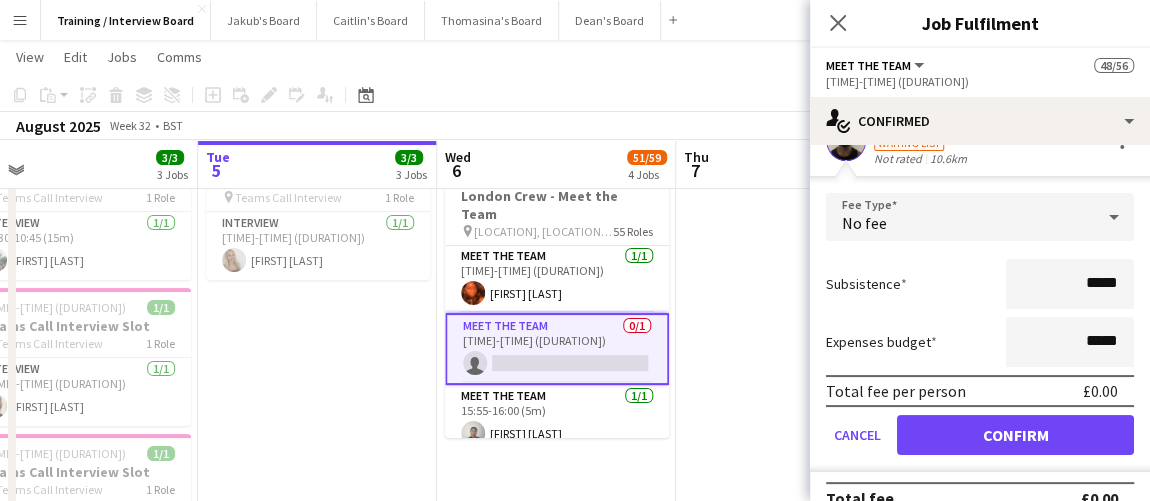 scroll, scrollTop: 113, scrollLeft: 0, axis: vertical 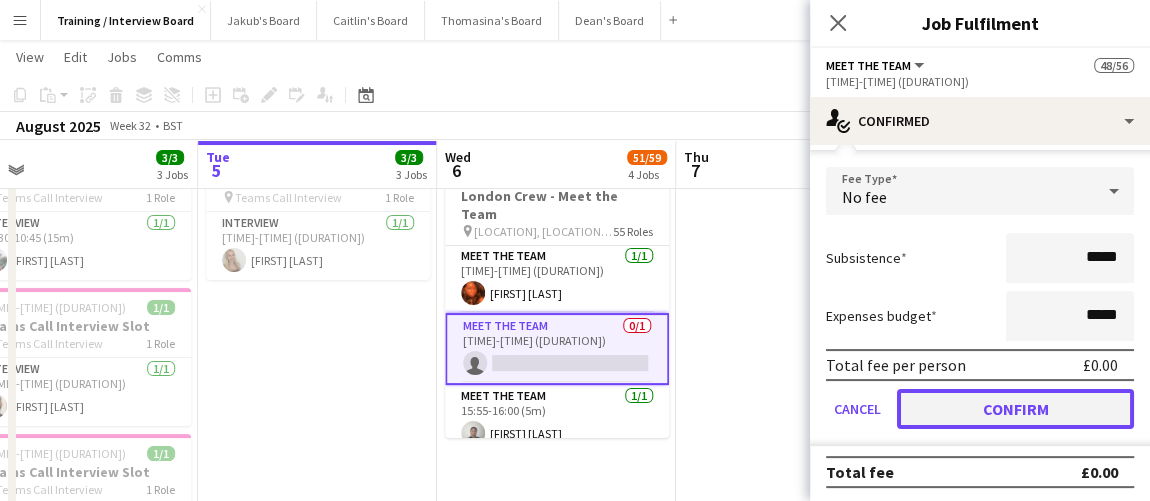 click on "Confirm" at bounding box center (1015, 409) 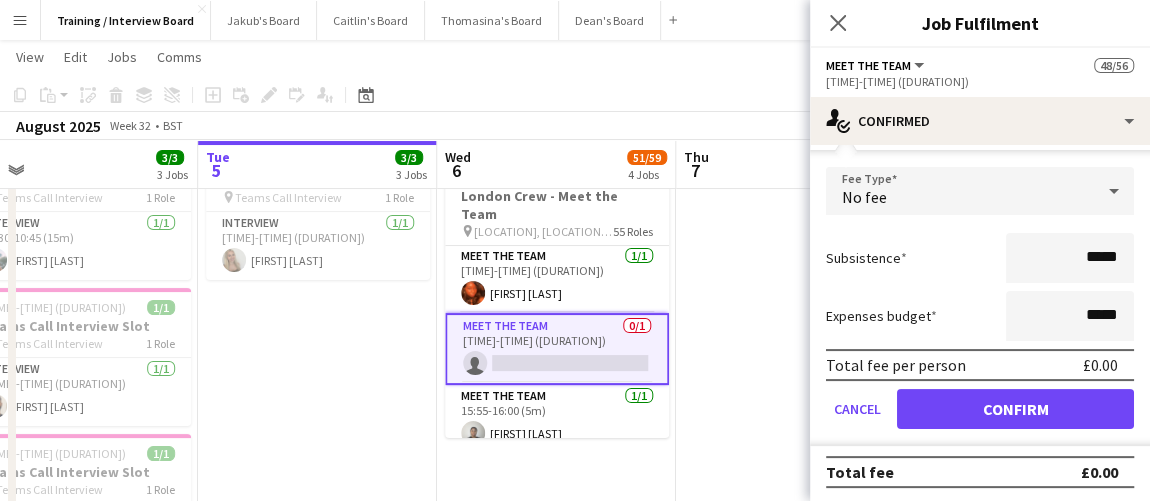 scroll, scrollTop: 0, scrollLeft: 0, axis: both 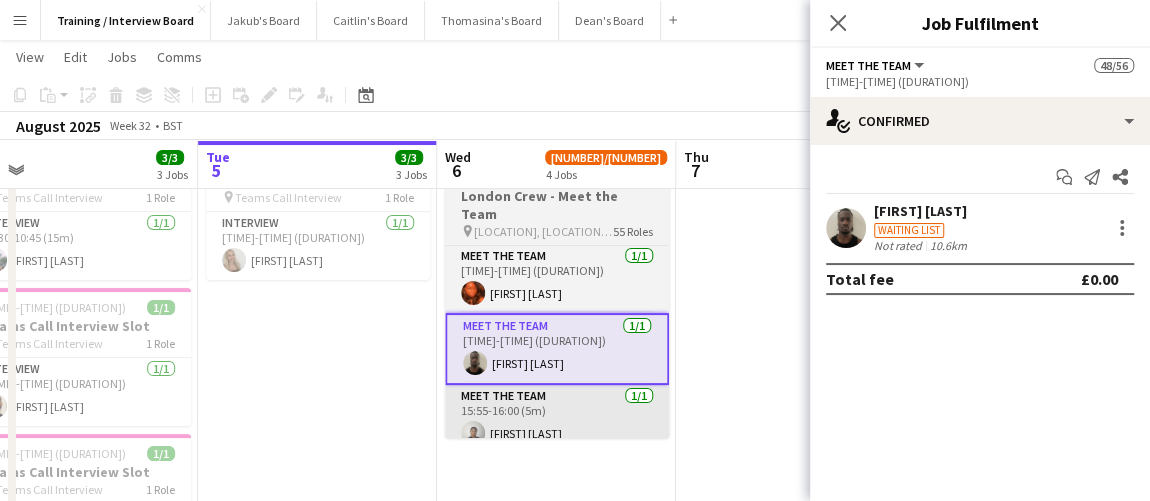 drag, startPoint x: 670, startPoint y: 329, endPoint x: 651, endPoint y: 392, distance: 65.802734 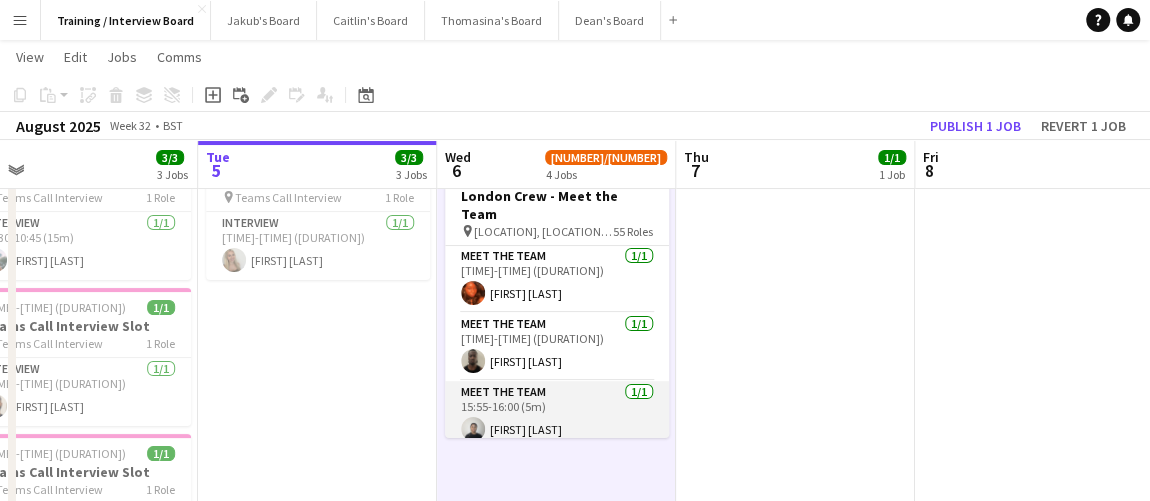 scroll, scrollTop: 0, scrollLeft: 520, axis: horizontal 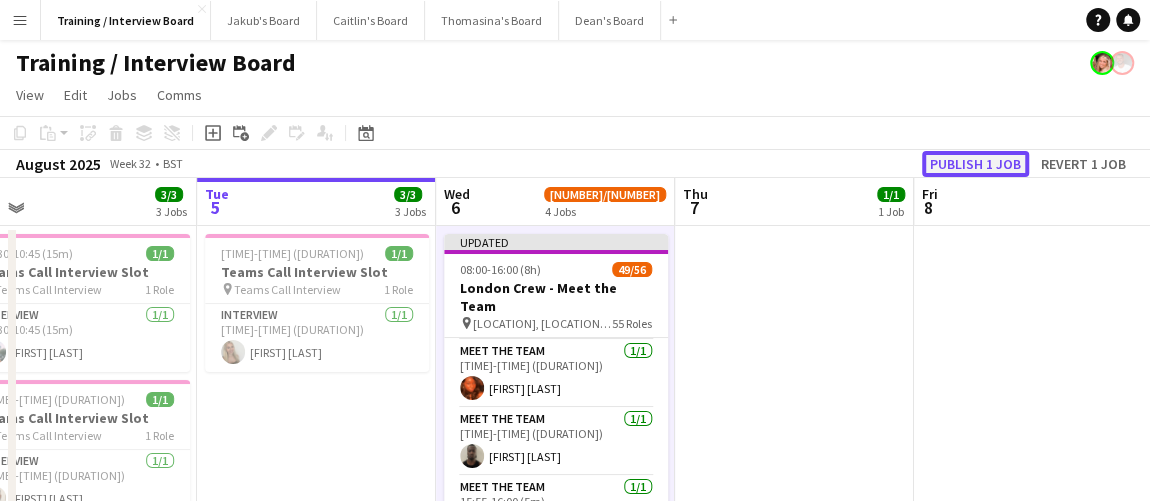 click on "Publish 1 job" 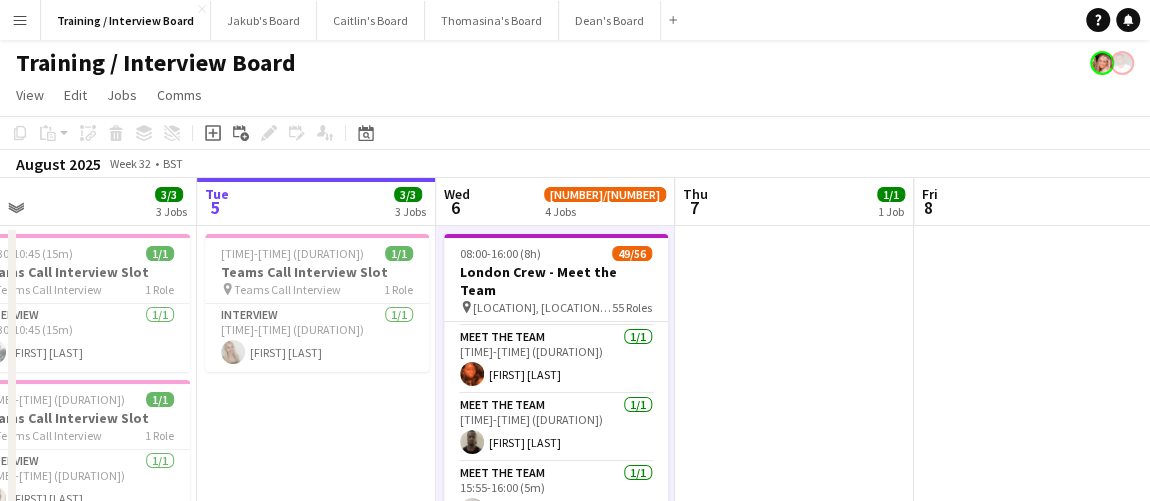scroll, scrollTop: 3546, scrollLeft: 0, axis: vertical 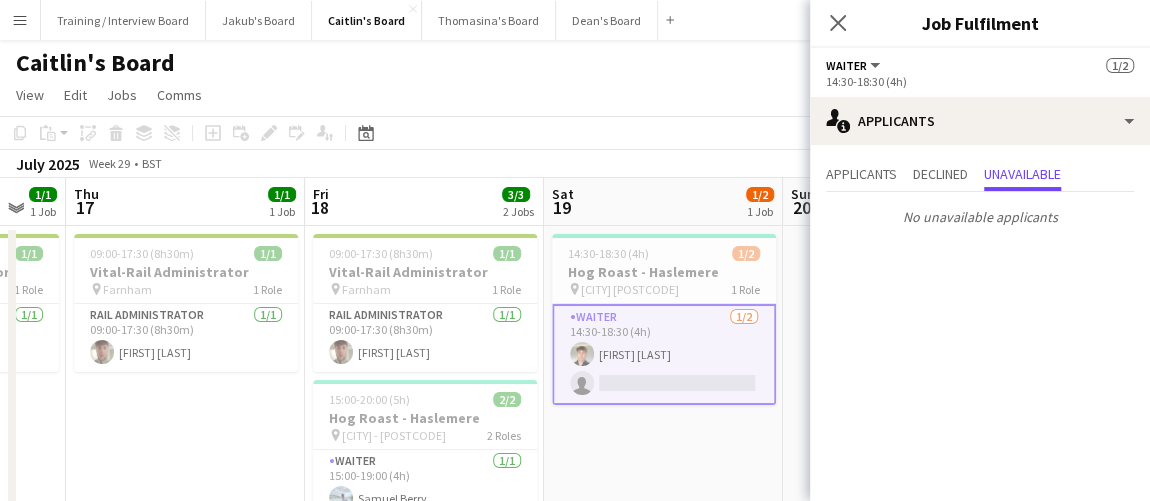 click on "Menu" at bounding box center (20, 20) 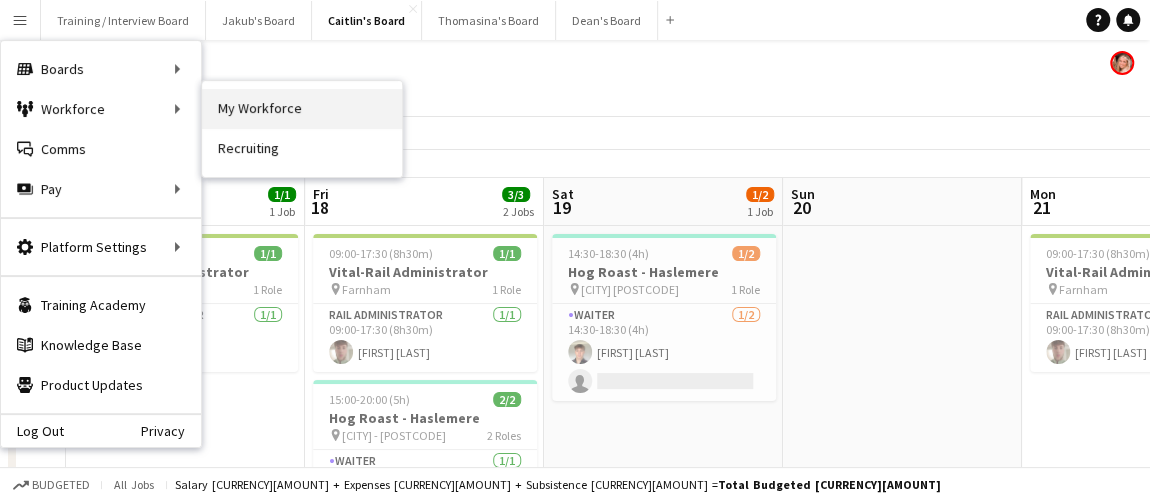 click on "My Workforce" at bounding box center (302, 109) 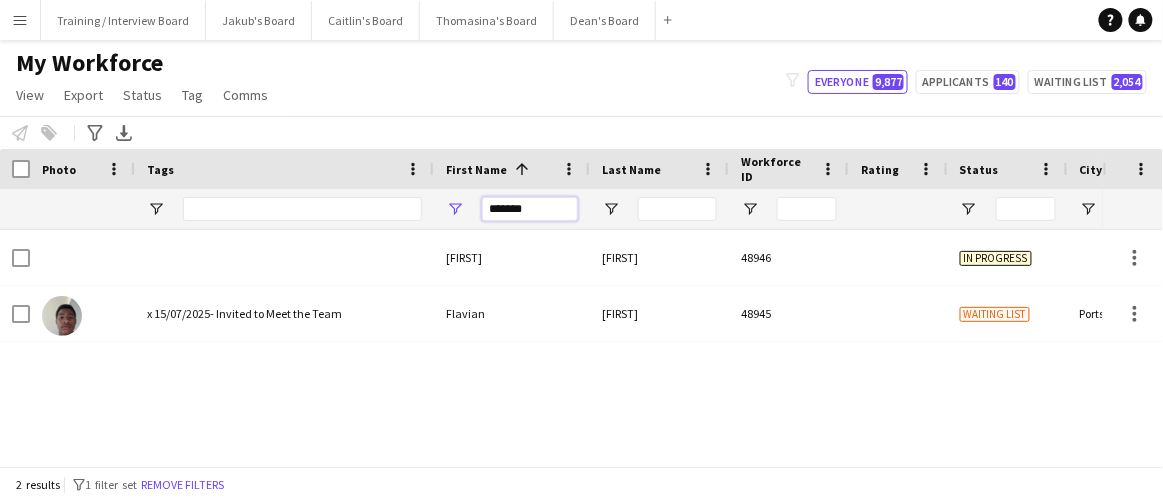 click on "*******" at bounding box center (530, 209) 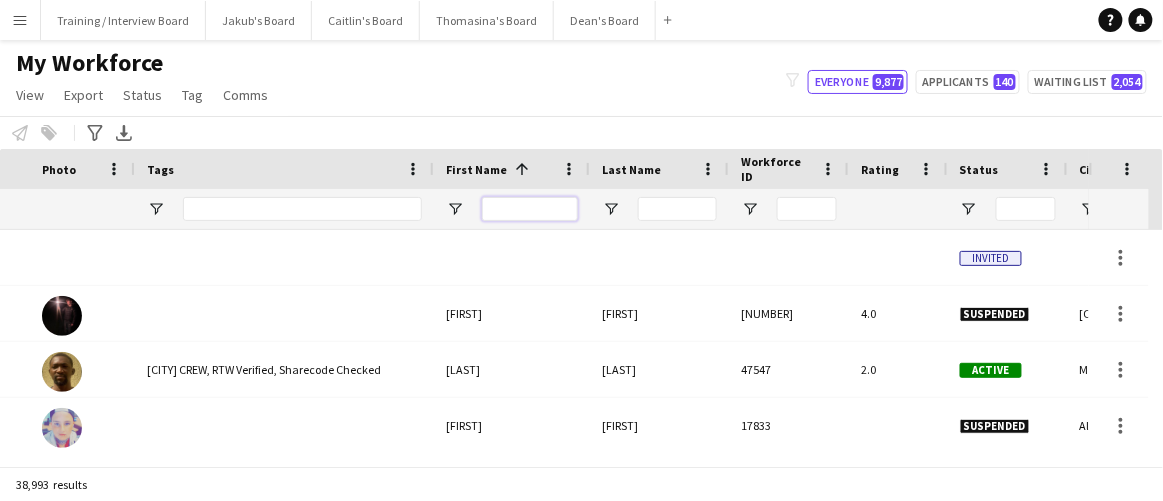 scroll, scrollTop: 0, scrollLeft: 439, axis: horizontal 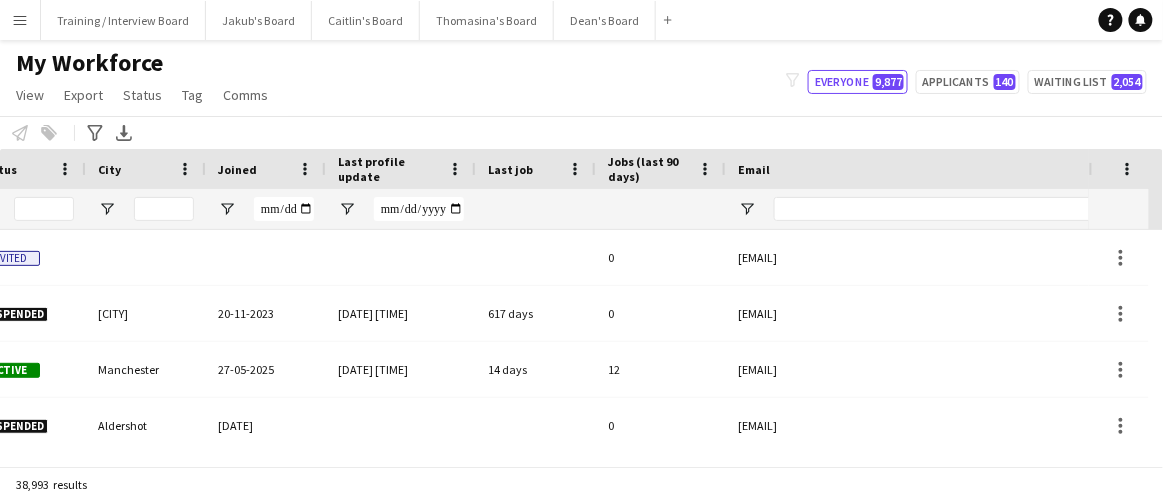 type 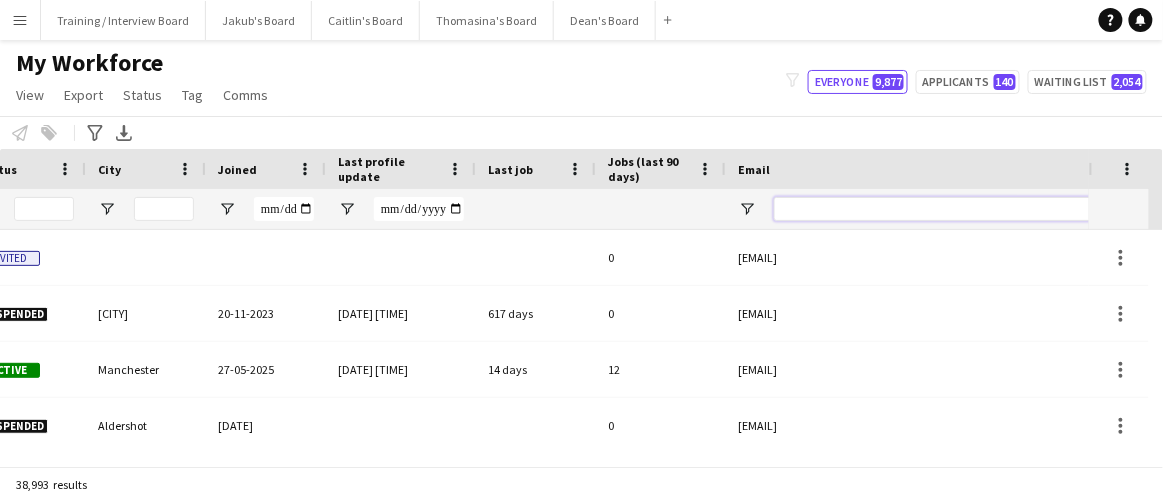 click at bounding box center [944, 209] 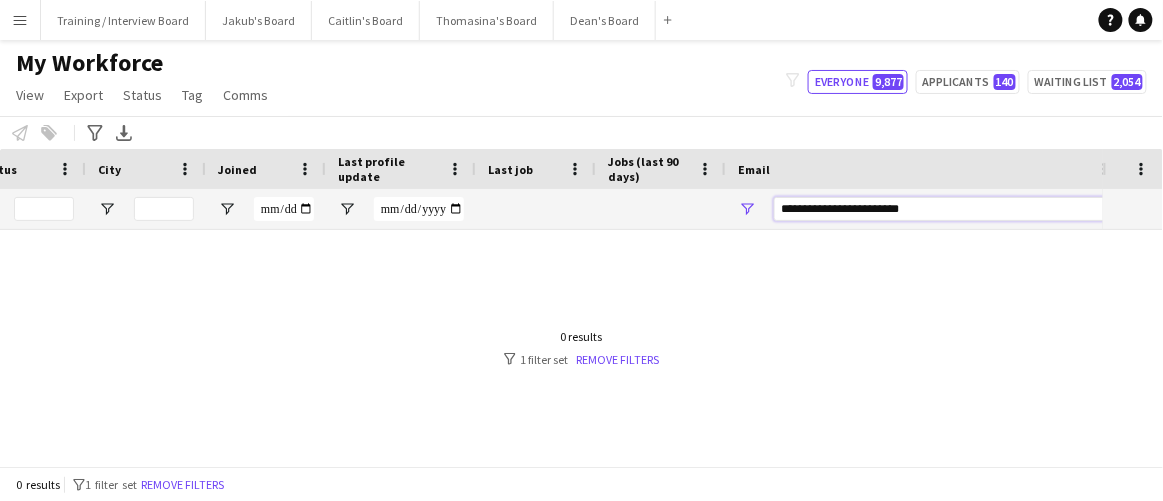 drag, startPoint x: 967, startPoint y: 207, endPoint x: 729, endPoint y: 179, distance: 239.6414 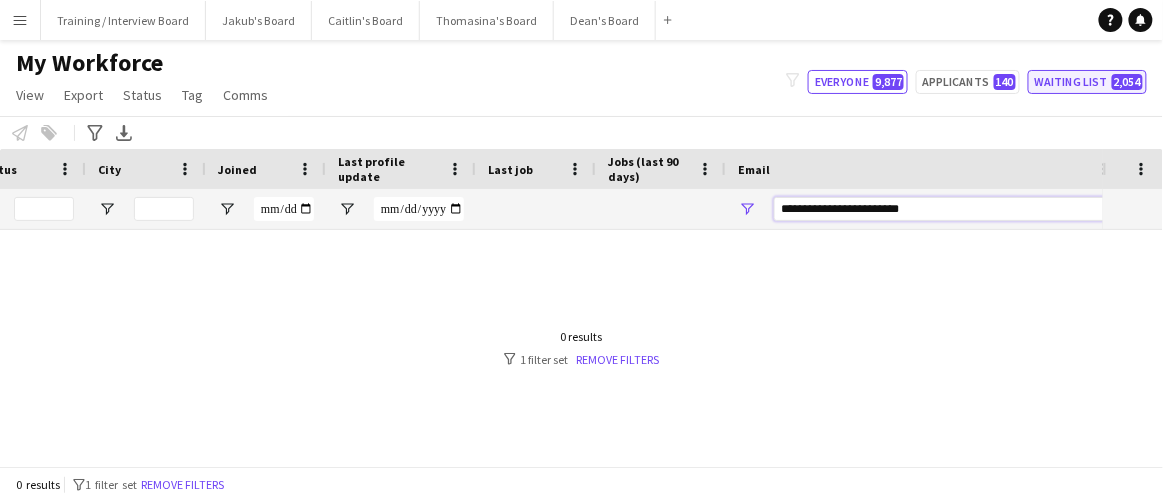 type on "**********" 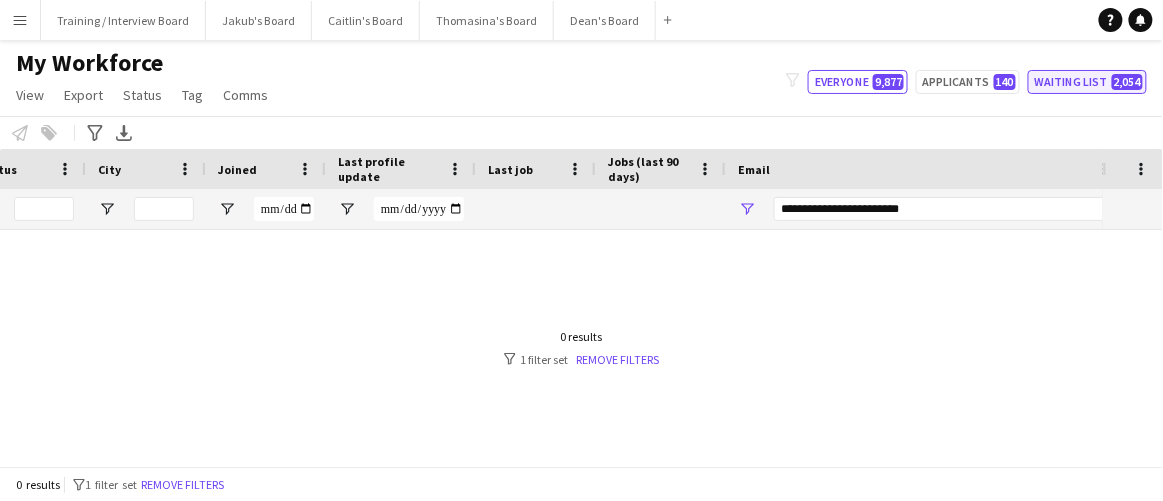 click on "Waiting list   2,054" 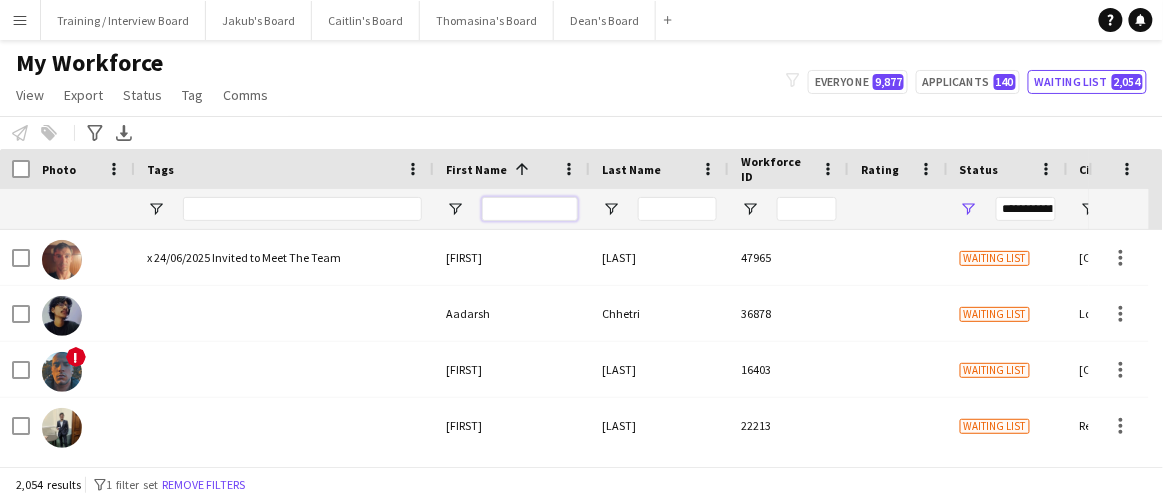 click at bounding box center (530, 209) 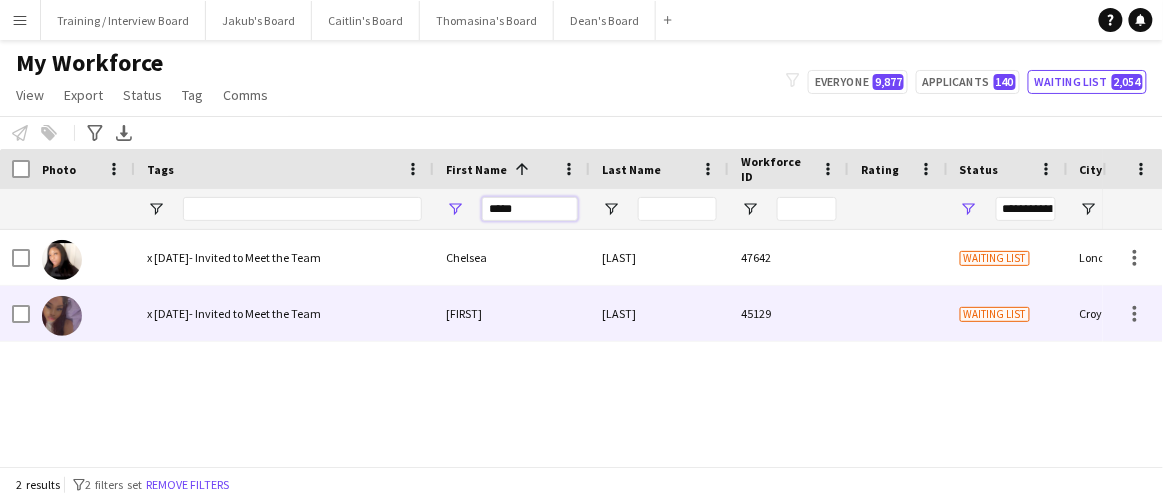 type on "*****" 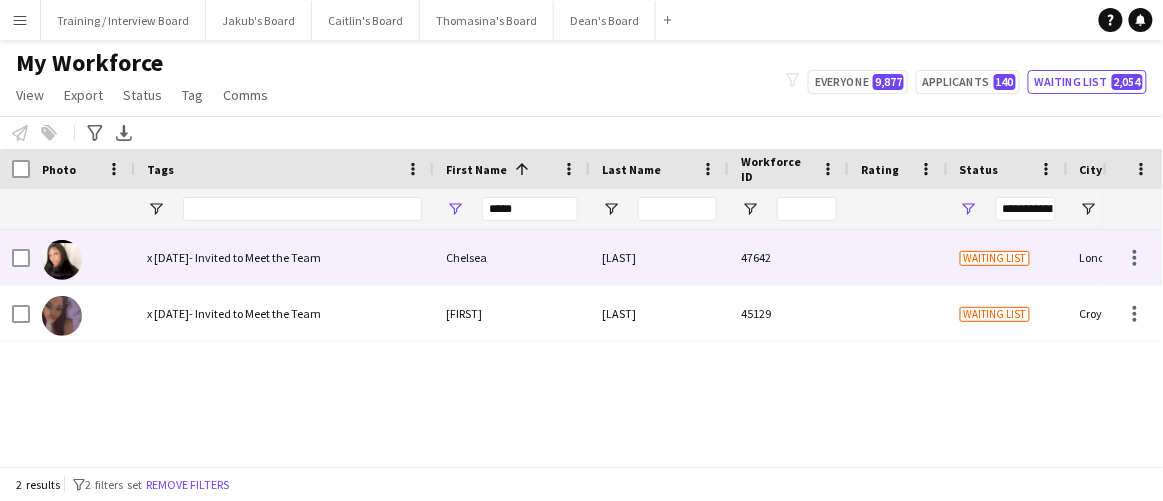 click on "Chelsea" at bounding box center [512, 257] 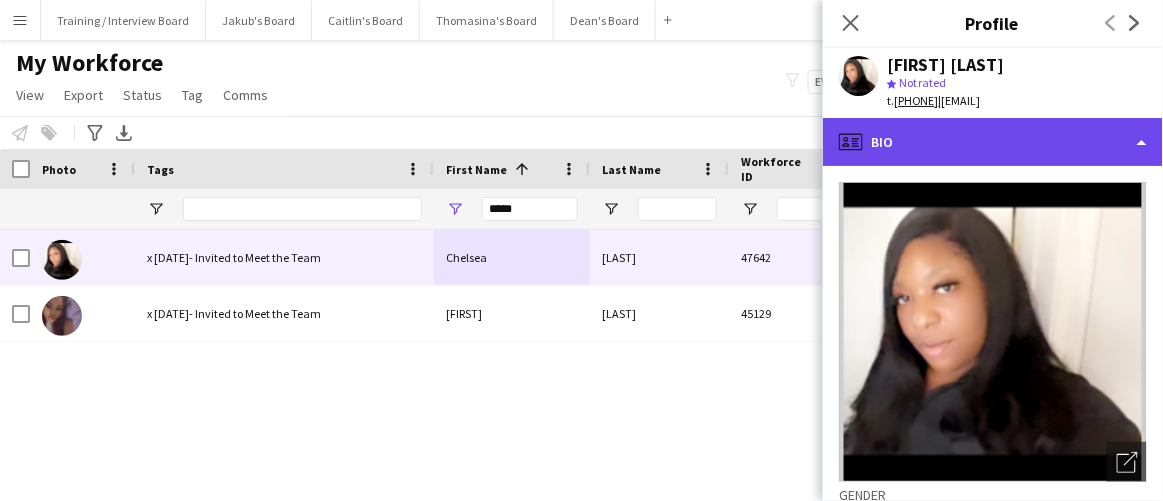click on "profile
Bio" 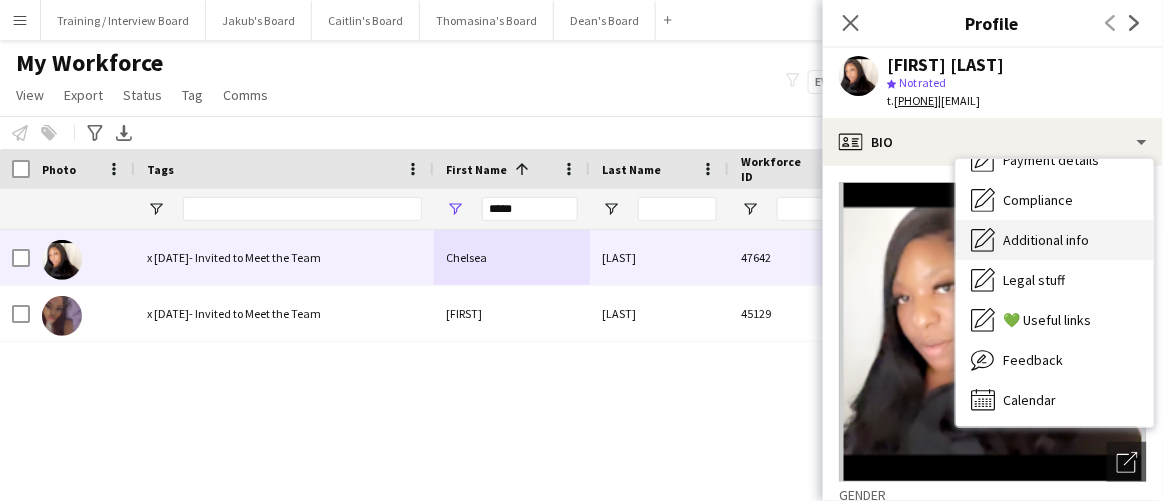 click on "Additional info" at bounding box center [1047, 240] 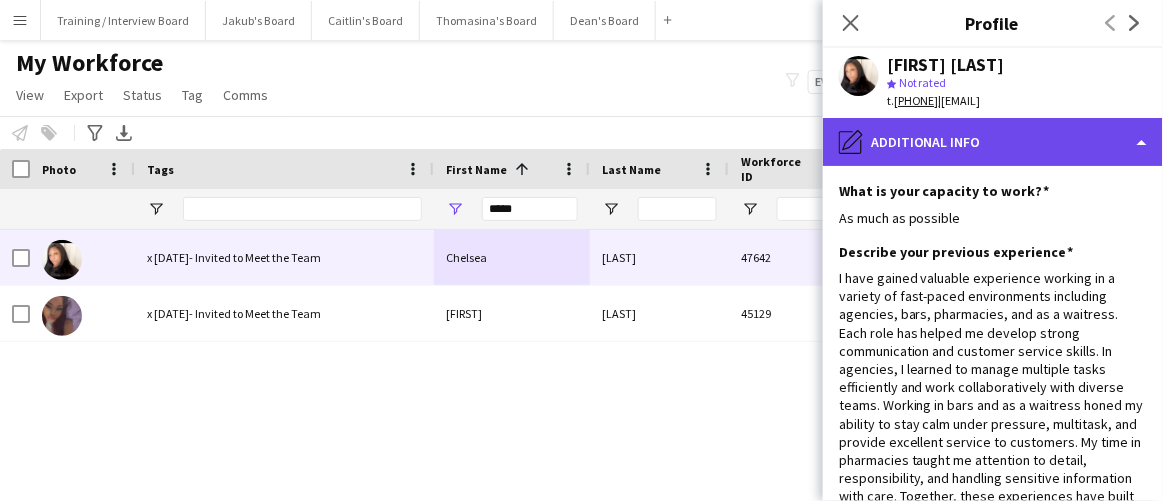 click on "pencil4
Additional info" 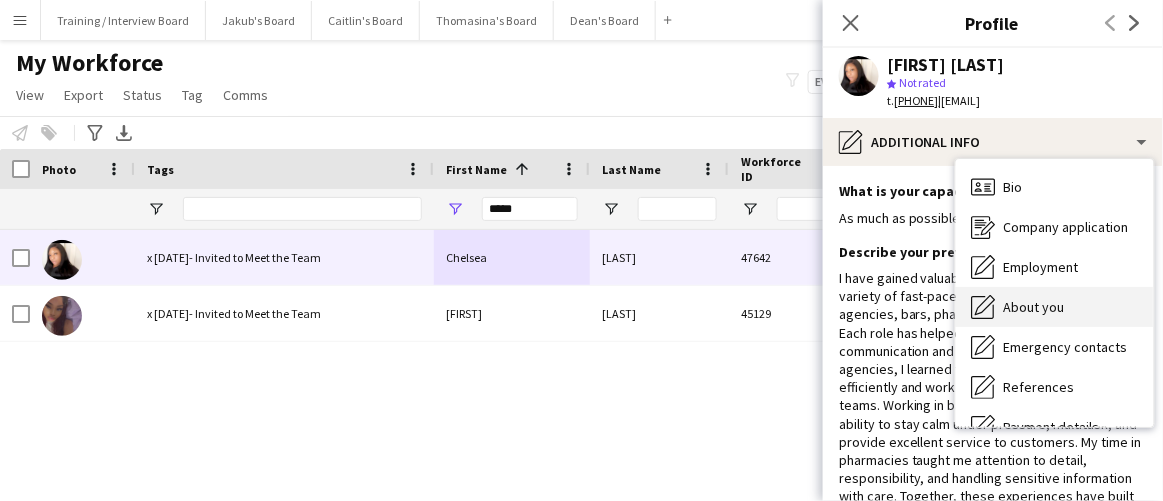 click on "About you" at bounding box center [1034, 307] 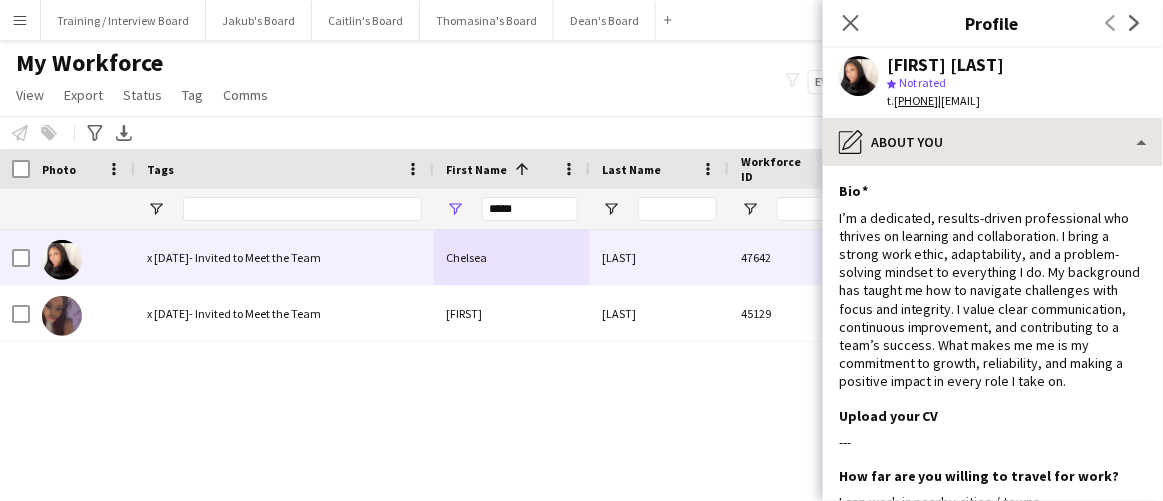 drag, startPoint x: 988, startPoint y: 133, endPoint x: 1000, endPoint y: 140, distance: 13.892444 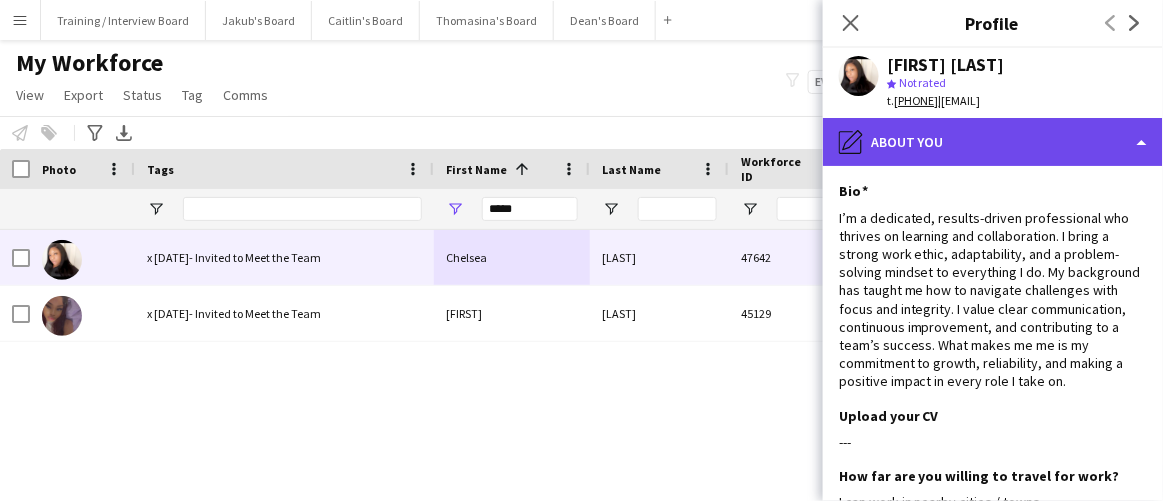 click on "pencil4
About you" 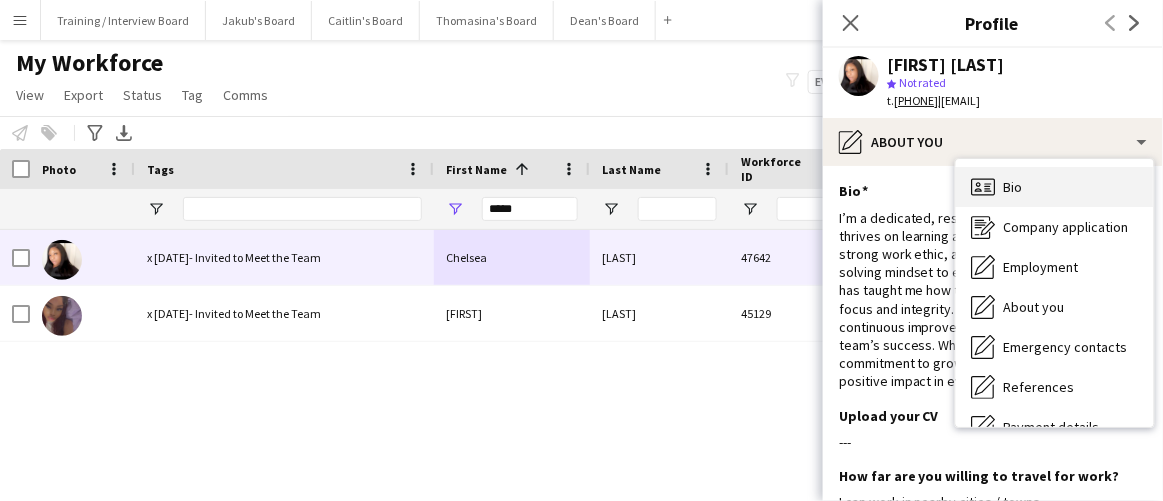 click on "Bio" at bounding box center (1013, 187) 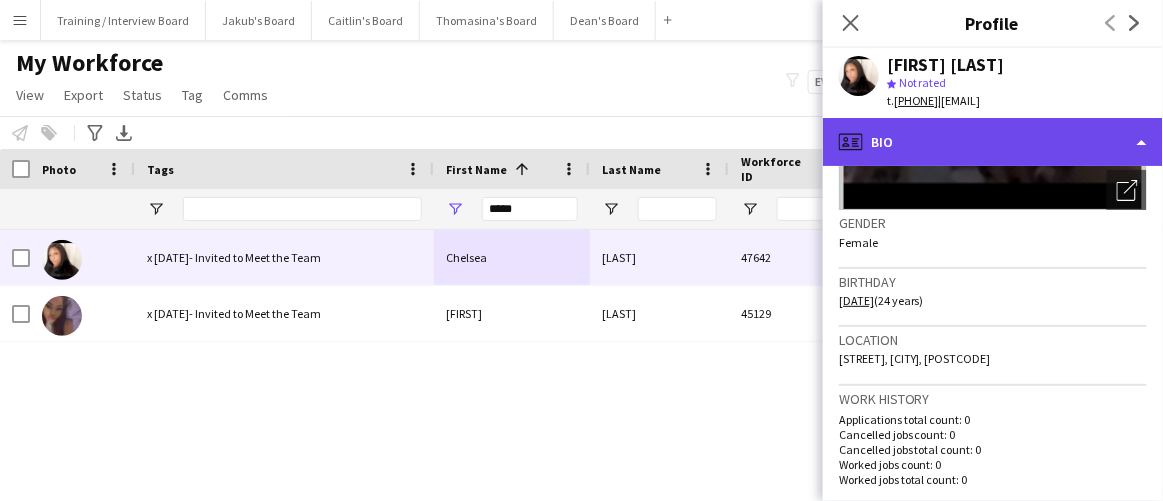 click on "profile
Bio" 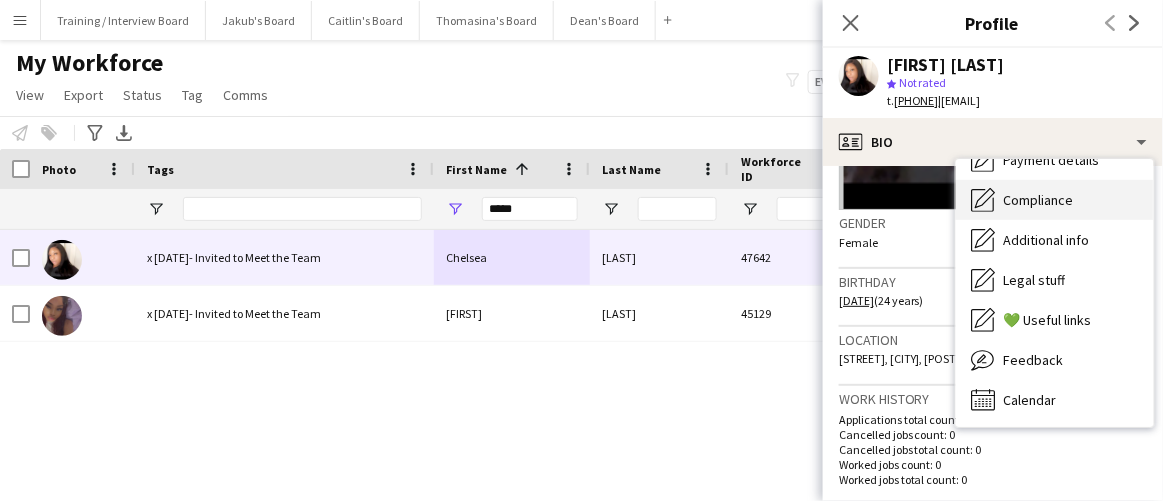 click on "Compliance
Compliance" at bounding box center [1055, 200] 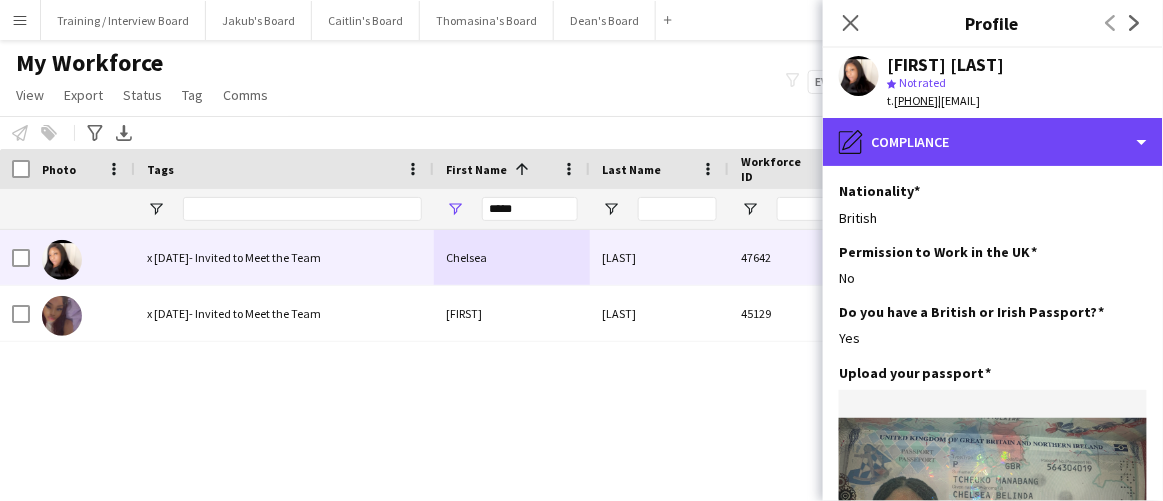 drag, startPoint x: 1000, startPoint y: 135, endPoint x: 1050, endPoint y: 172, distance: 62.201286 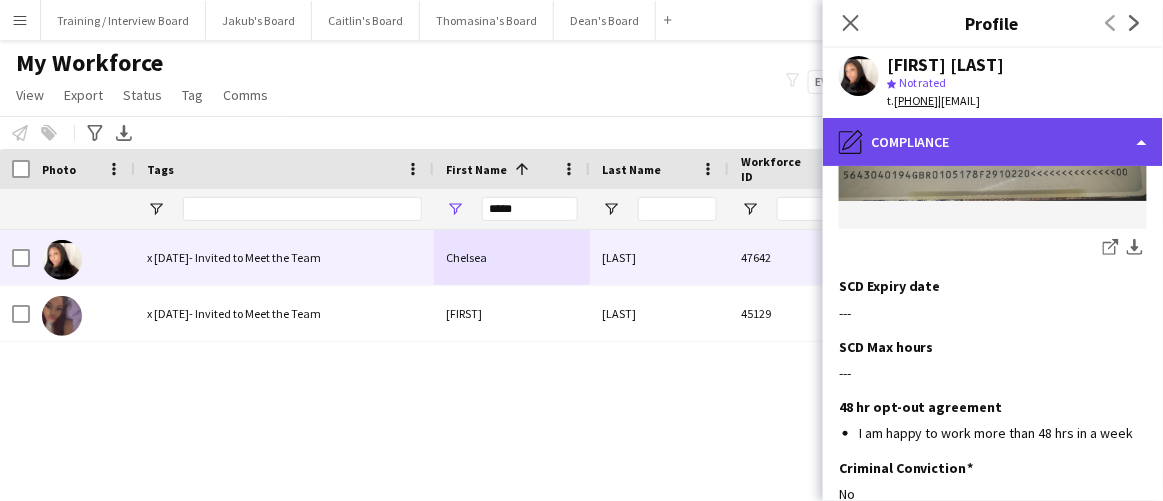 click on "pencil4
Compliance" 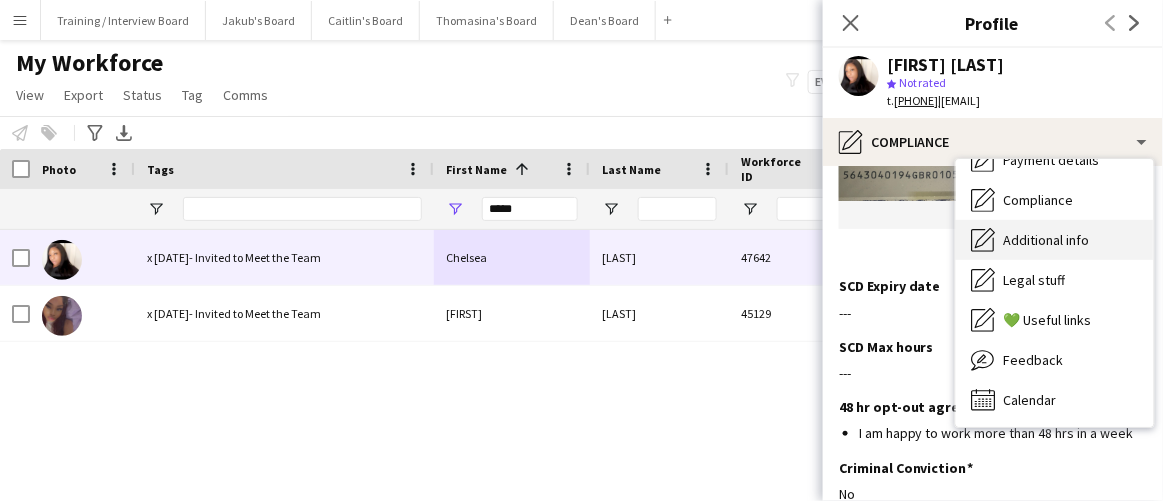 click on "Additional info
Additional info" at bounding box center [1055, 240] 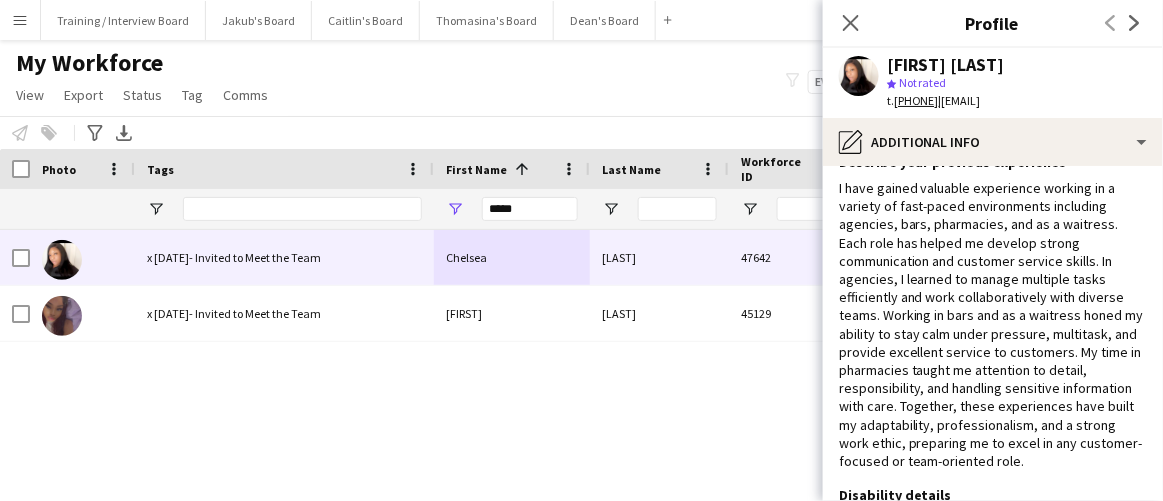 click on "*****" at bounding box center (530, 209) 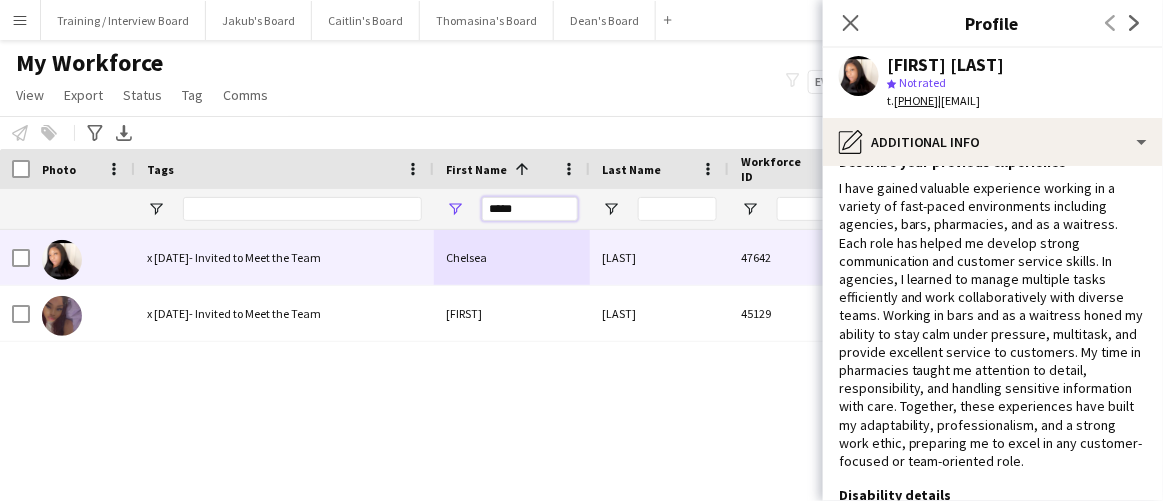 click on "*****" at bounding box center (530, 209) 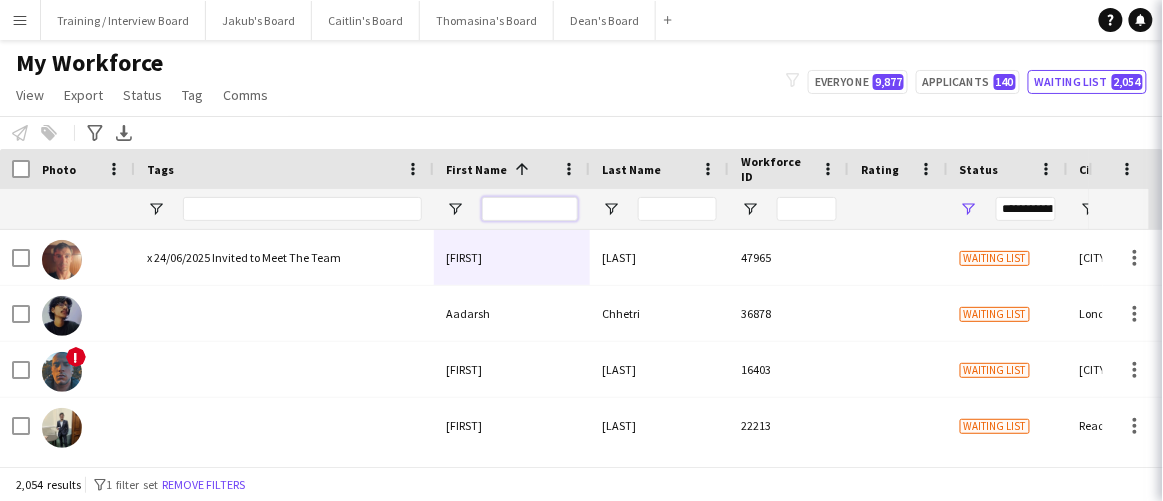 scroll, scrollTop: 0, scrollLeft: 201, axis: horizontal 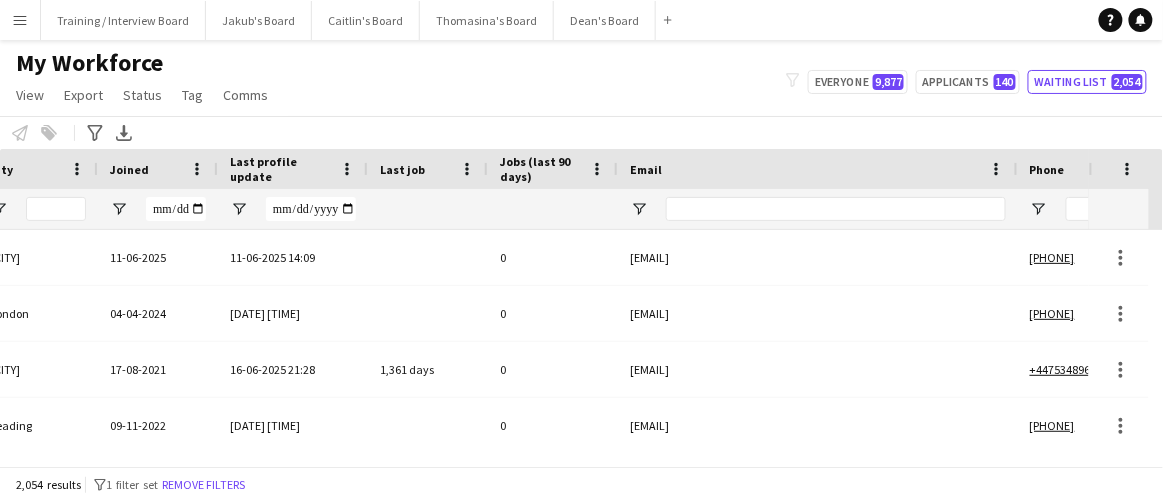 type 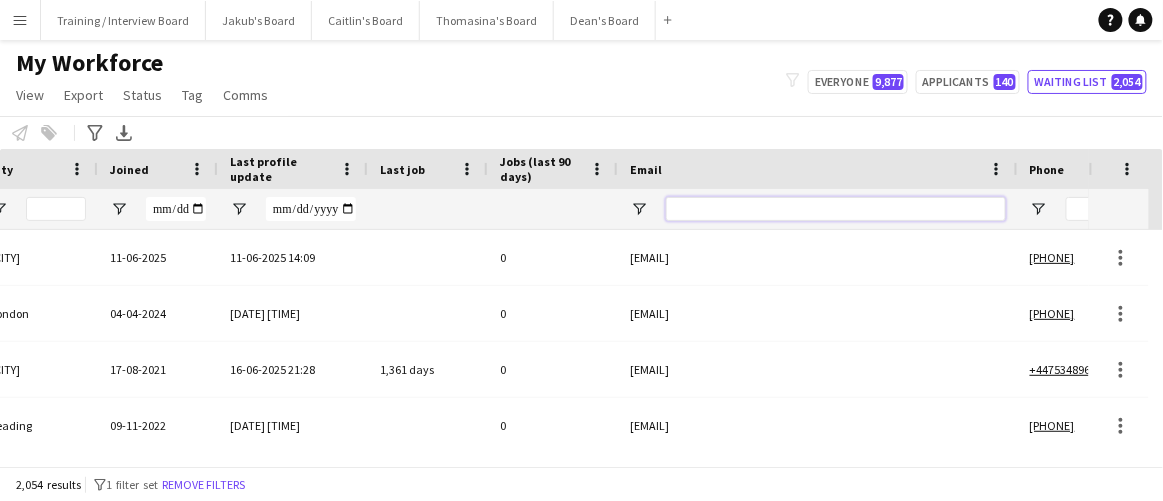 click at bounding box center (836, 209) 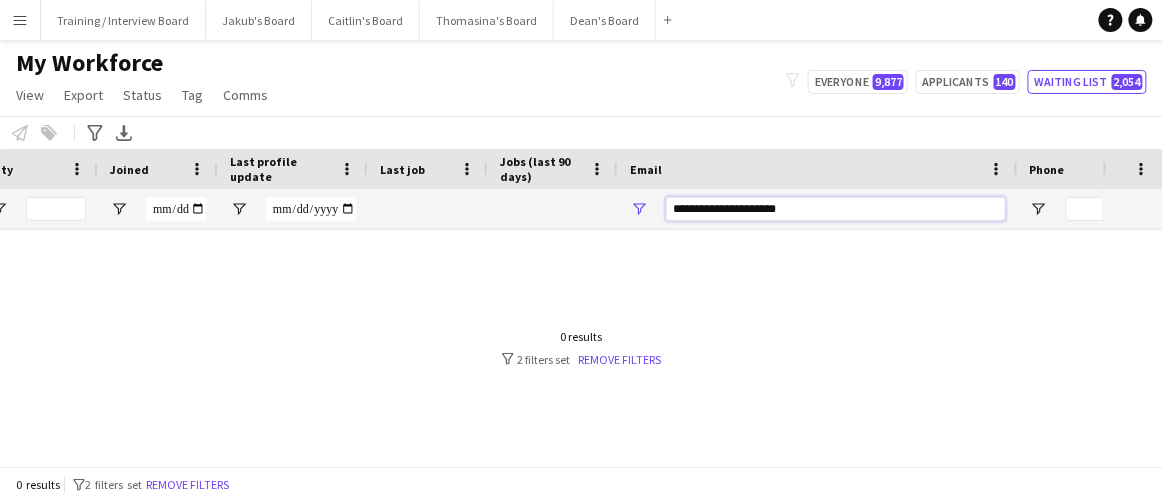 drag, startPoint x: 821, startPoint y: 210, endPoint x: 584, endPoint y: 216, distance: 237.07594 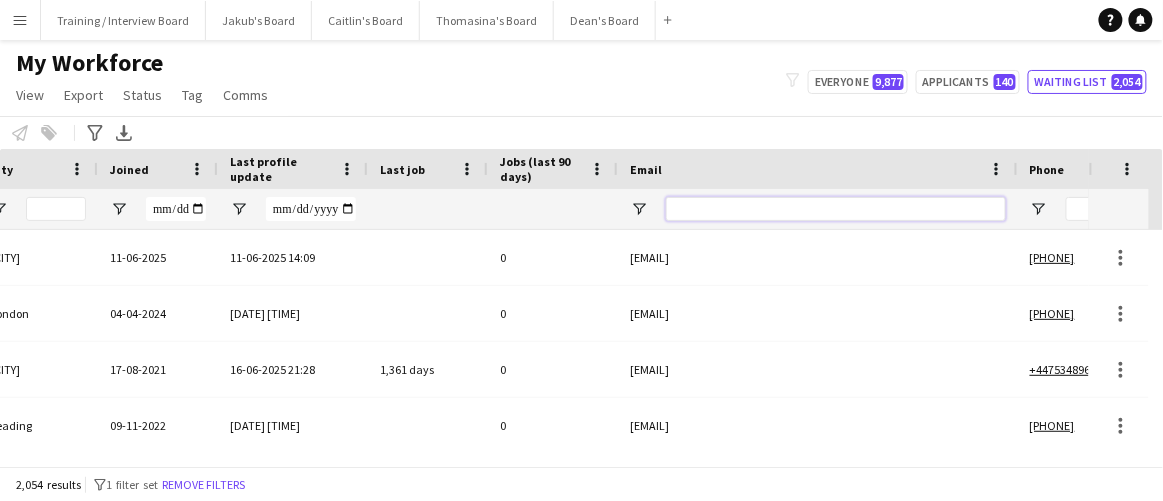 scroll, scrollTop: 0, scrollLeft: 207, axis: horizontal 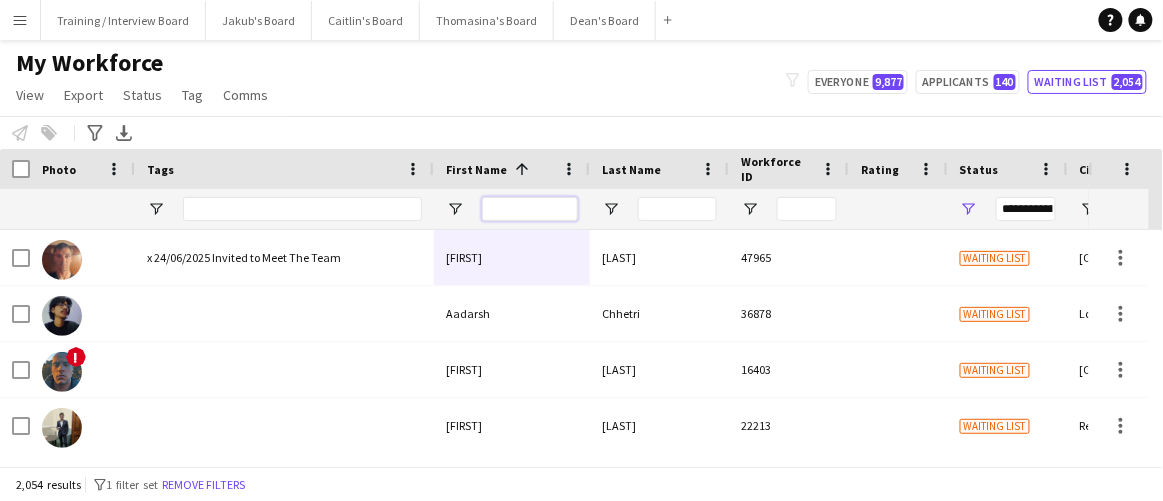 click at bounding box center (530, 209) 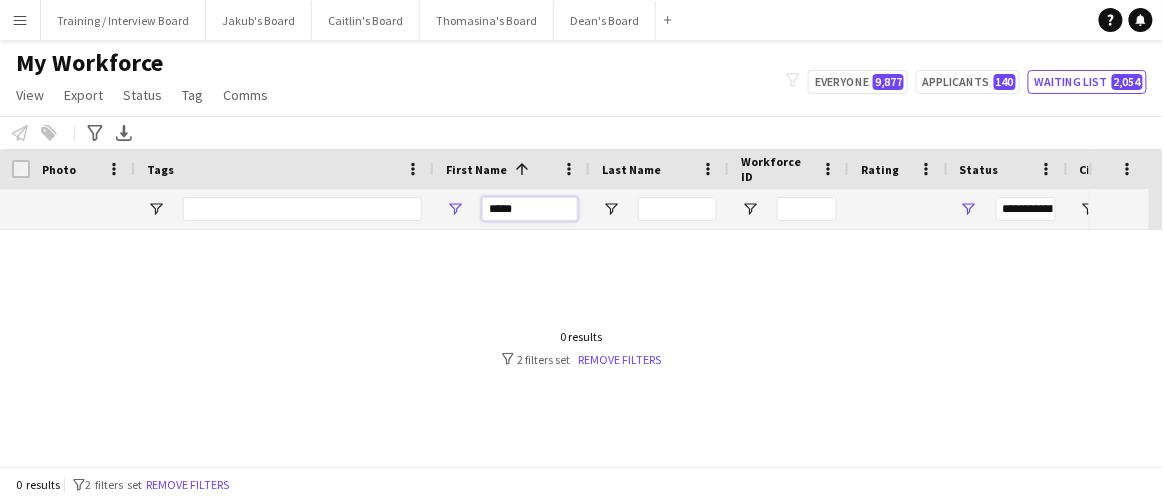type on "*****" 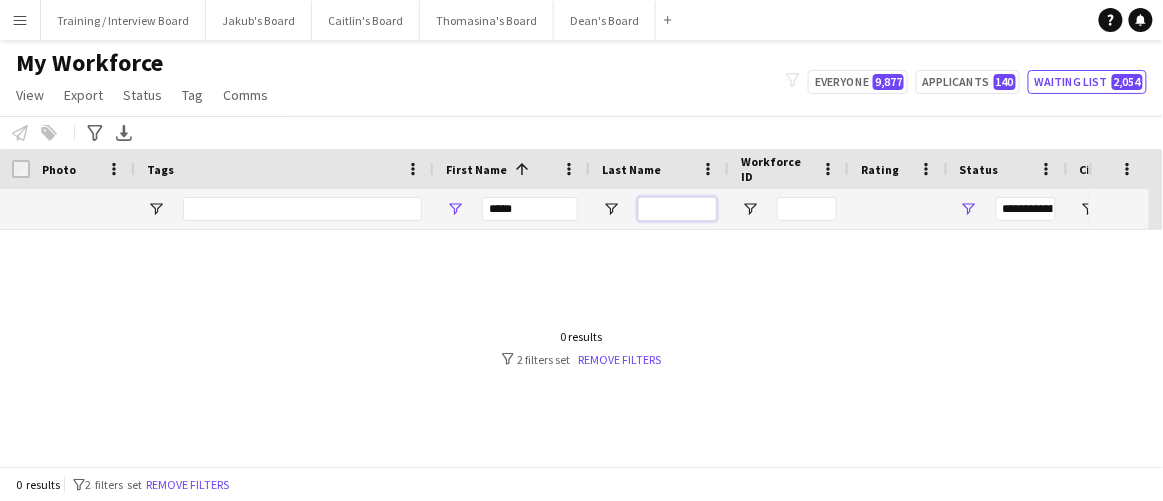 click at bounding box center (677, 209) 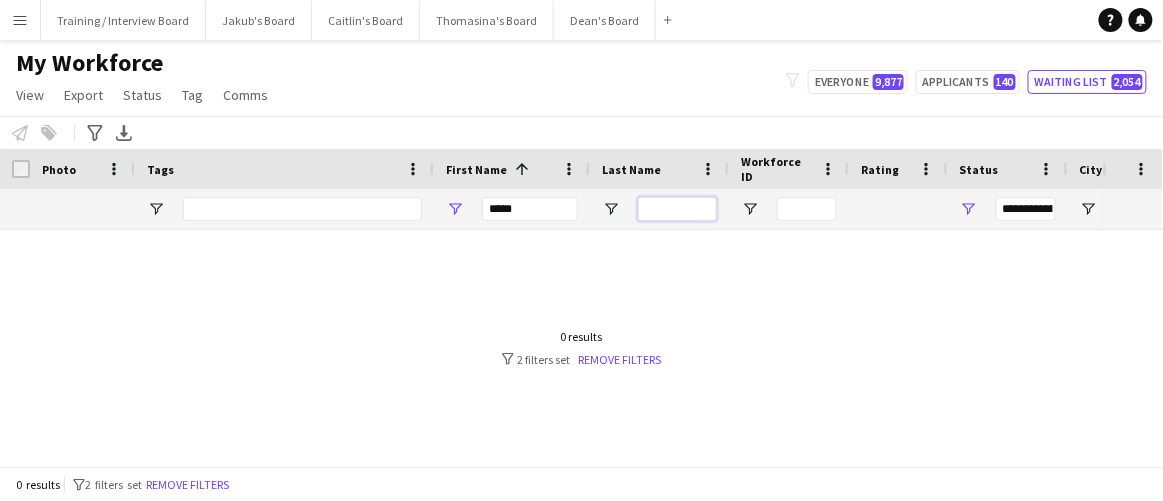 type on "*" 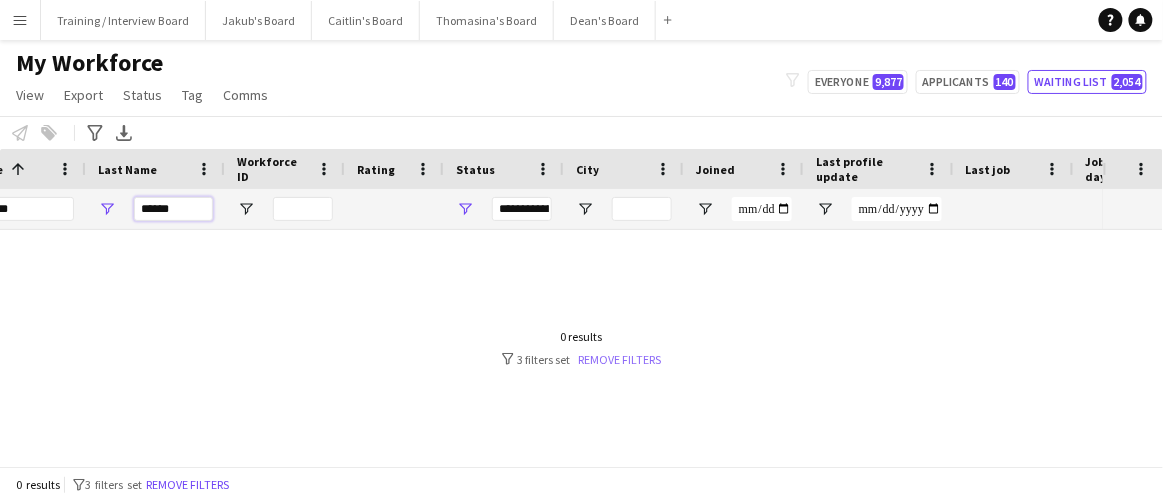 type on "******" 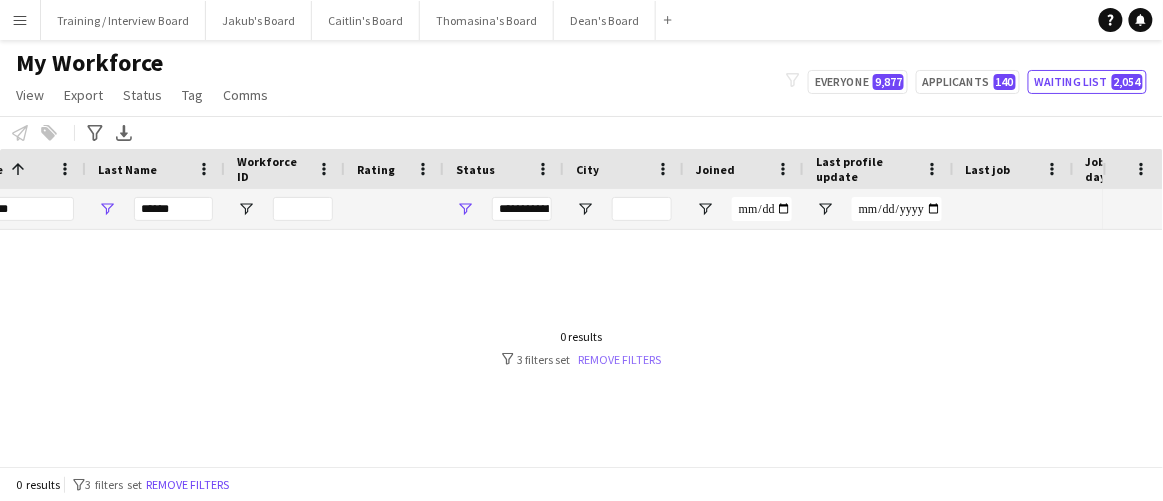 drag, startPoint x: 604, startPoint y: 359, endPoint x: 518, endPoint y: 463, distance: 134.95184 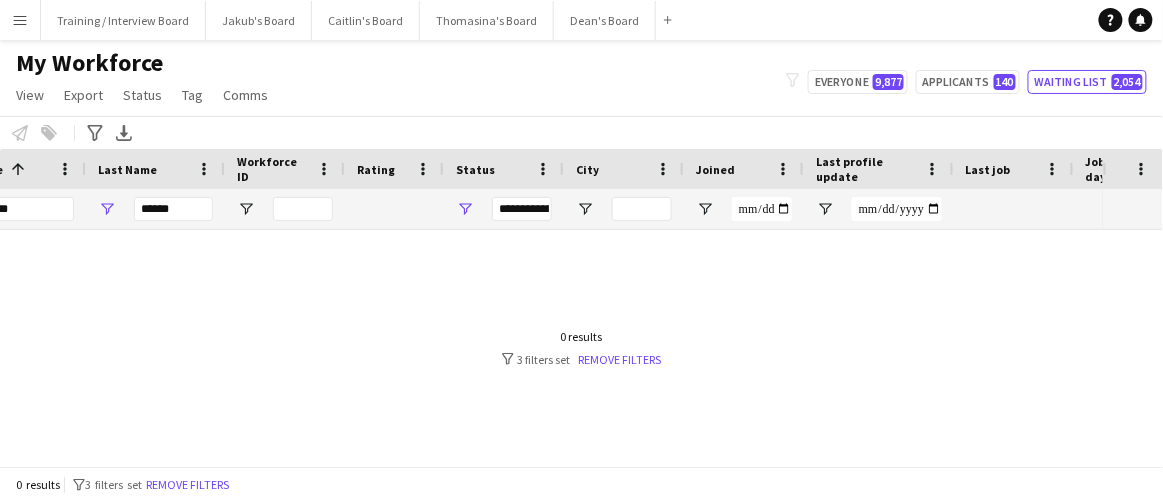 click on "Remove filters" at bounding box center [620, 359] 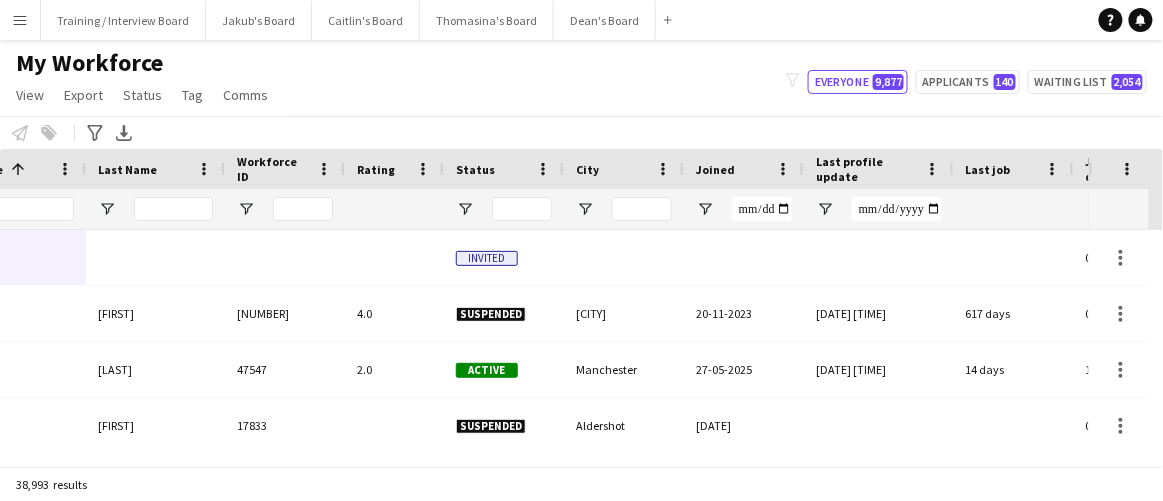 click on "38,993 results" 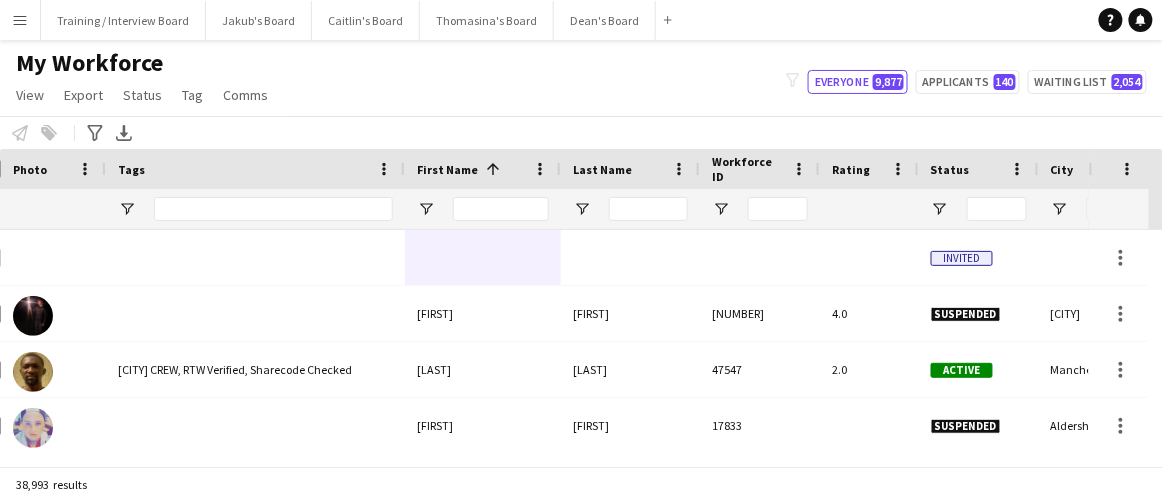 click on "First Name
[NUMBER]" at bounding box center (483, 169) 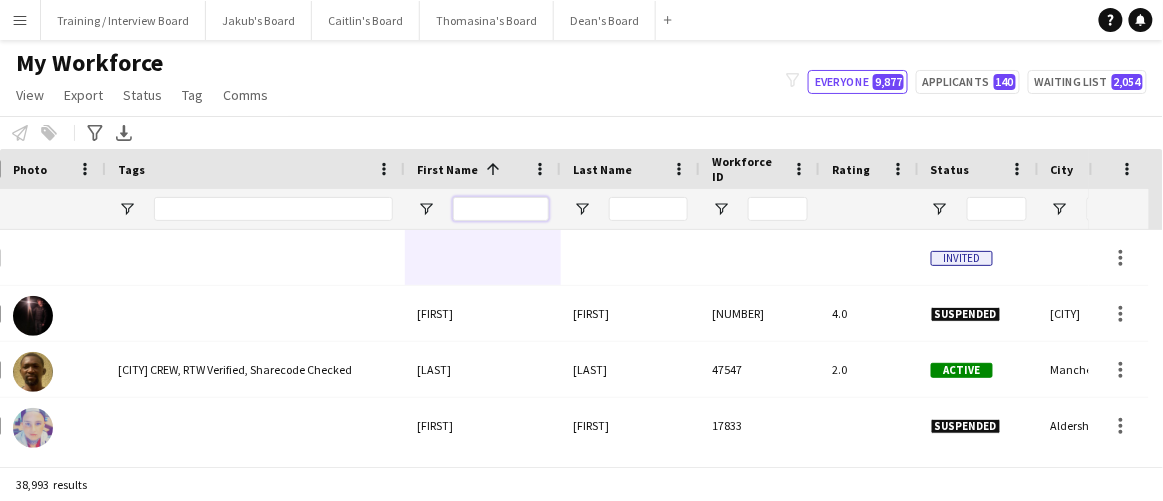 click at bounding box center (501, 209) 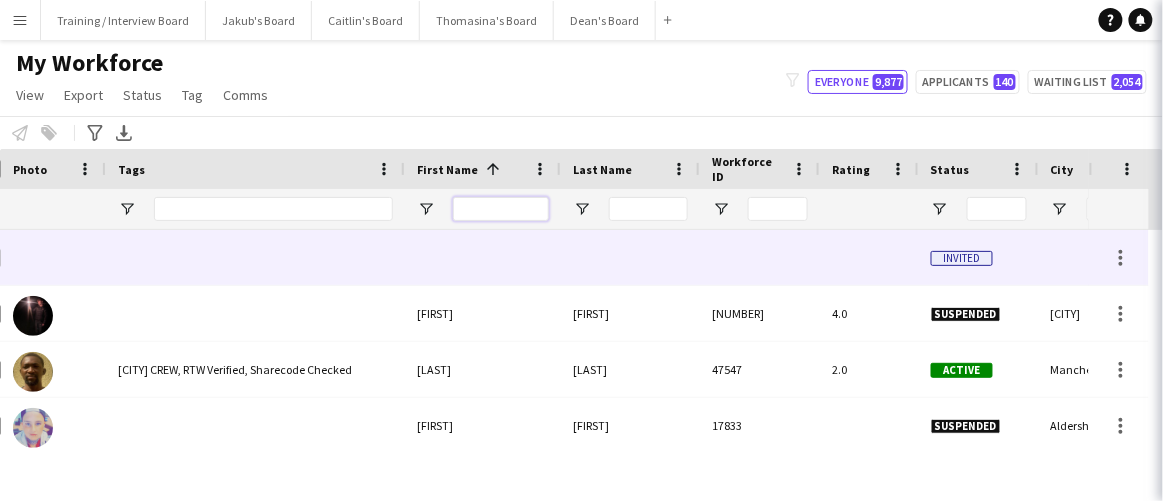 click at bounding box center [501, 209] 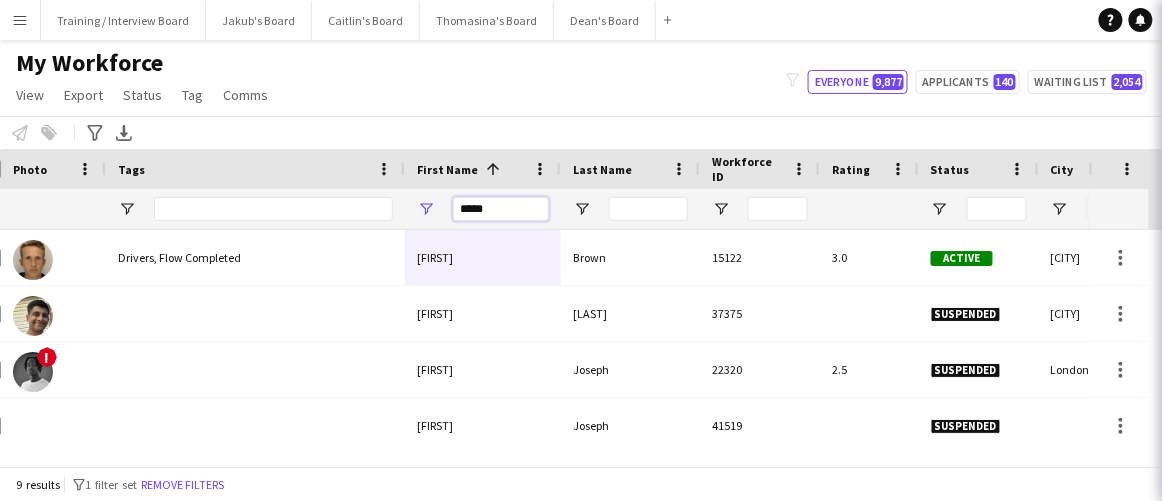 type on "*****" 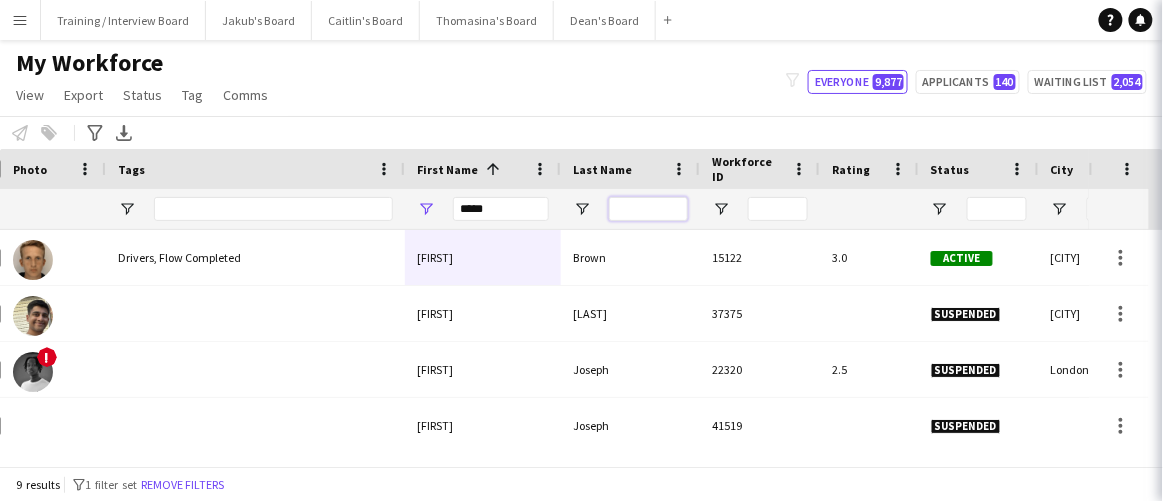 click at bounding box center (648, 209) 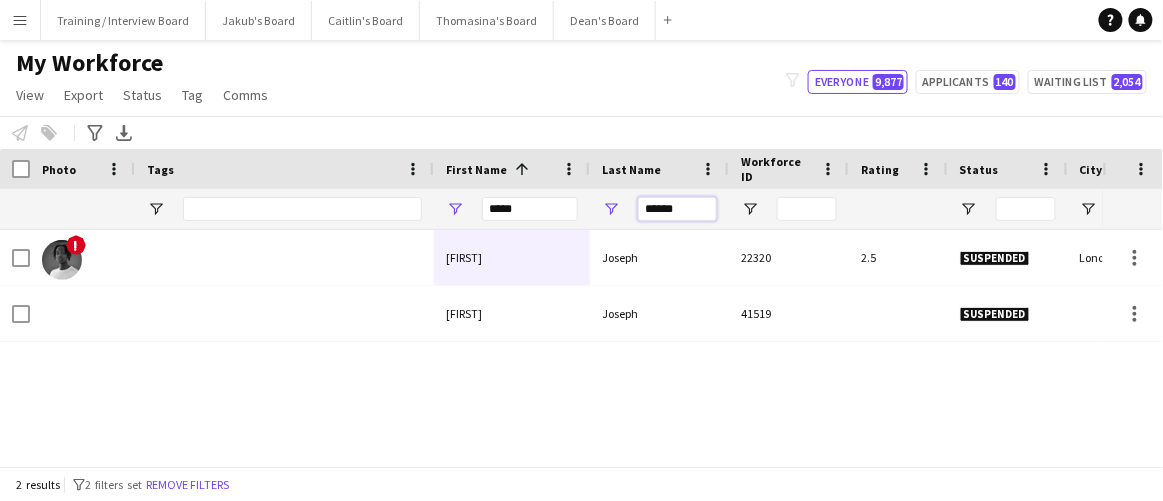 type on "******" 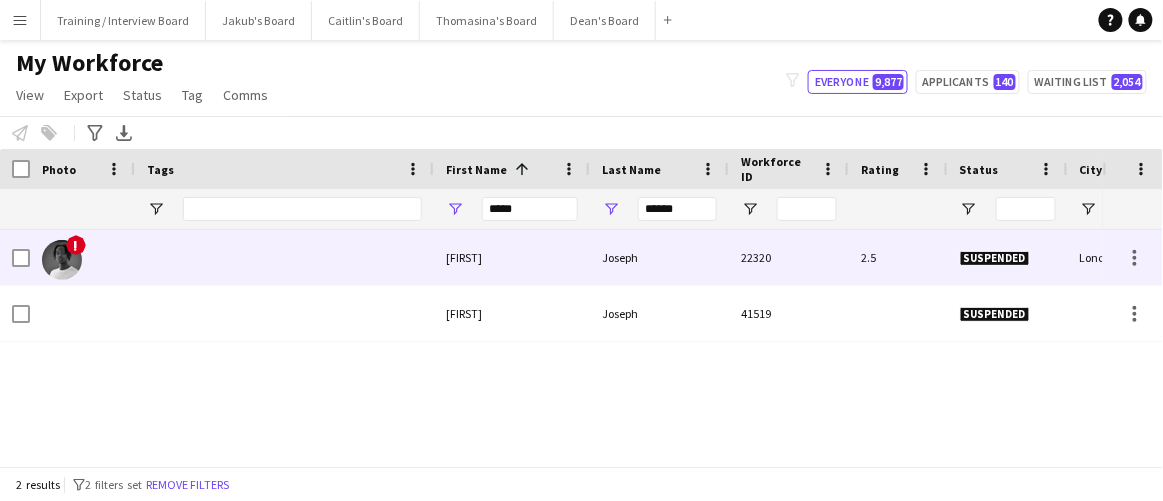 click at bounding box center [284, 257] 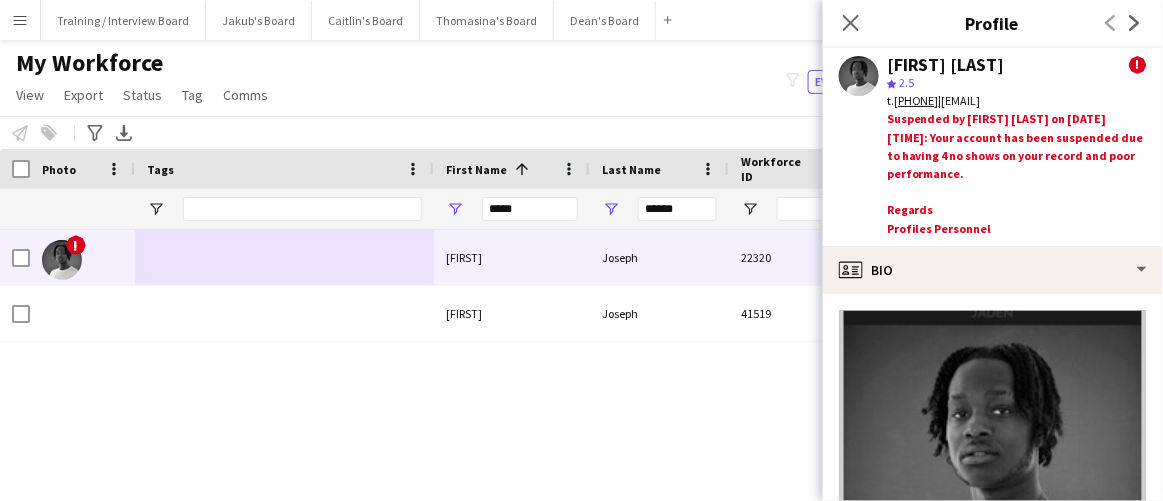 drag, startPoint x: 1099, startPoint y: 100, endPoint x: 989, endPoint y: 103, distance: 110.0409 